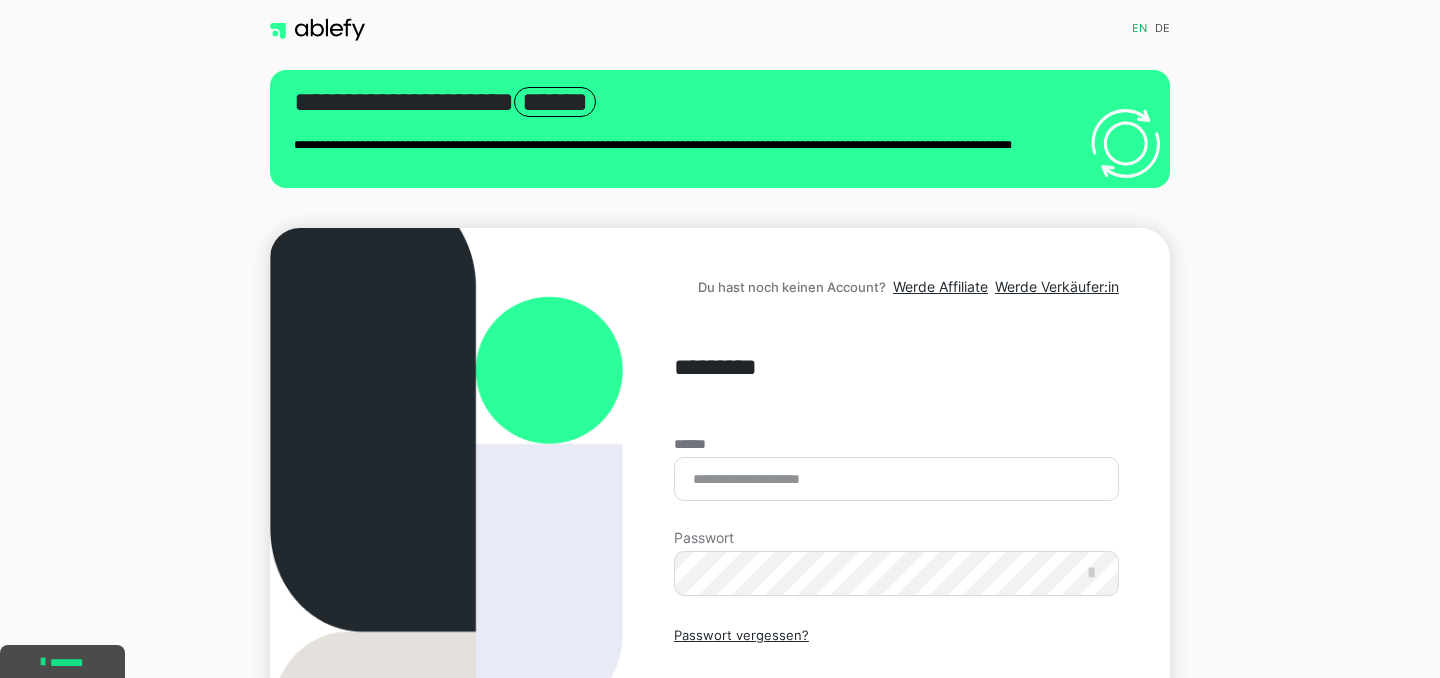 scroll, scrollTop: 0, scrollLeft: 0, axis: both 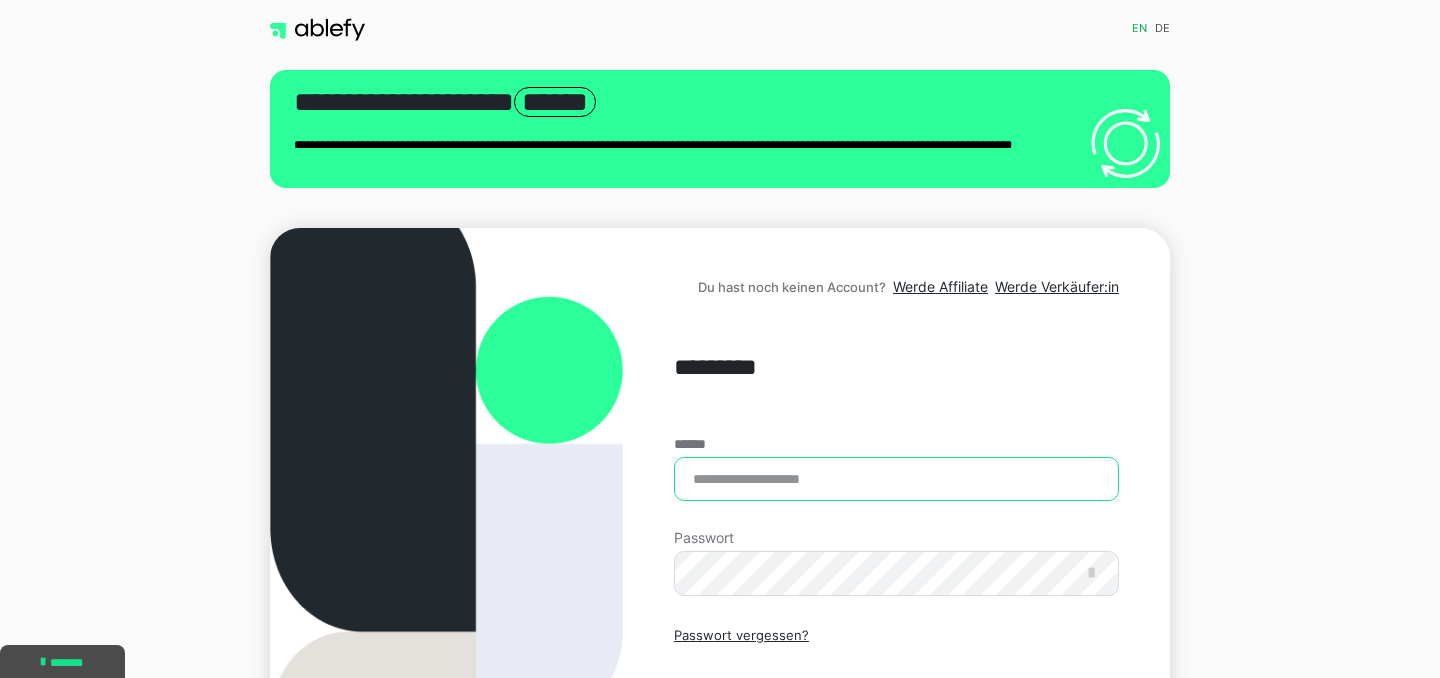 click on "******" at bounding box center (896, 479) 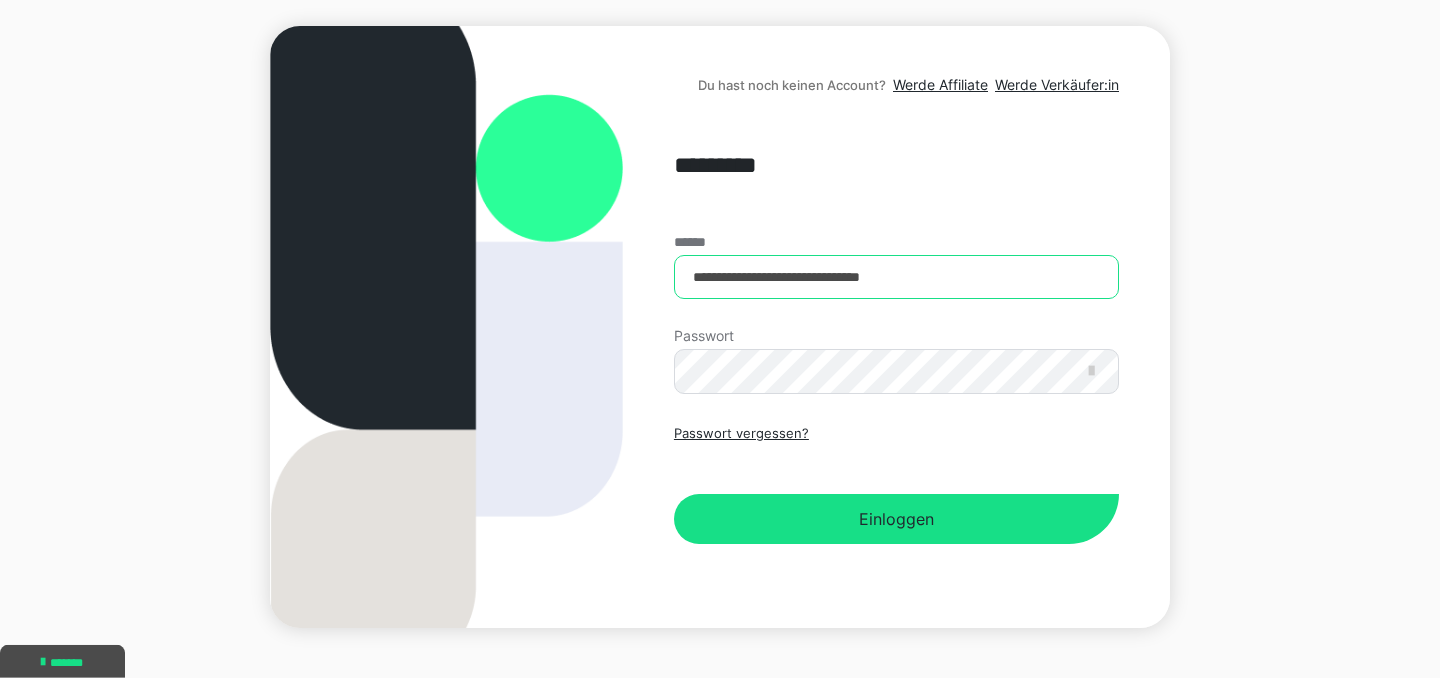 scroll, scrollTop: 216, scrollLeft: 0, axis: vertical 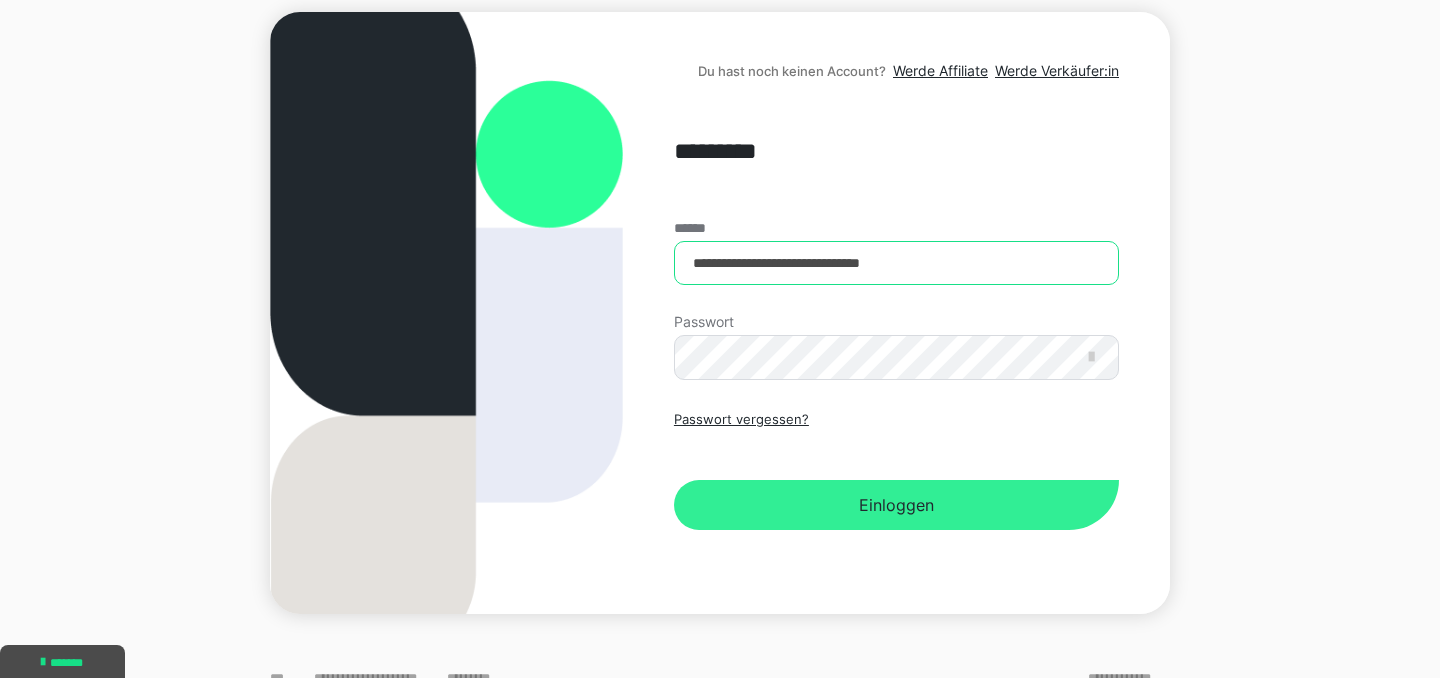 type on "**********" 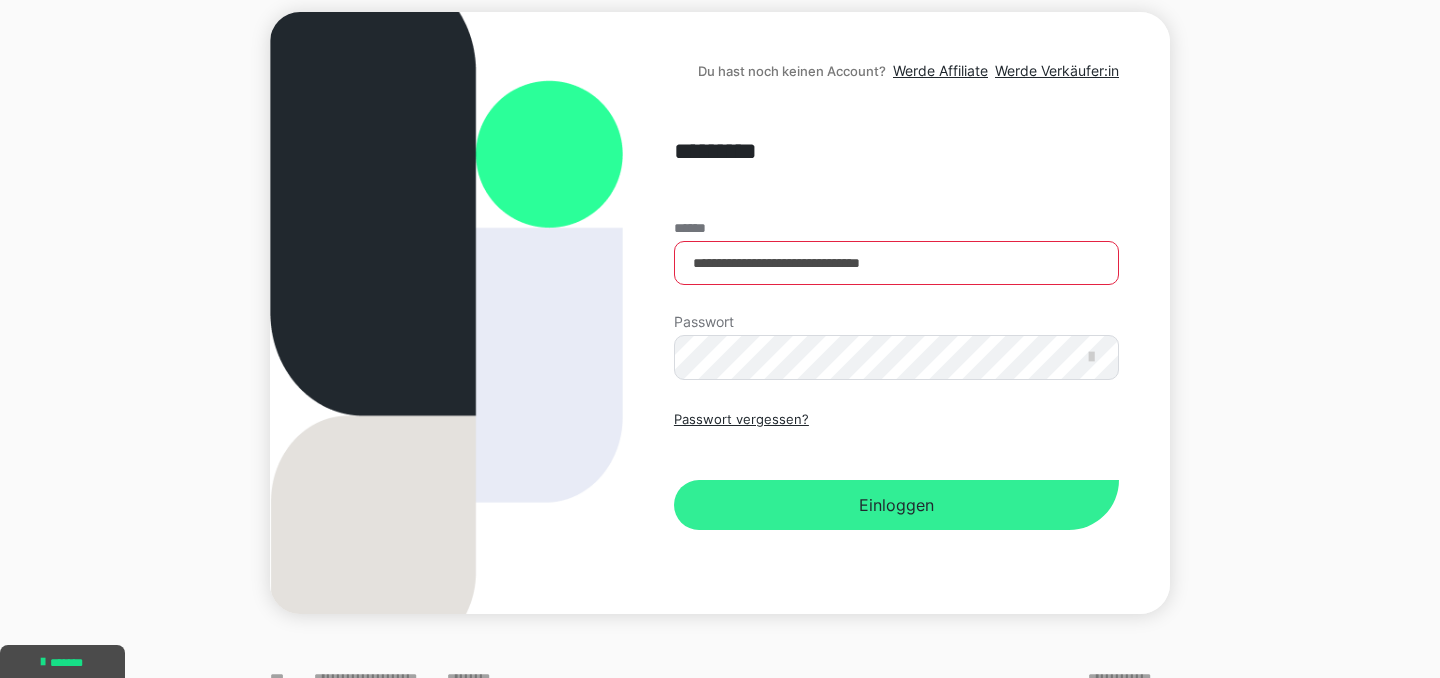 click on "Einloggen" at bounding box center (896, 505) 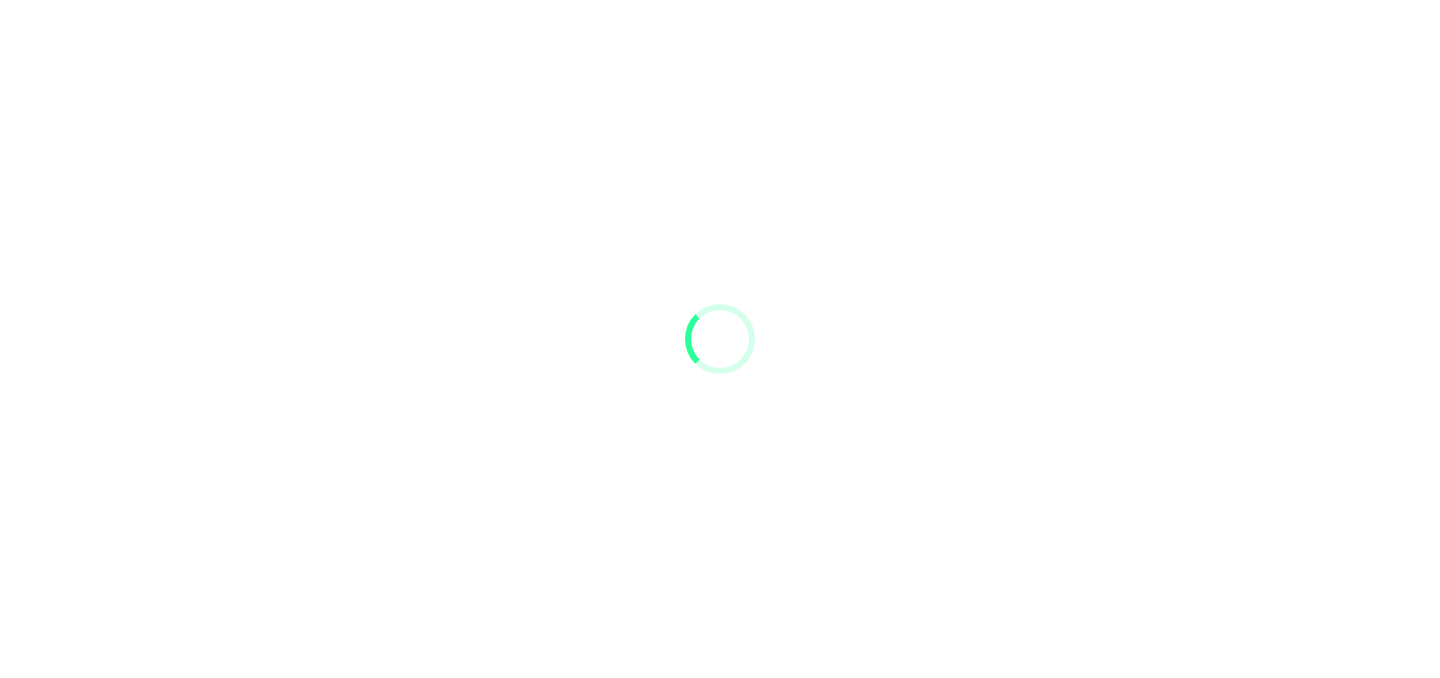 scroll, scrollTop: 0, scrollLeft: 0, axis: both 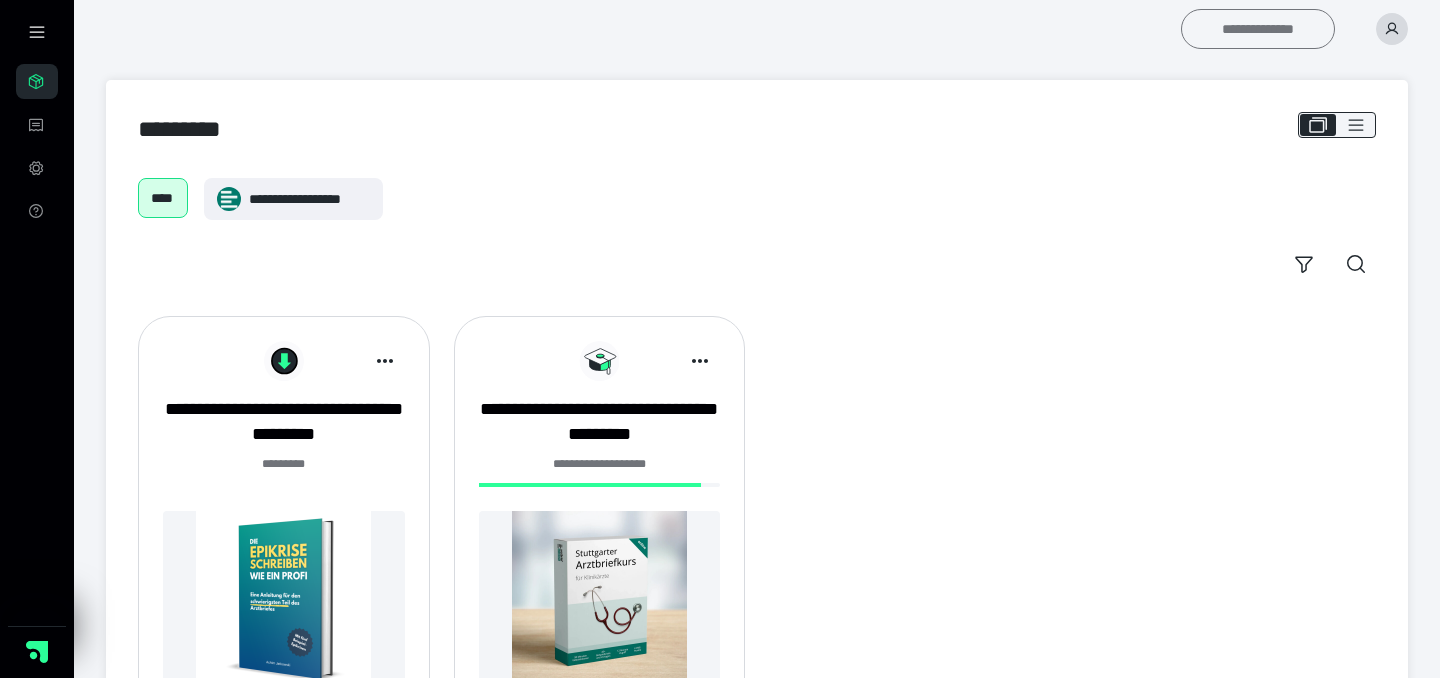 click on "**********" at bounding box center (1258, 29) 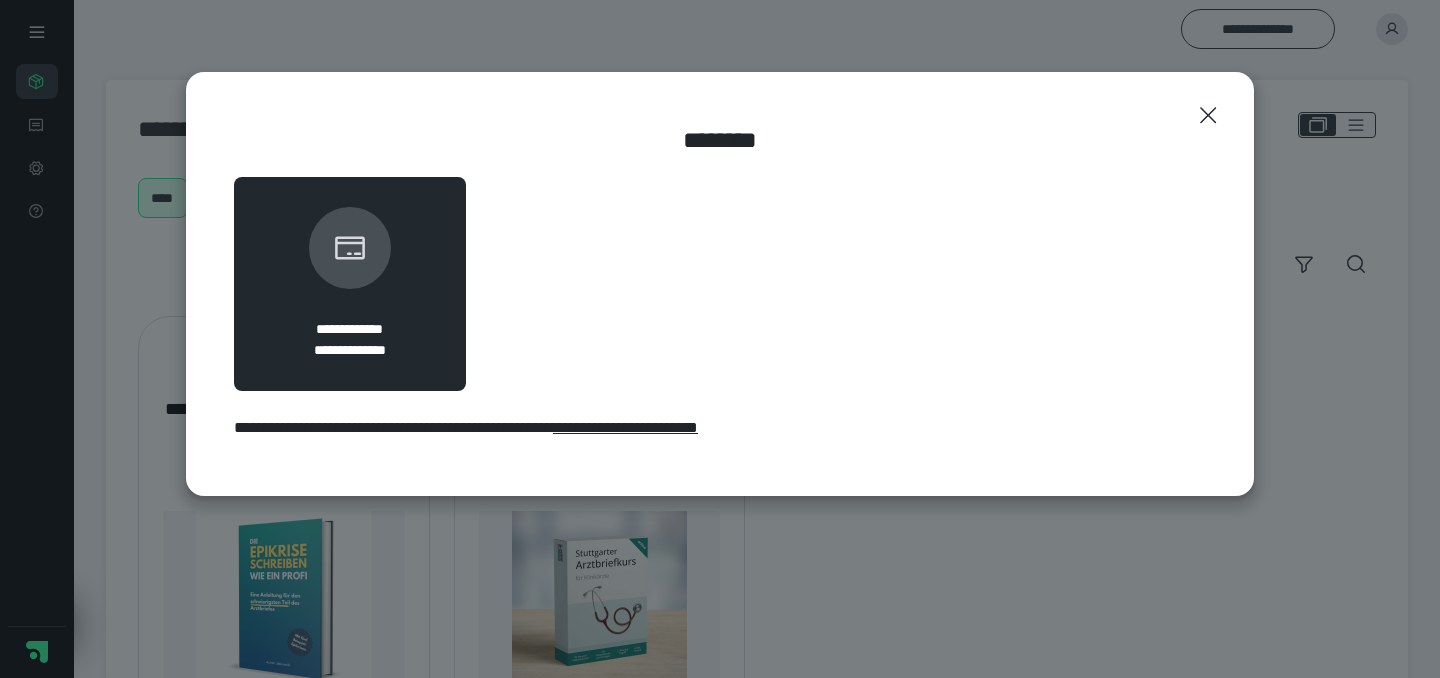 click at bounding box center (350, 248) 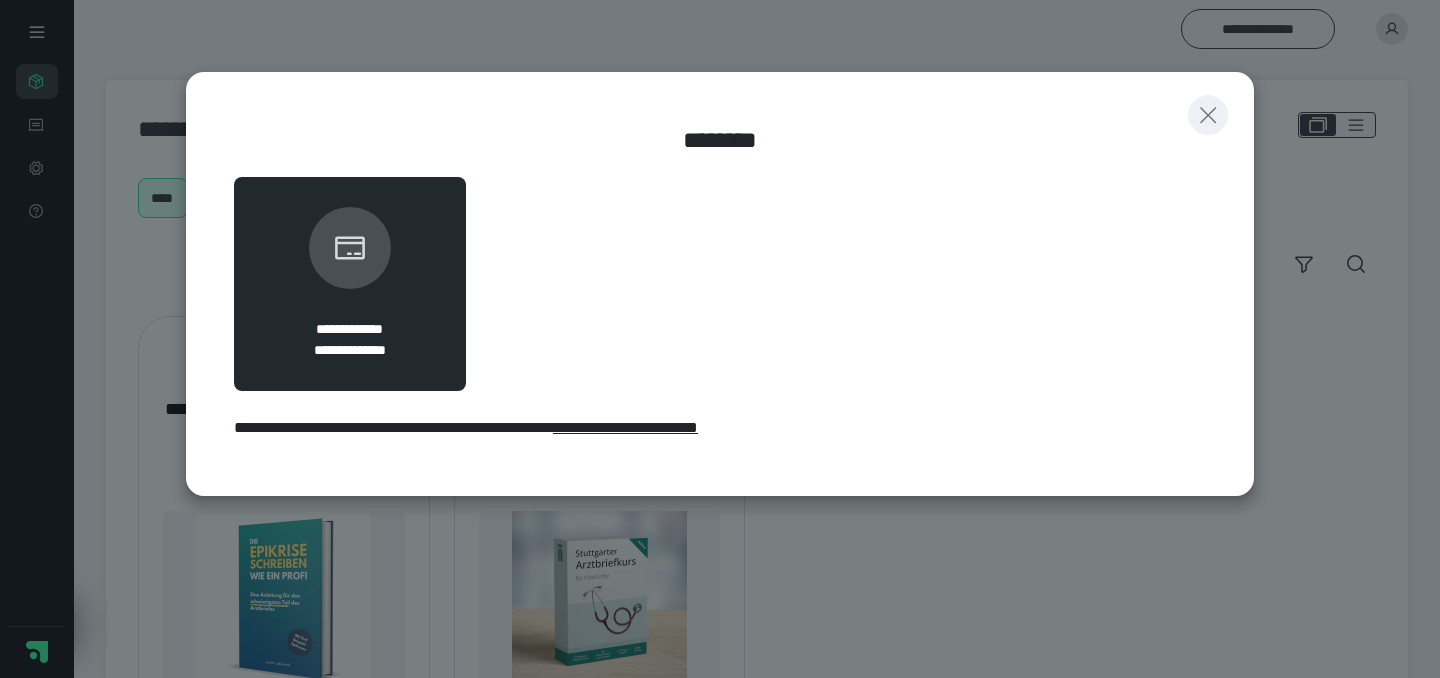 click 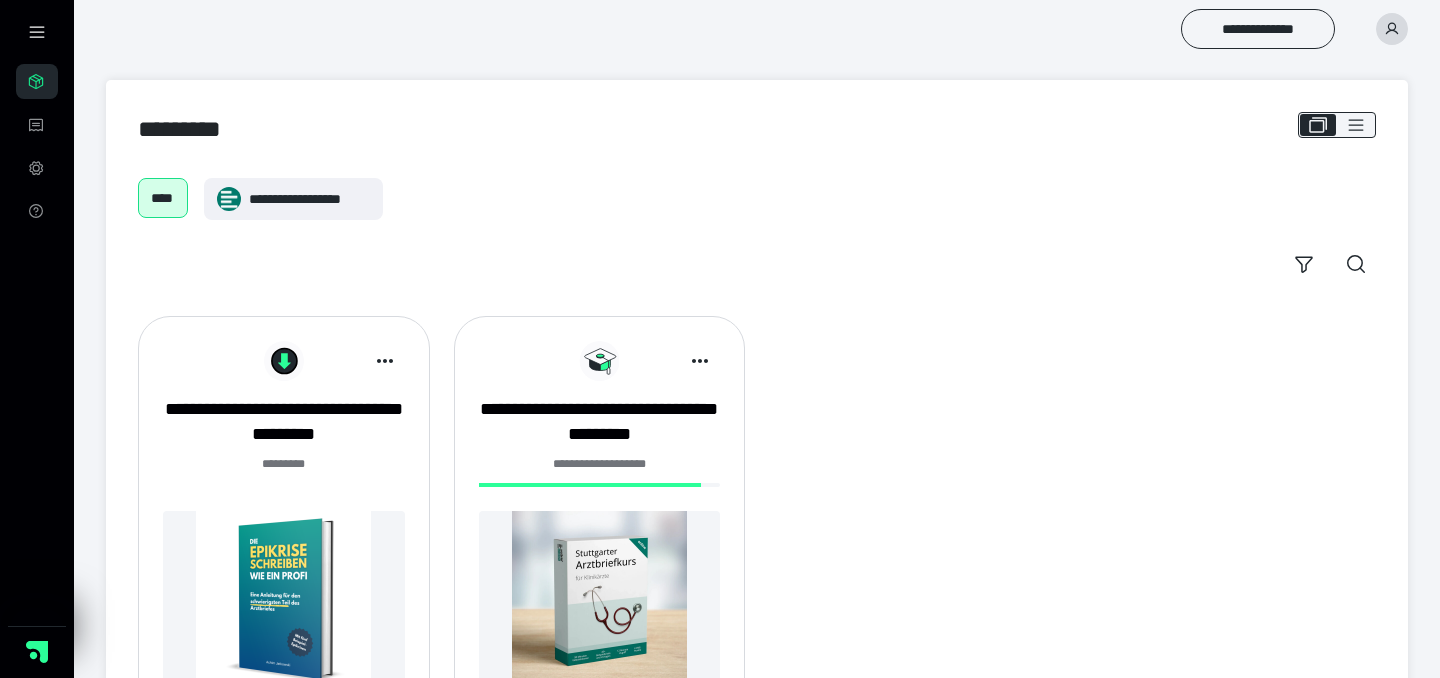 click 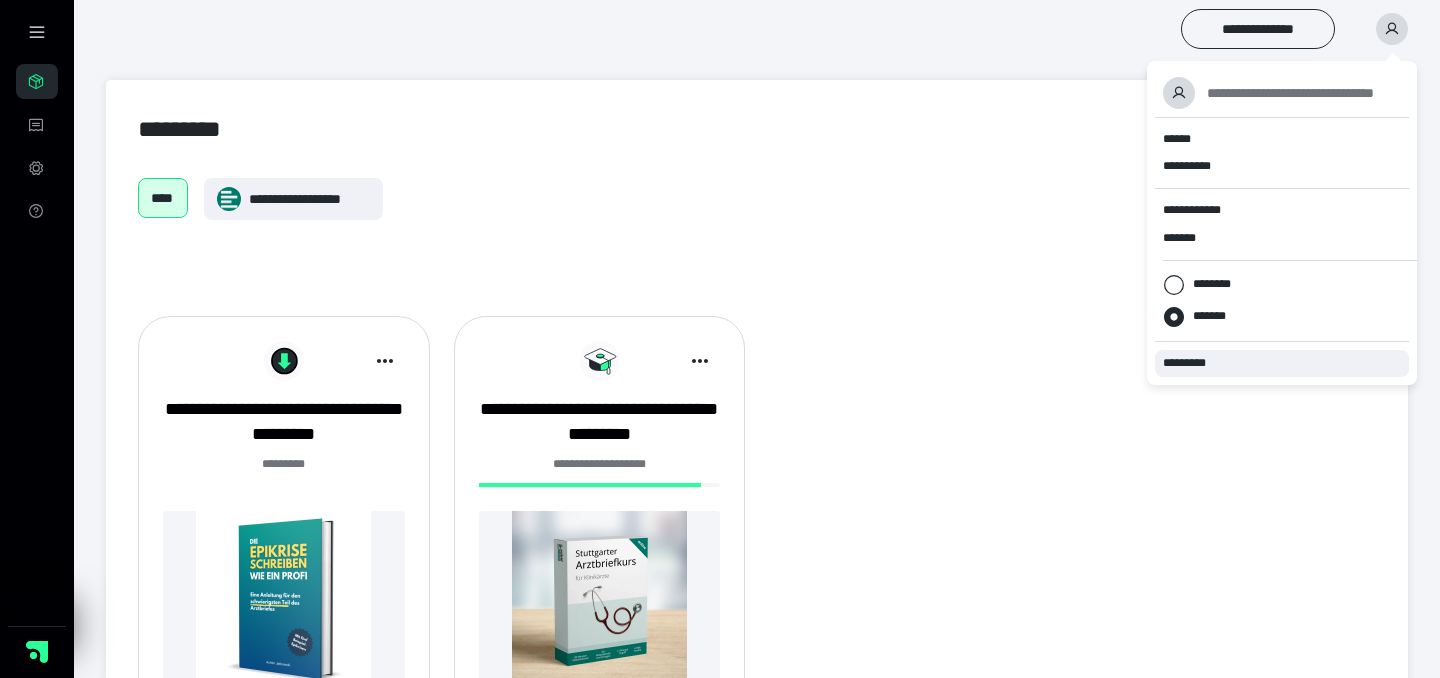 click on "*********" at bounding box center (1193, 363) 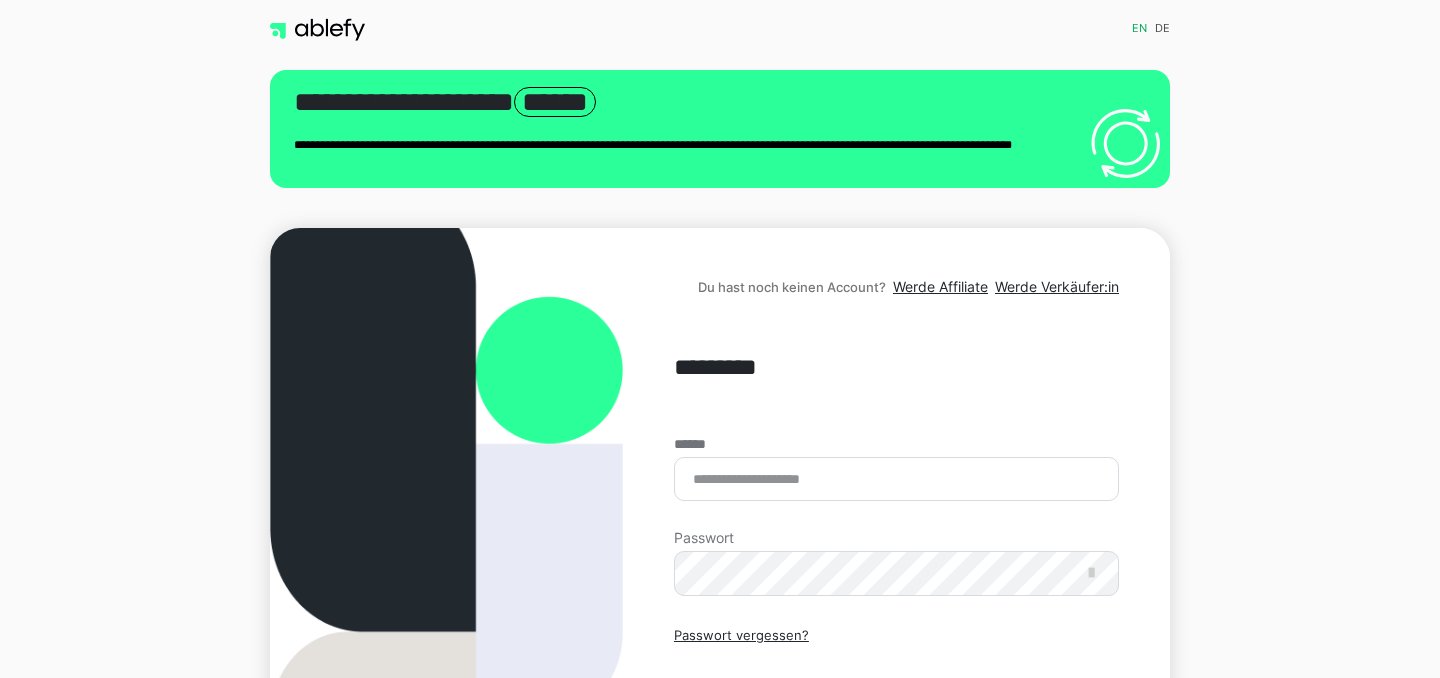 scroll, scrollTop: 0, scrollLeft: 0, axis: both 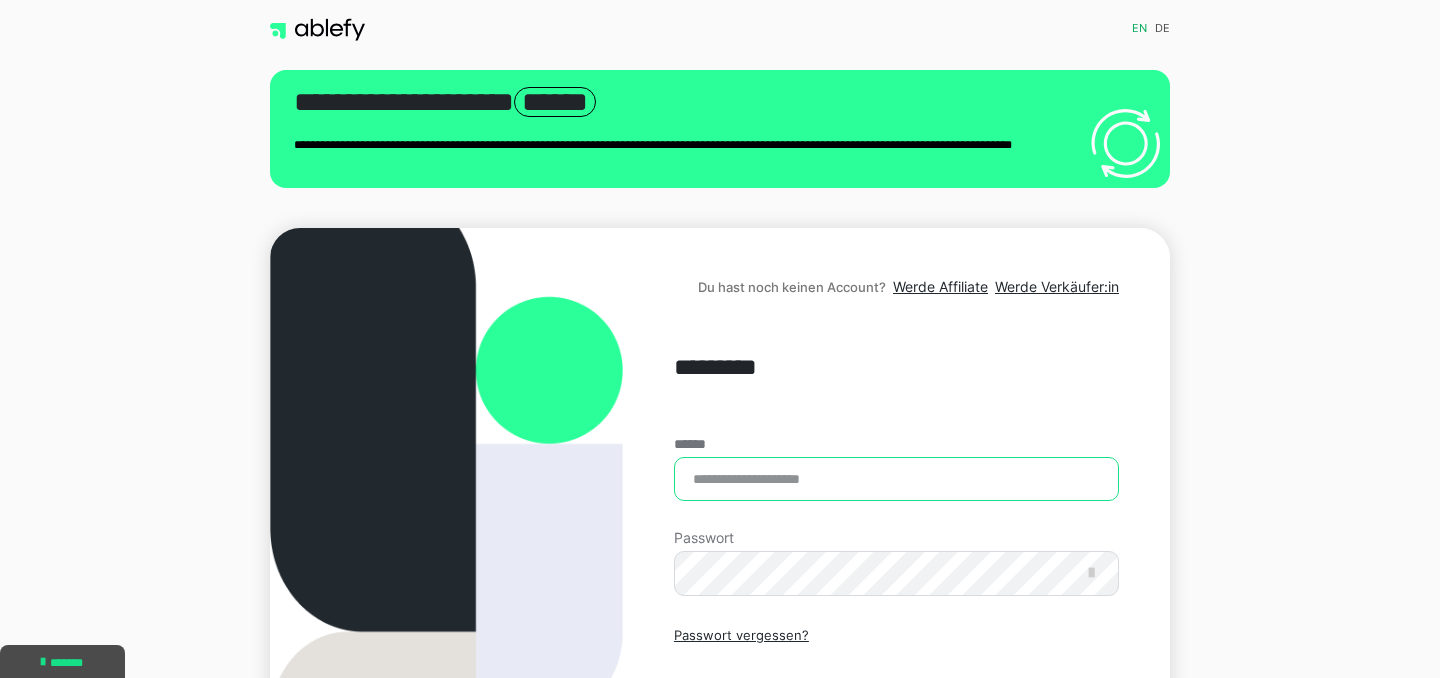 click on "******" at bounding box center (896, 479) 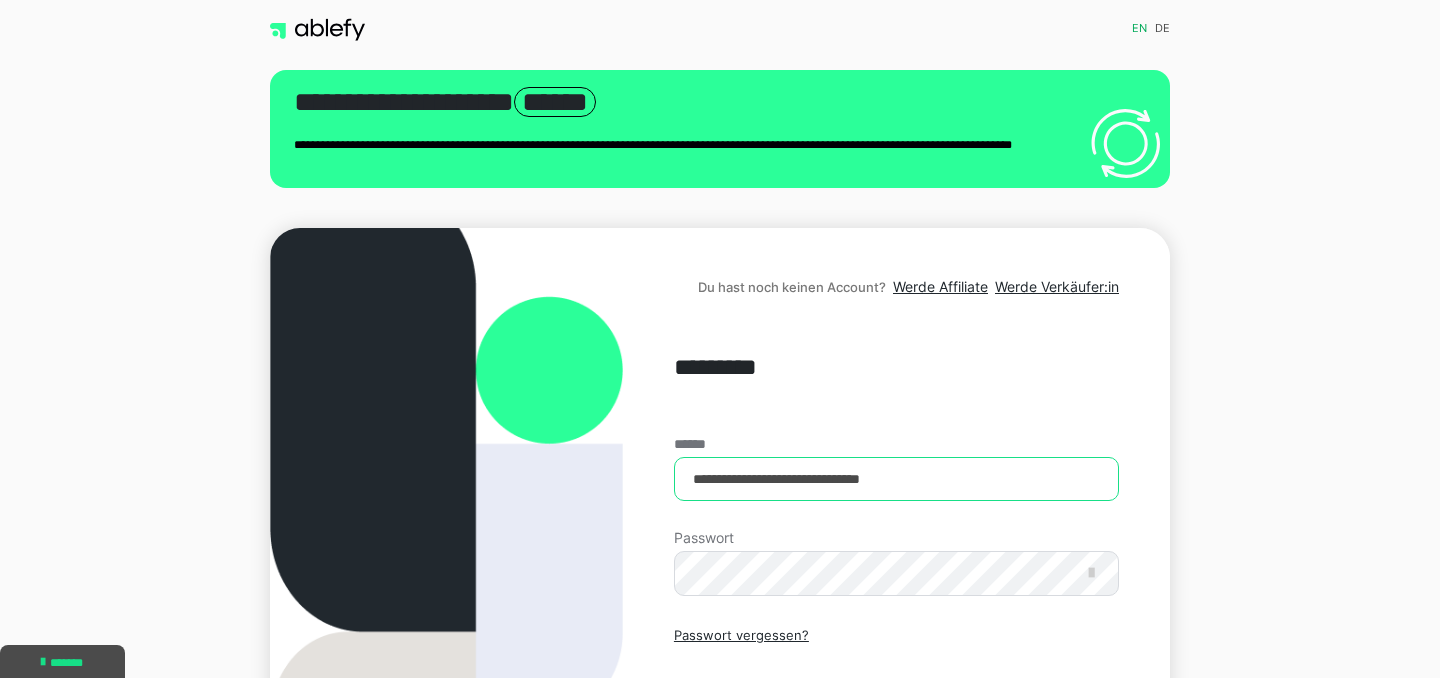 click on "**********" at bounding box center (896, 479) 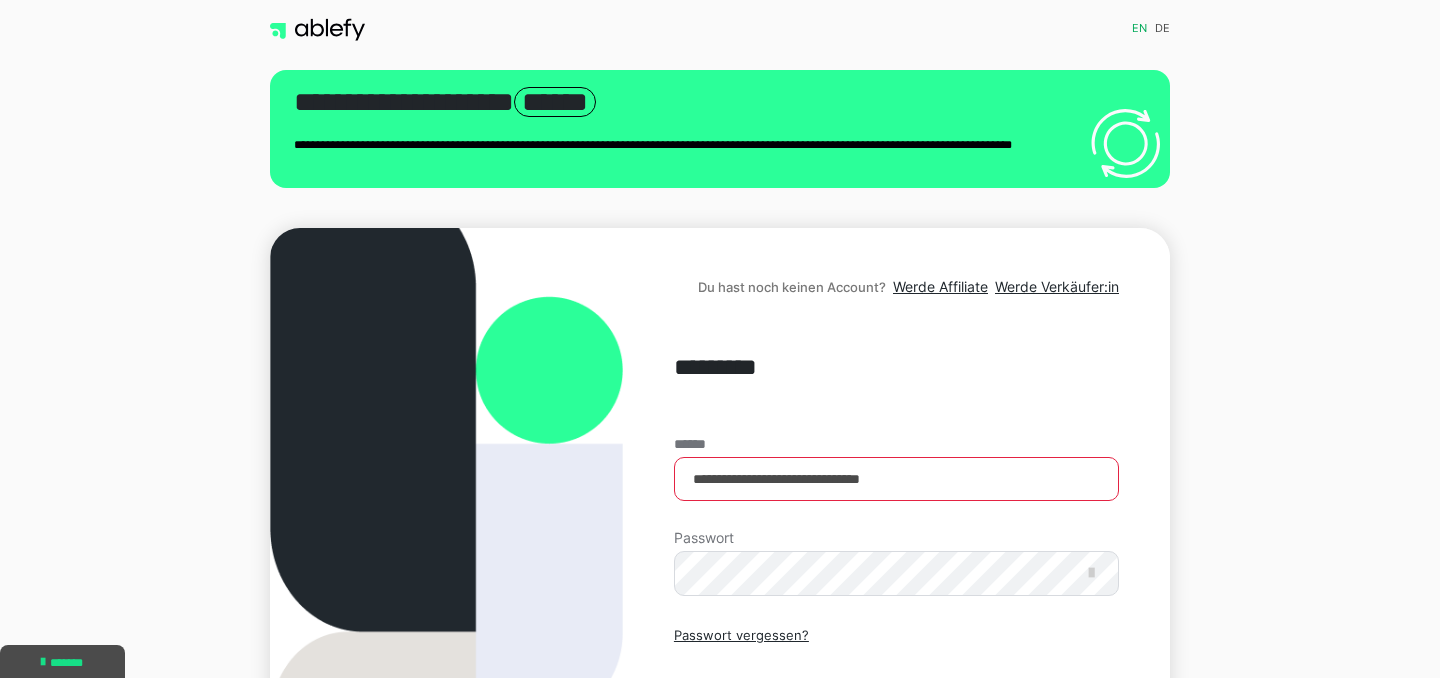 click on "**********" at bounding box center [896, 591] 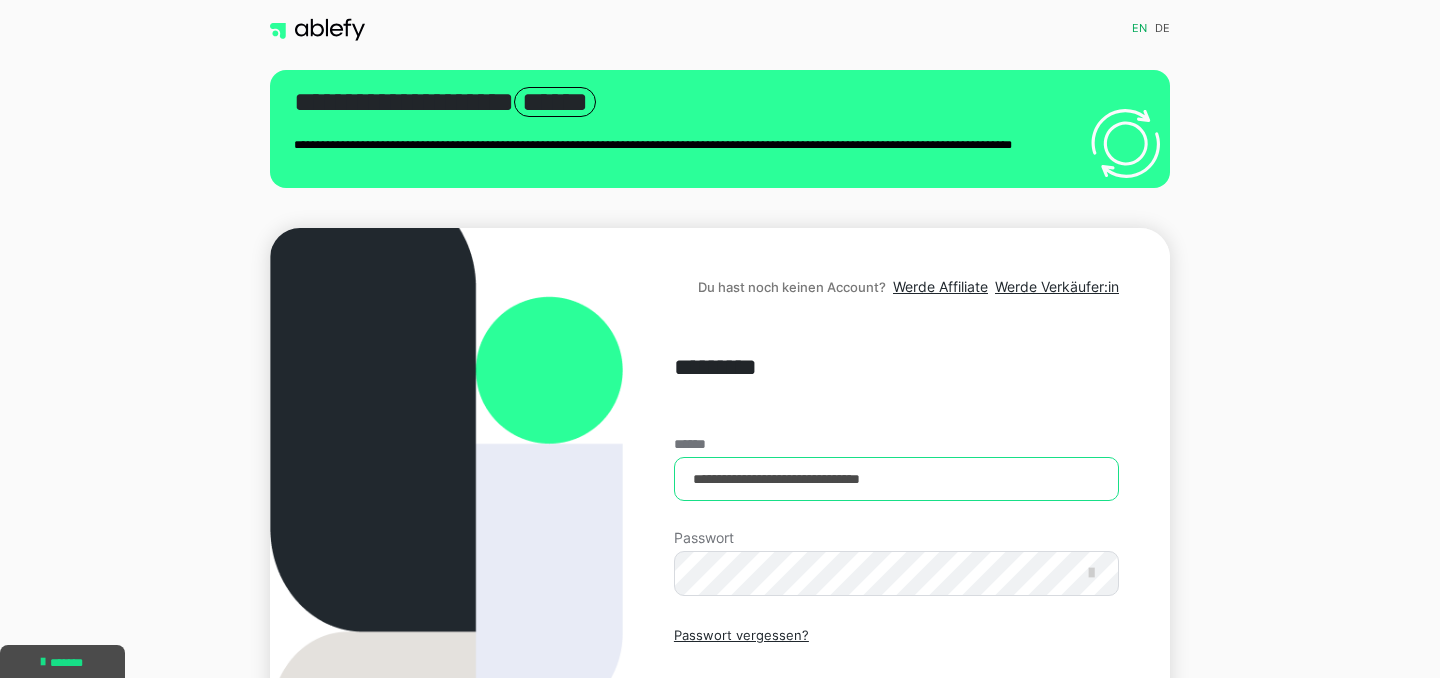 drag, startPoint x: 976, startPoint y: 483, endPoint x: 328, endPoint y: 432, distance: 650.00385 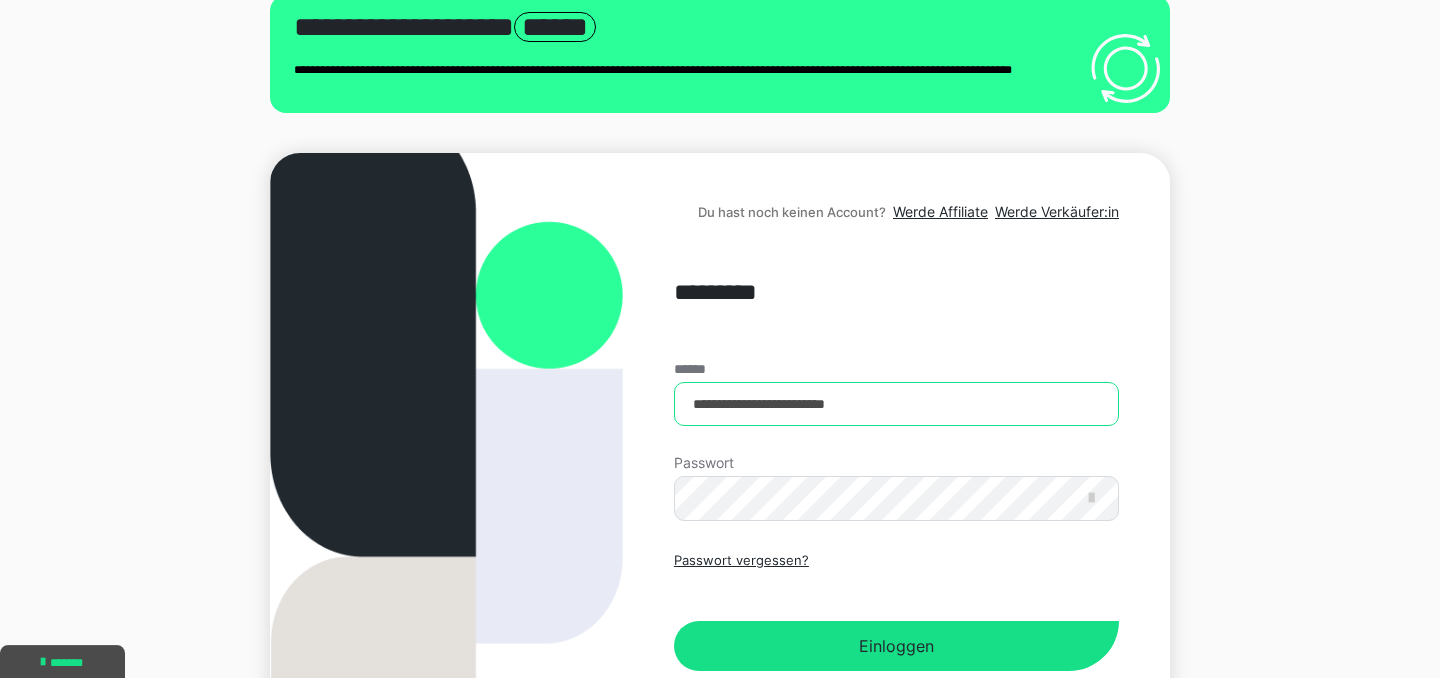 scroll, scrollTop: 216, scrollLeft: 0, axis: vertical 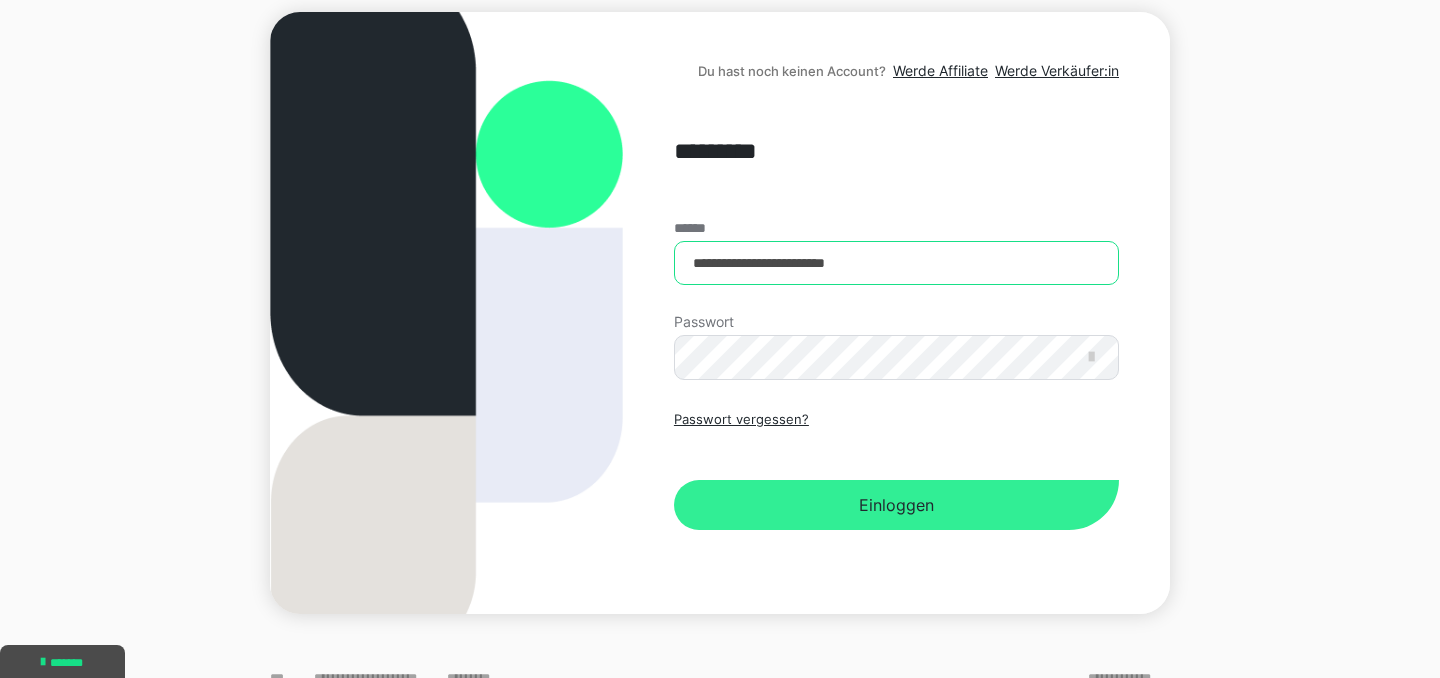 type on "**********" 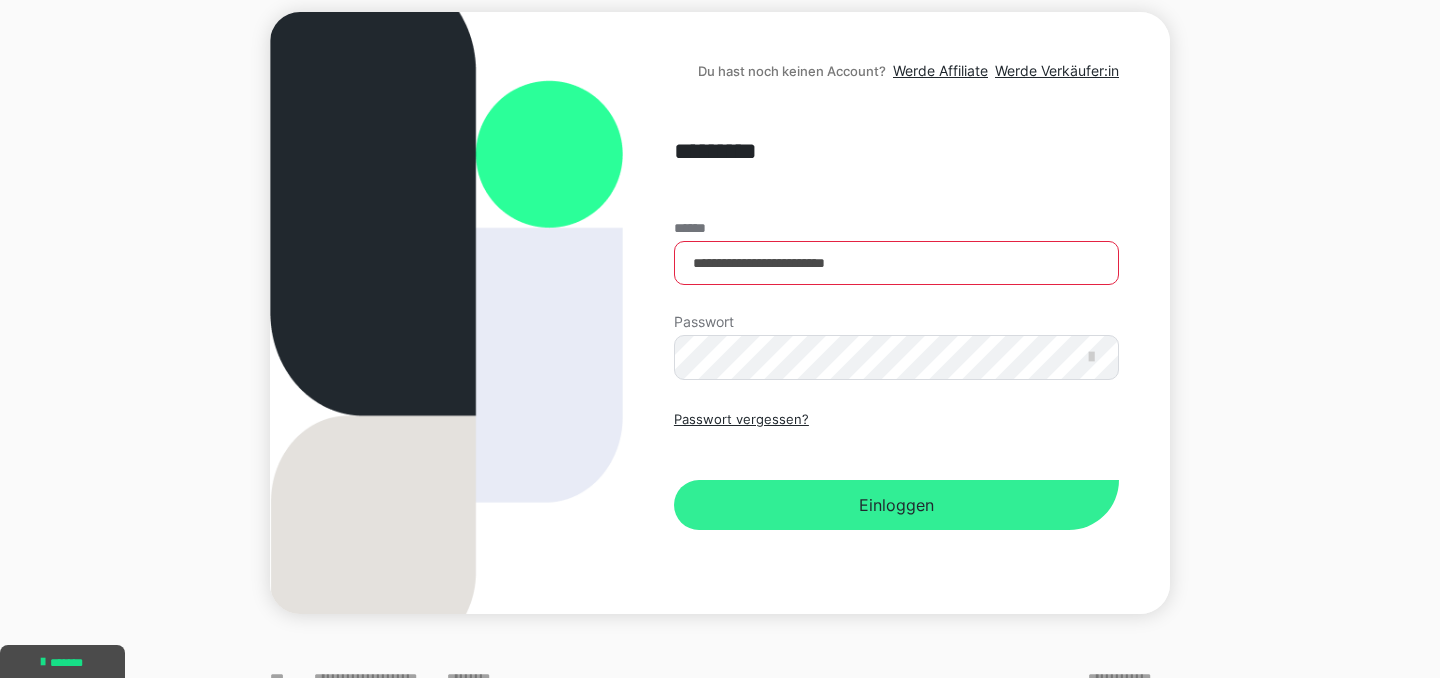 click on "Einloggen" at bounding box center [896, 505] 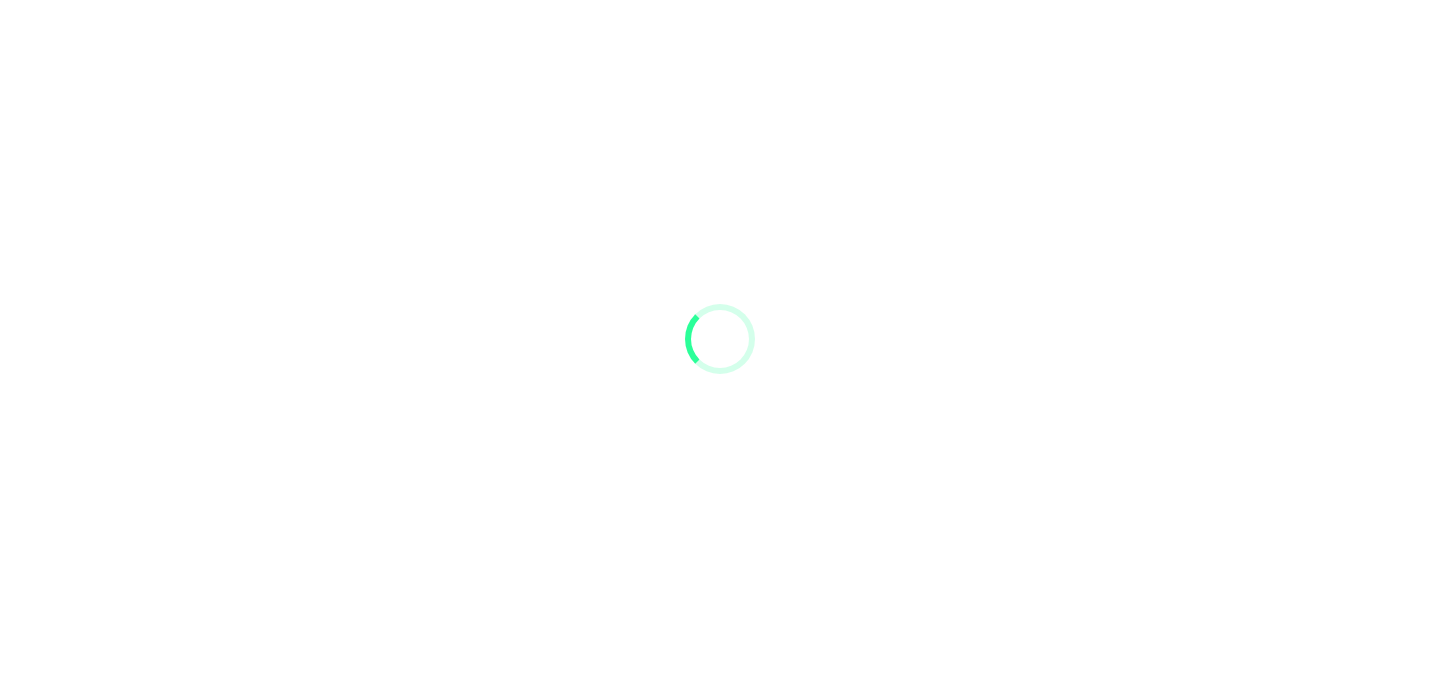 scroll, scrollTop: 0, scrollLeft: 0, axis: both 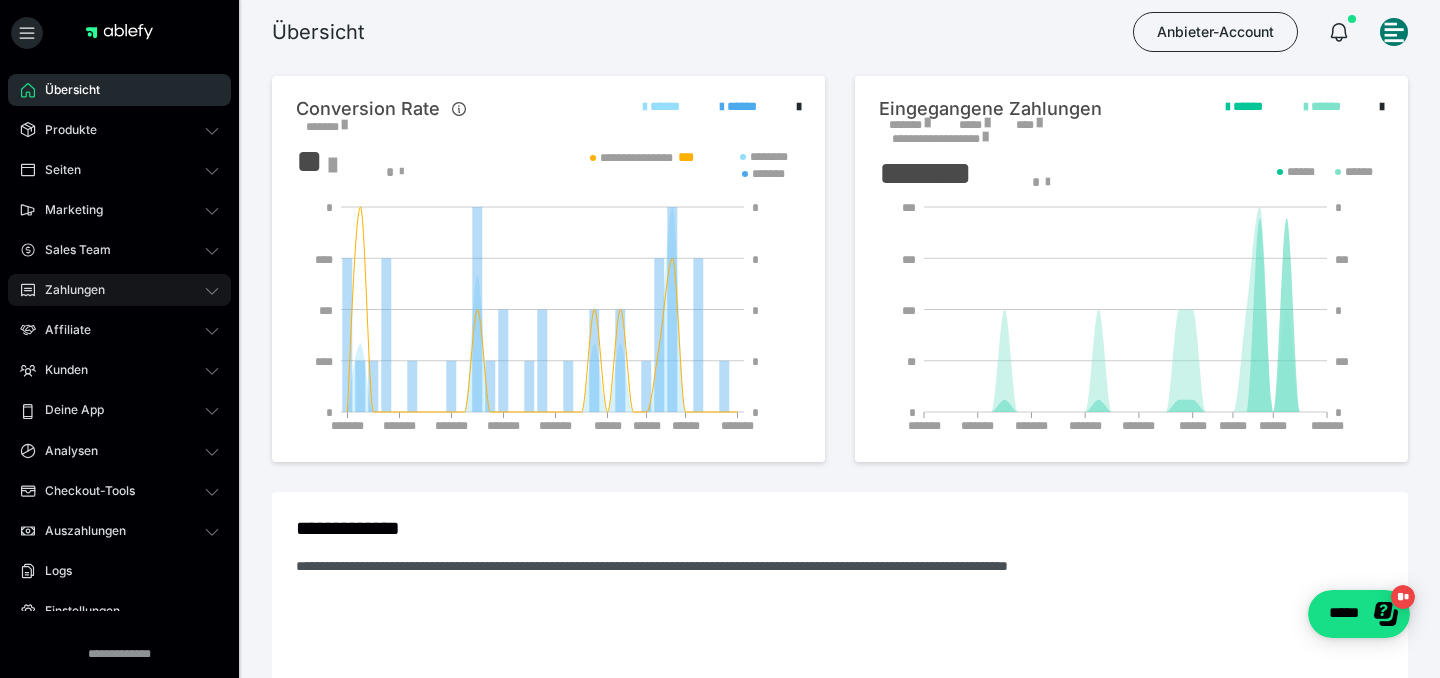 click on "Zahlungen" at bounding box center [68, 290] 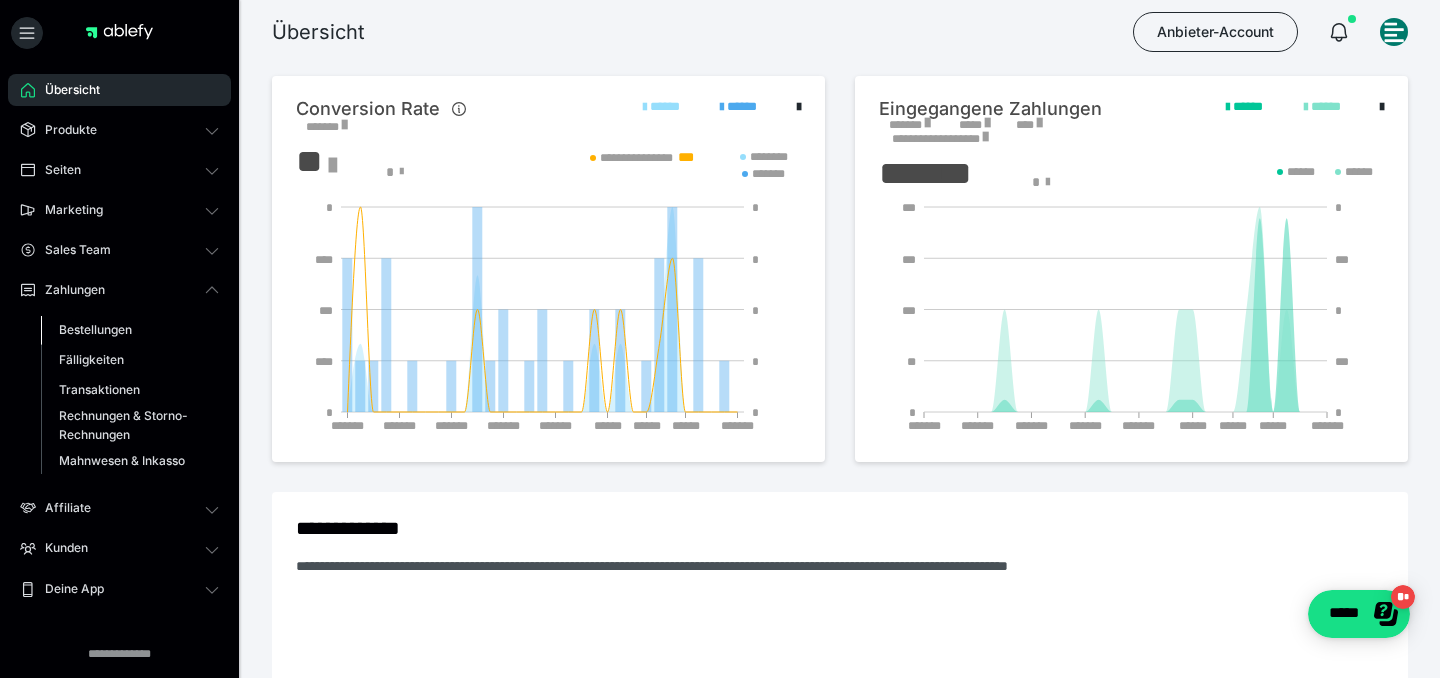 click on "Bestellungen" at bounding box center [95, 329] 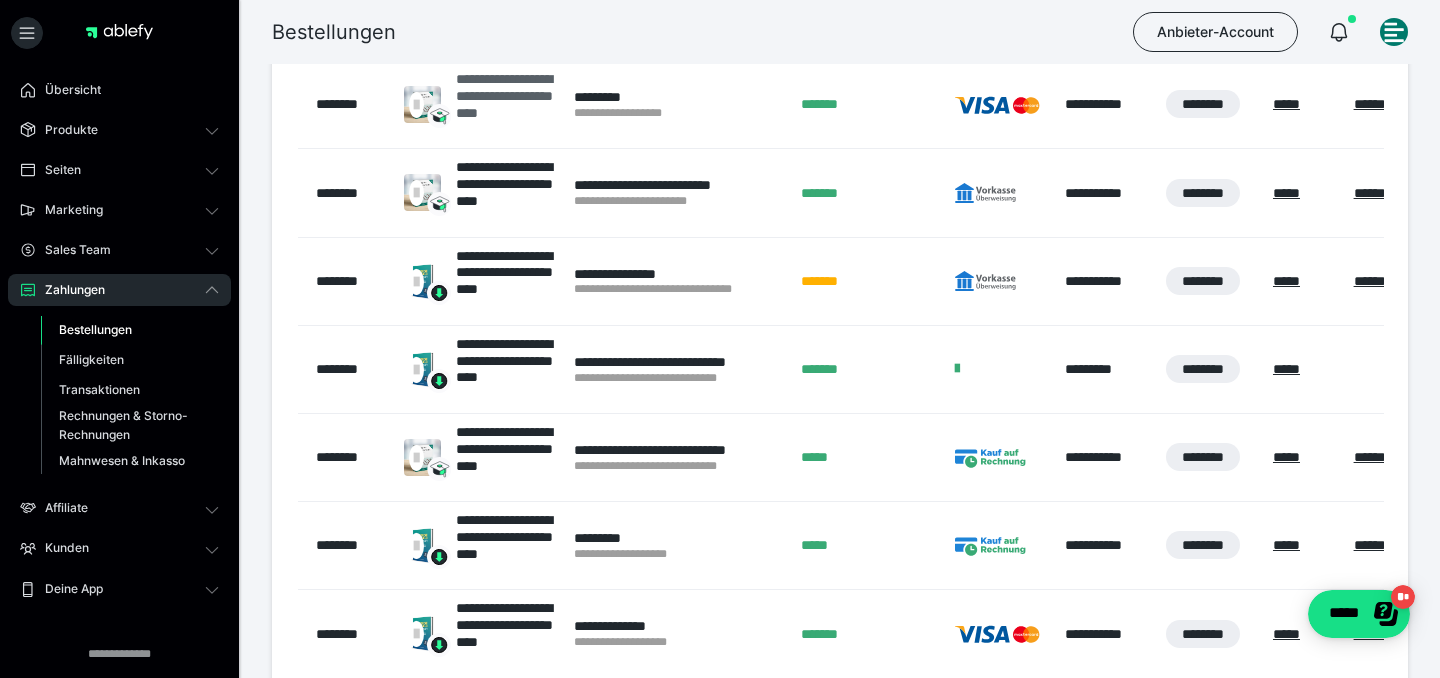 scroll, scrollTop: 648, scrollLeft: 0, axis: vertical 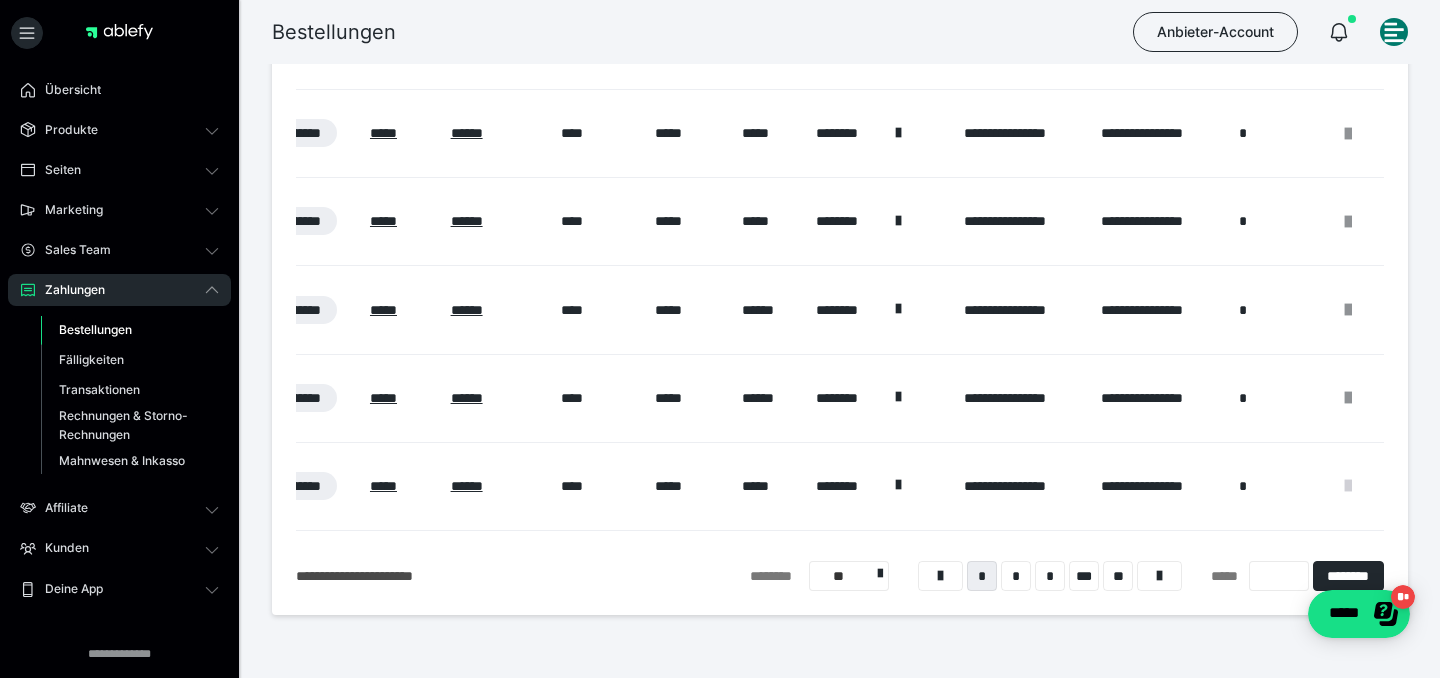 click at bounding box center (1348, 486) 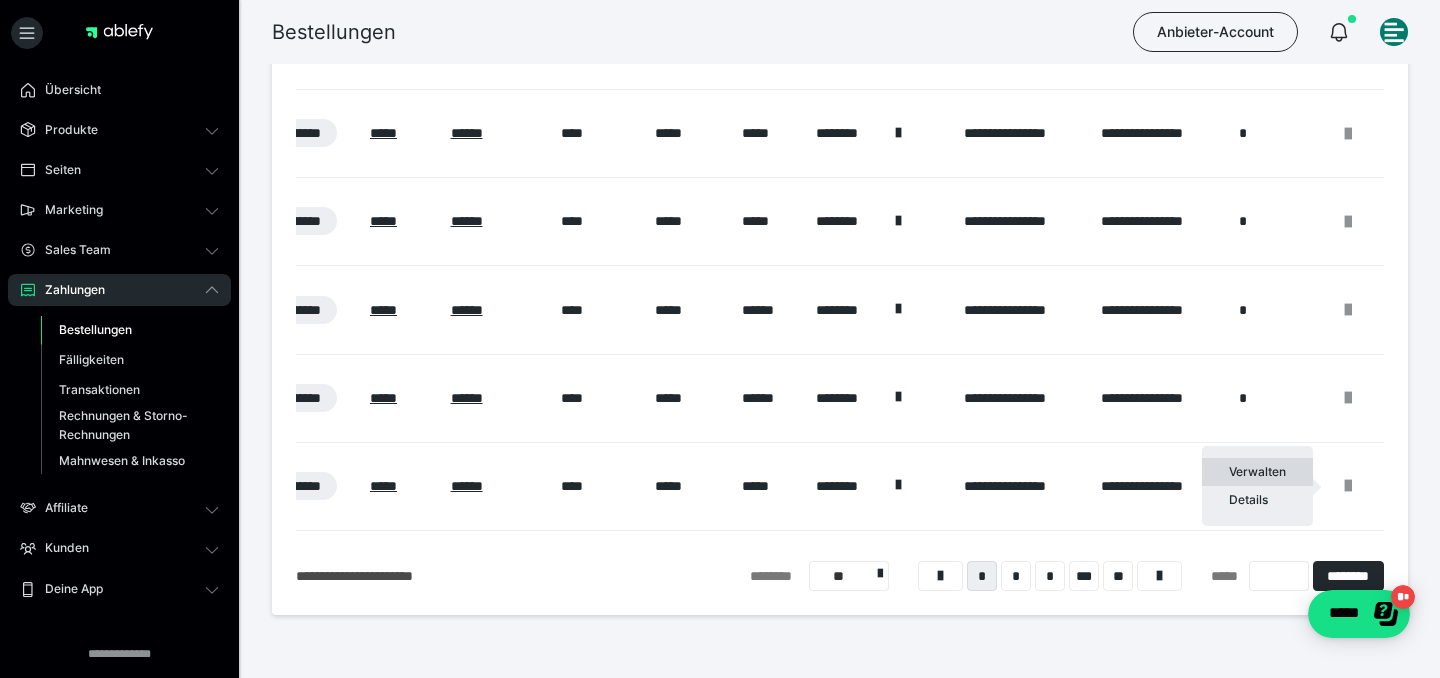 click on "Verwalten" at bounding box center (1257, 472) 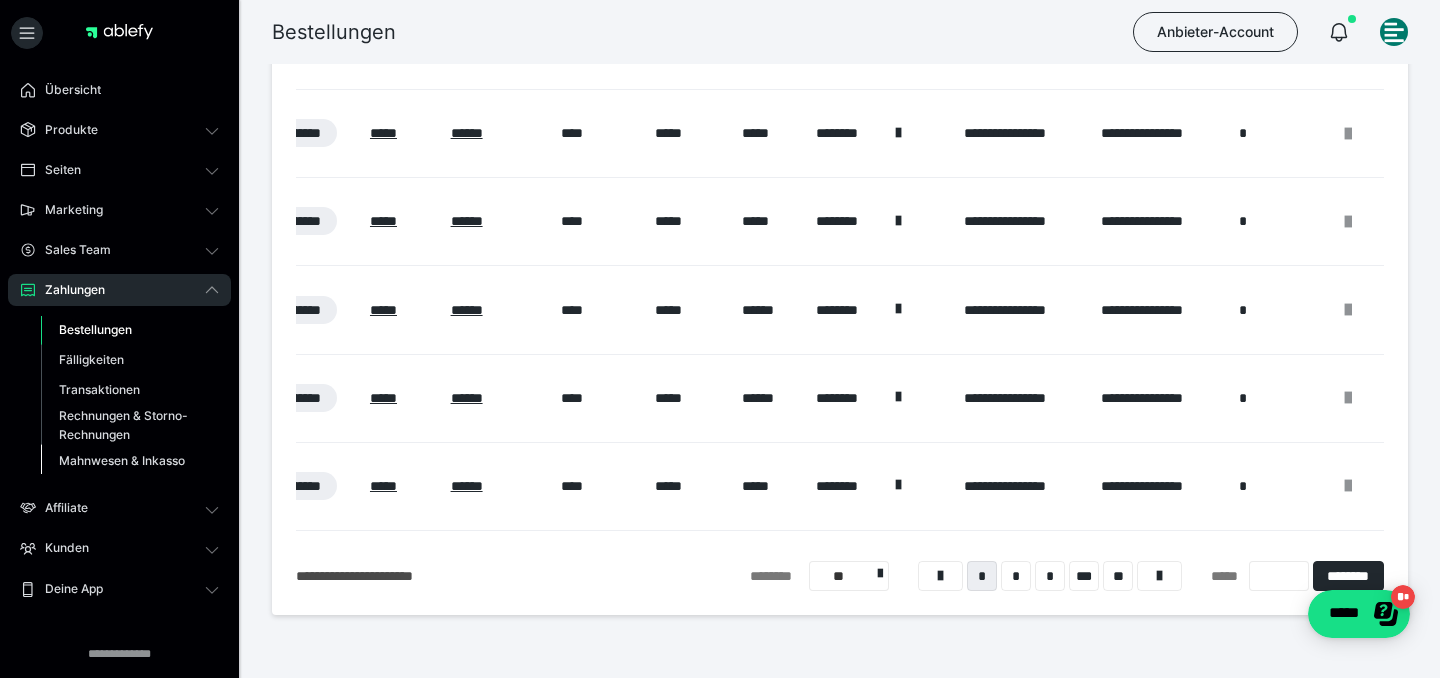 click on "Mahnwesen & Inkasso" at bounding box center (122, 460) 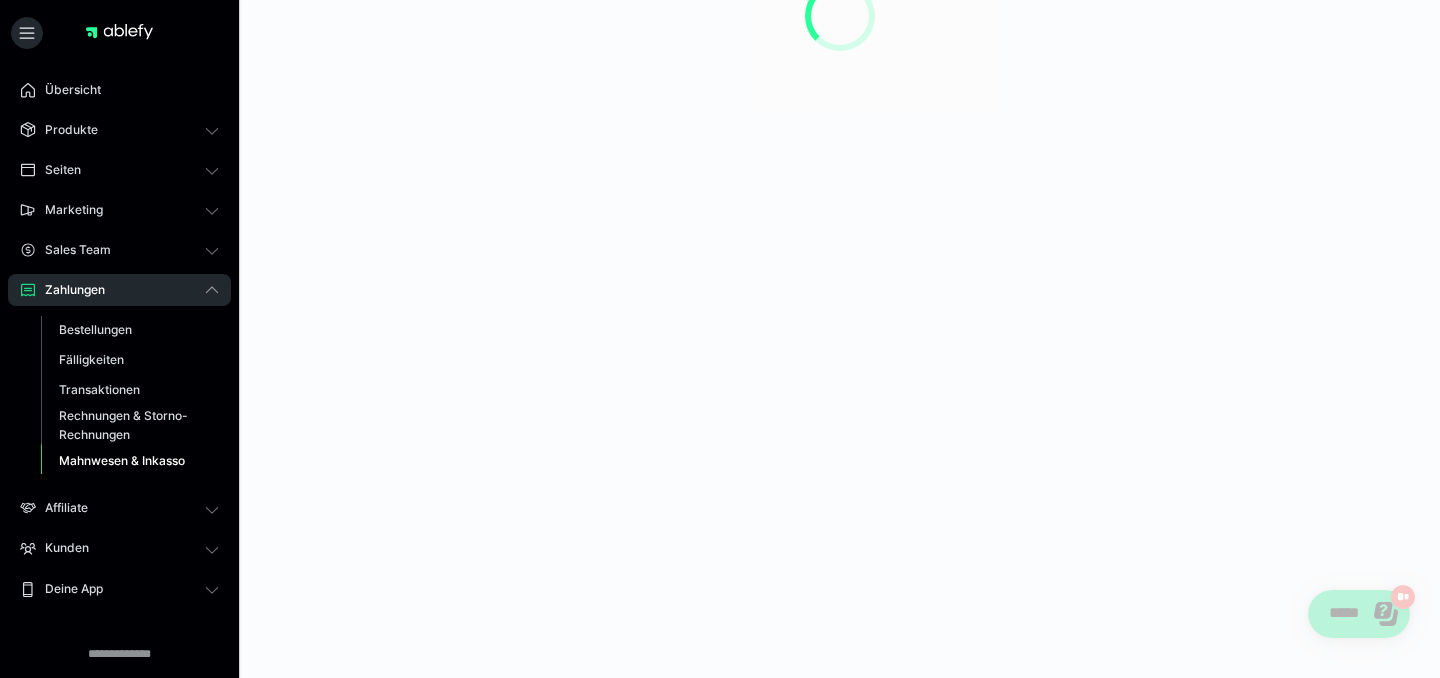 scroll, scrollTop: 0, scrollLeft: 0, axis: both 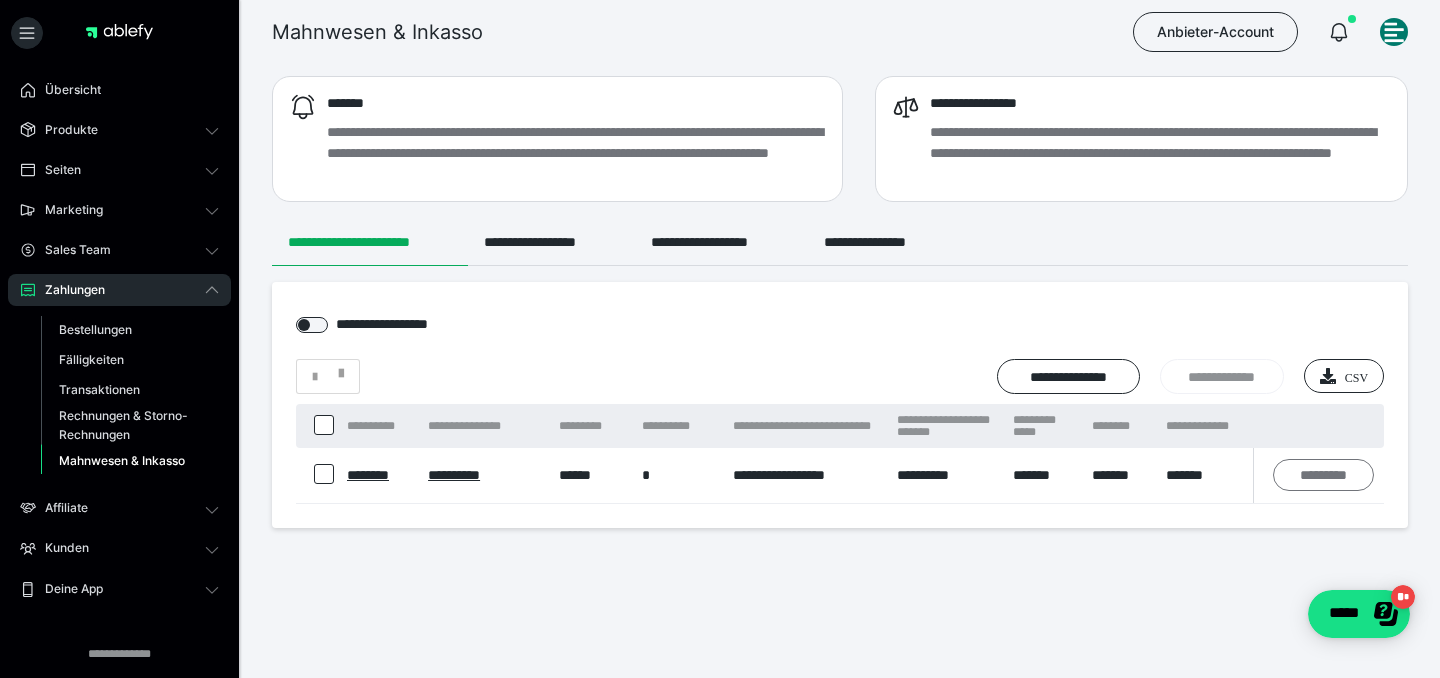 click on "*********" at bounding box center (1323, 475) 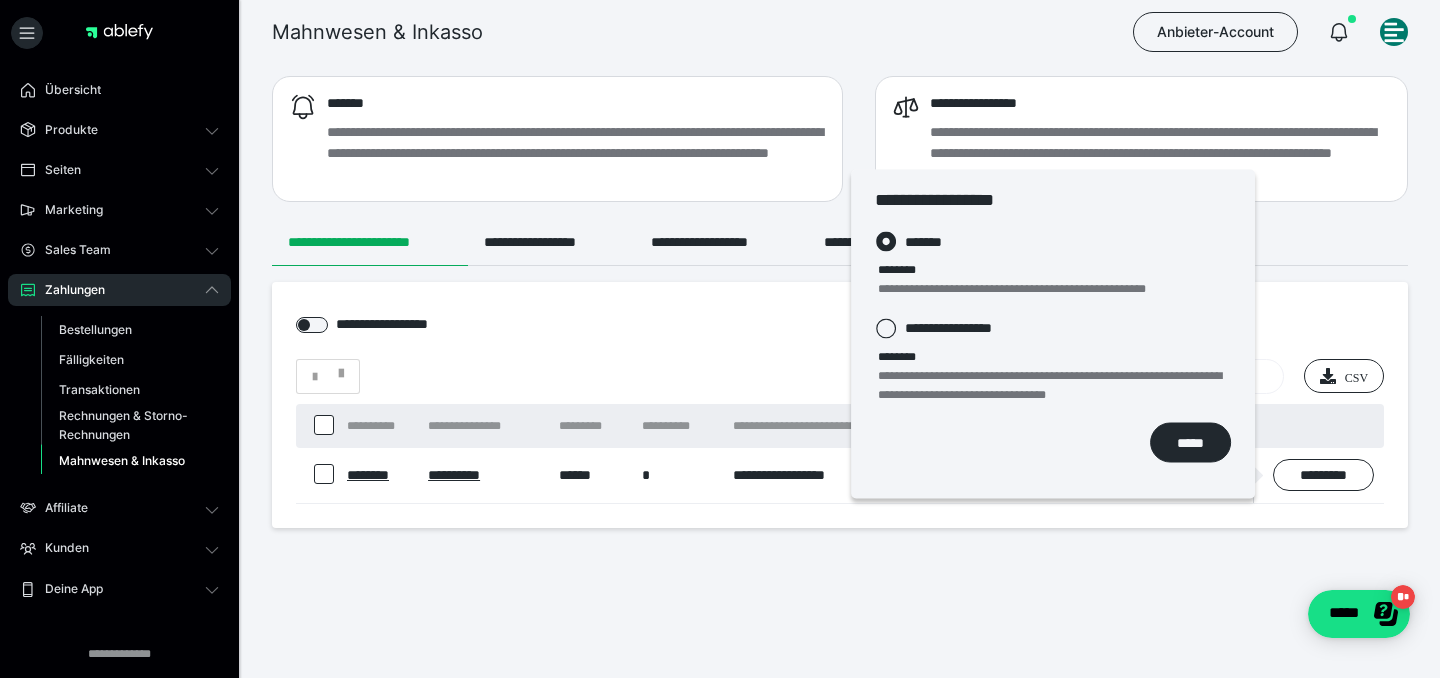 click on "**********" at bounding box center [1053, 334] 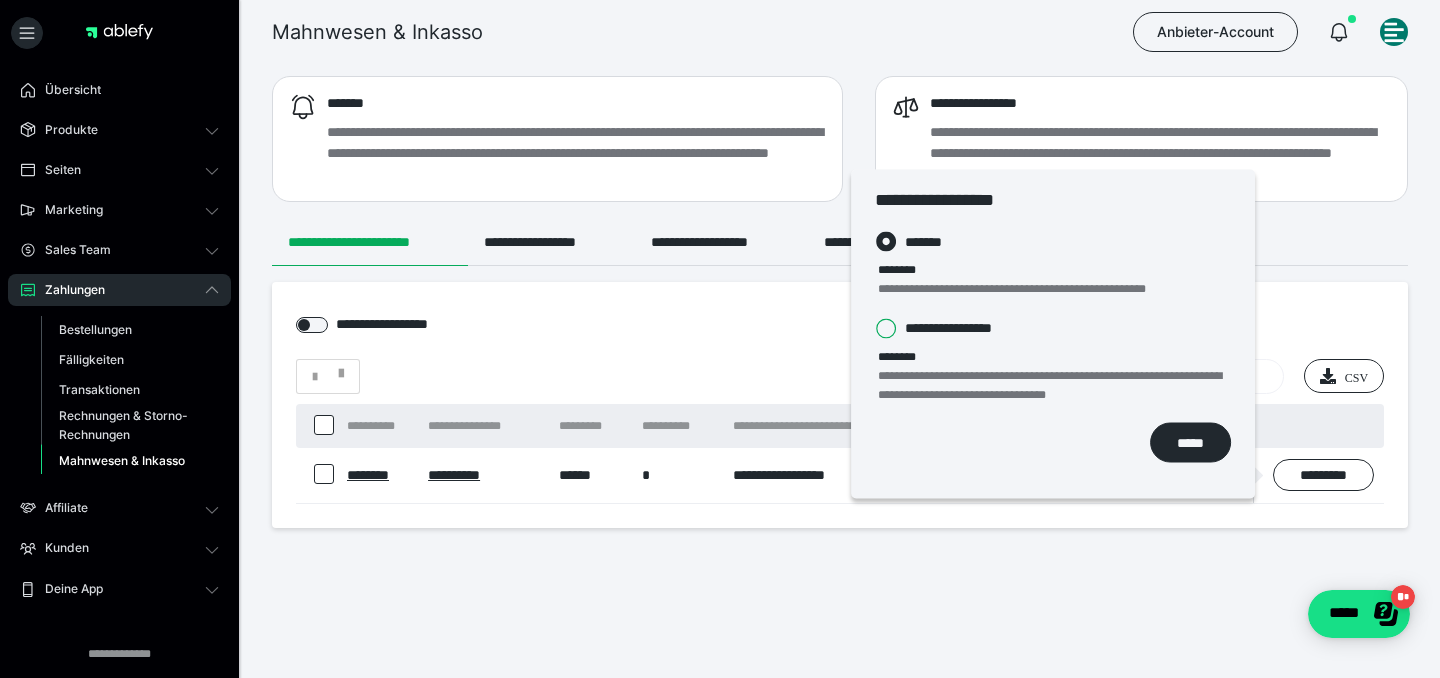 click on "**********" at bounding box center [875, 328] 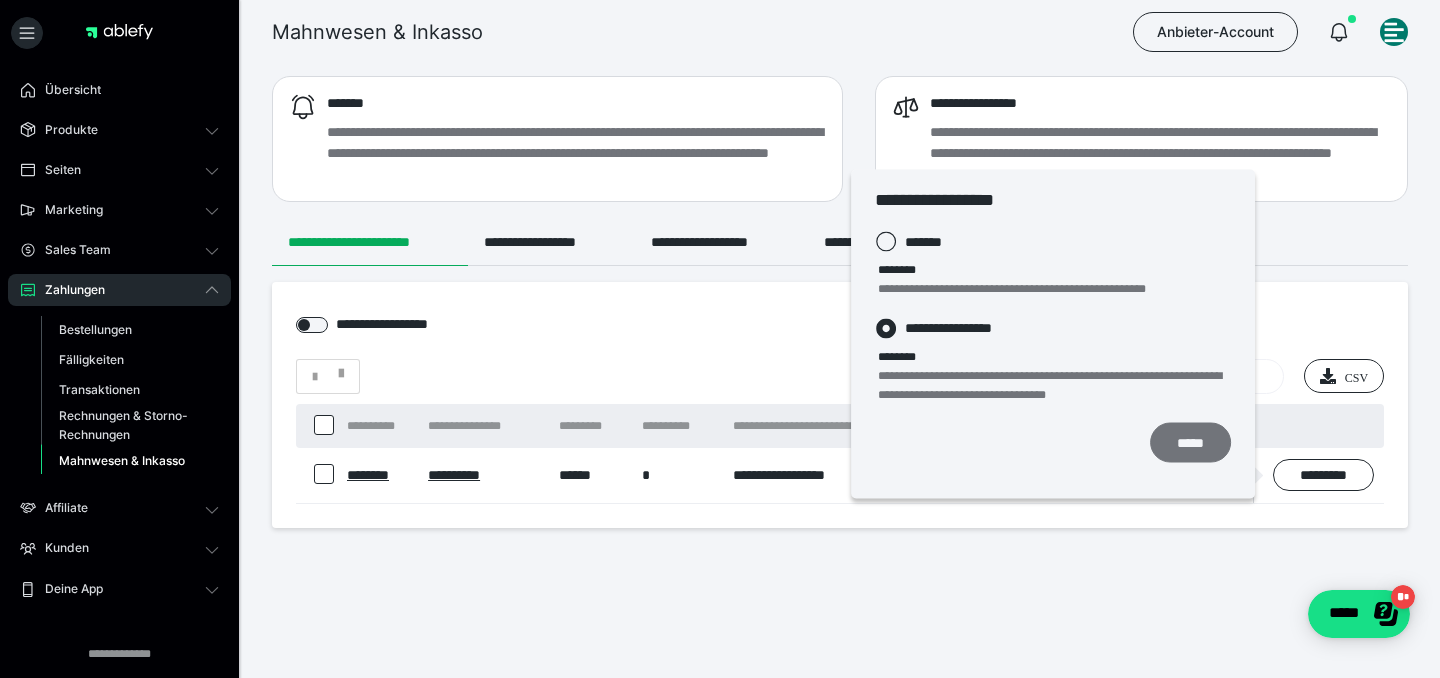 click on "*****" at bounding box center (1190, 443) 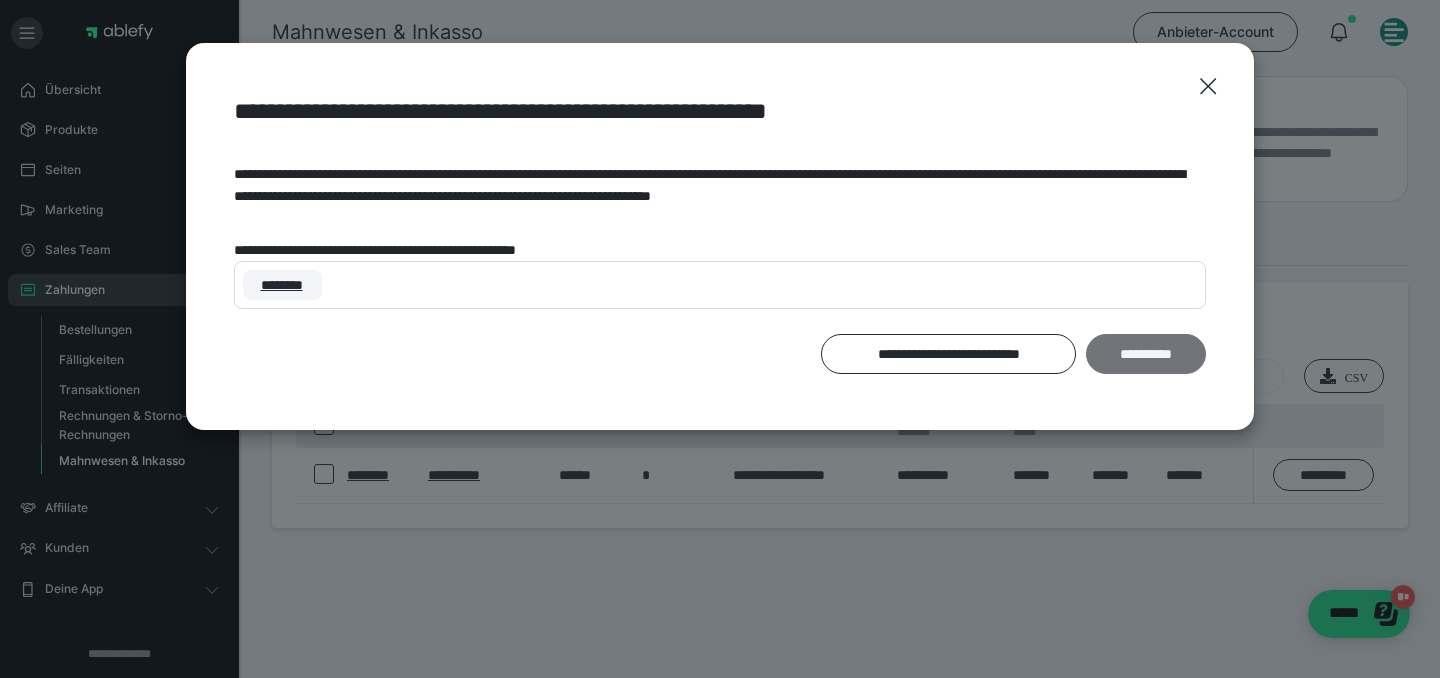 click on "**********" at bounding box center [1146, 354] 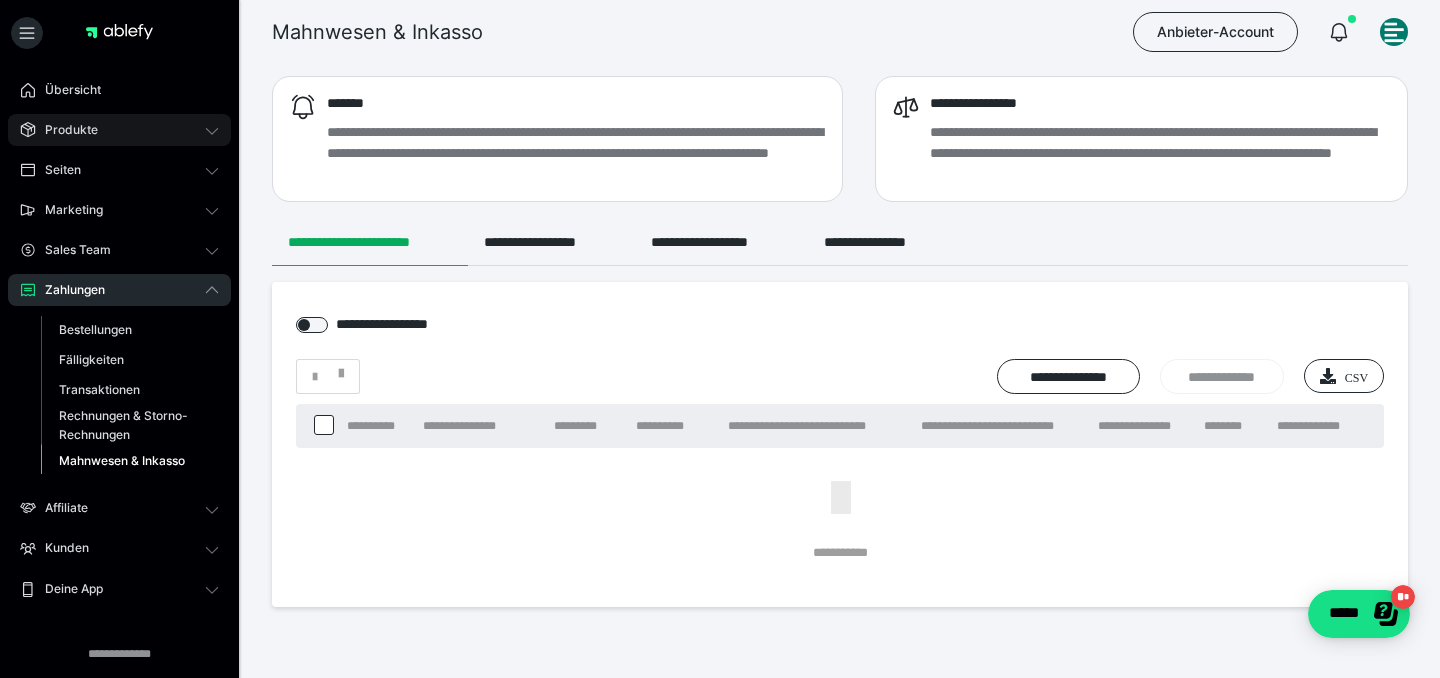 click on "Produkte" at bounding box center [64, 130] 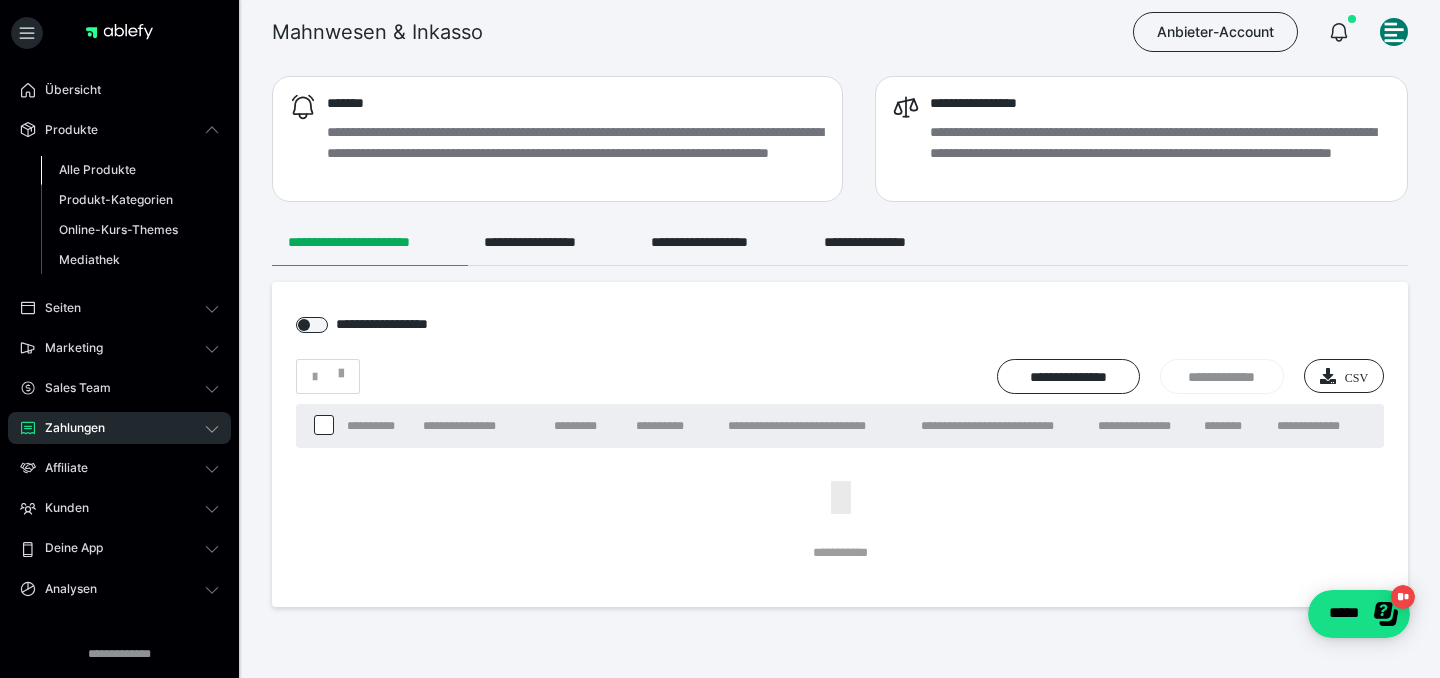 click on "Alle Produkte" at bounding box center [97, 169] 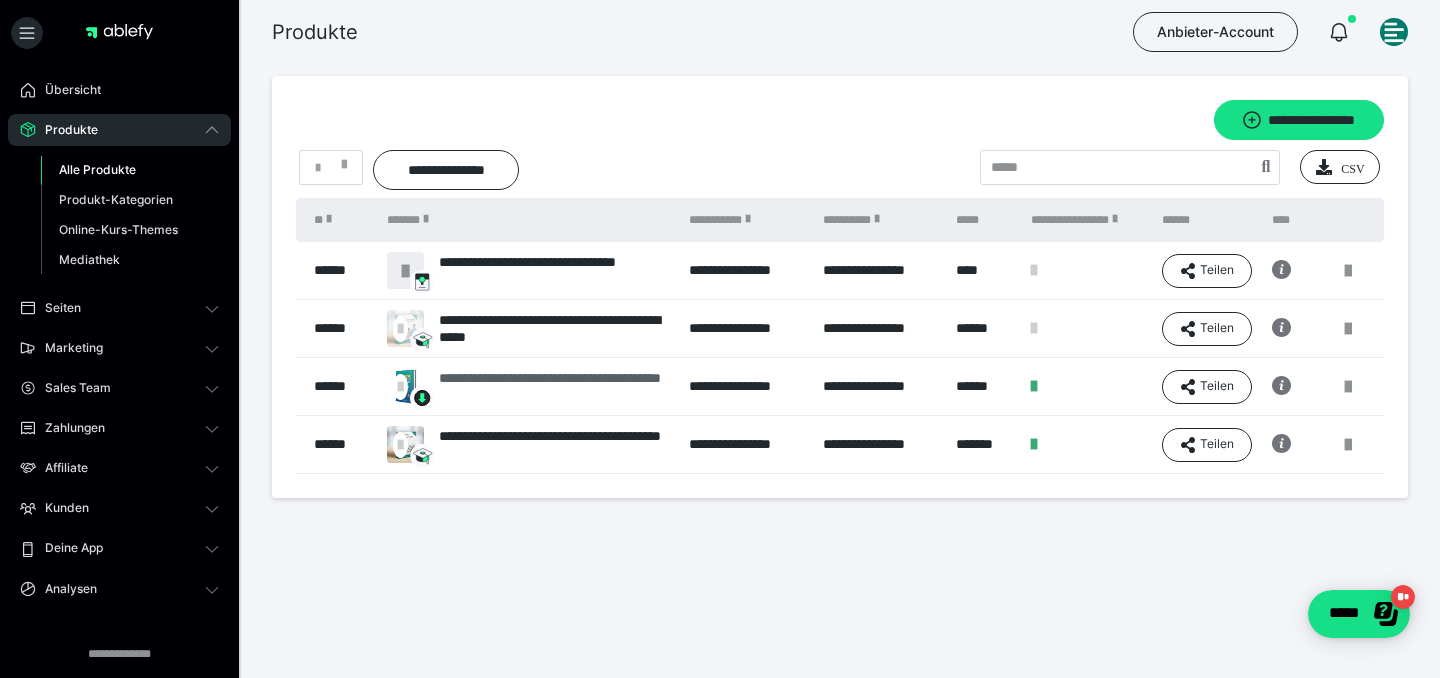 click on "**********" at bounding box center (554, 387) 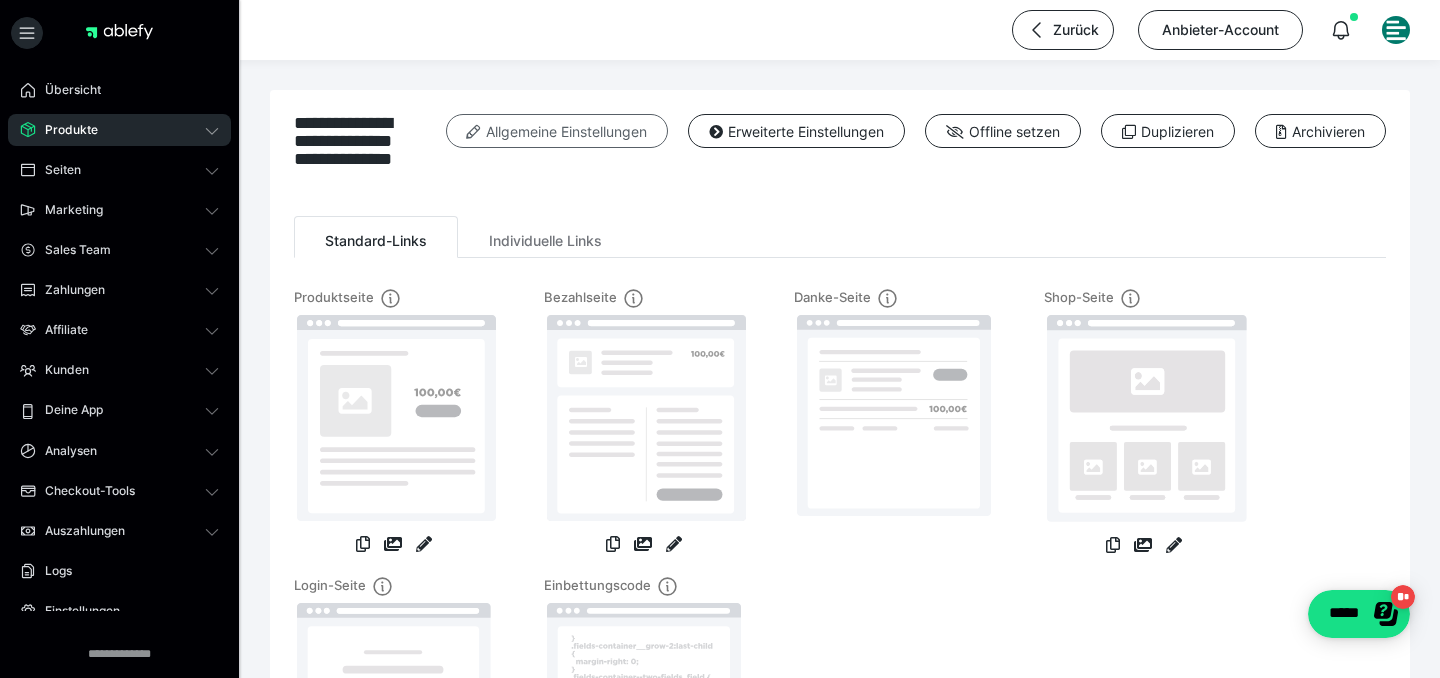 click on "Allgemeine Einstellungen" at bounding box center (557, 131) 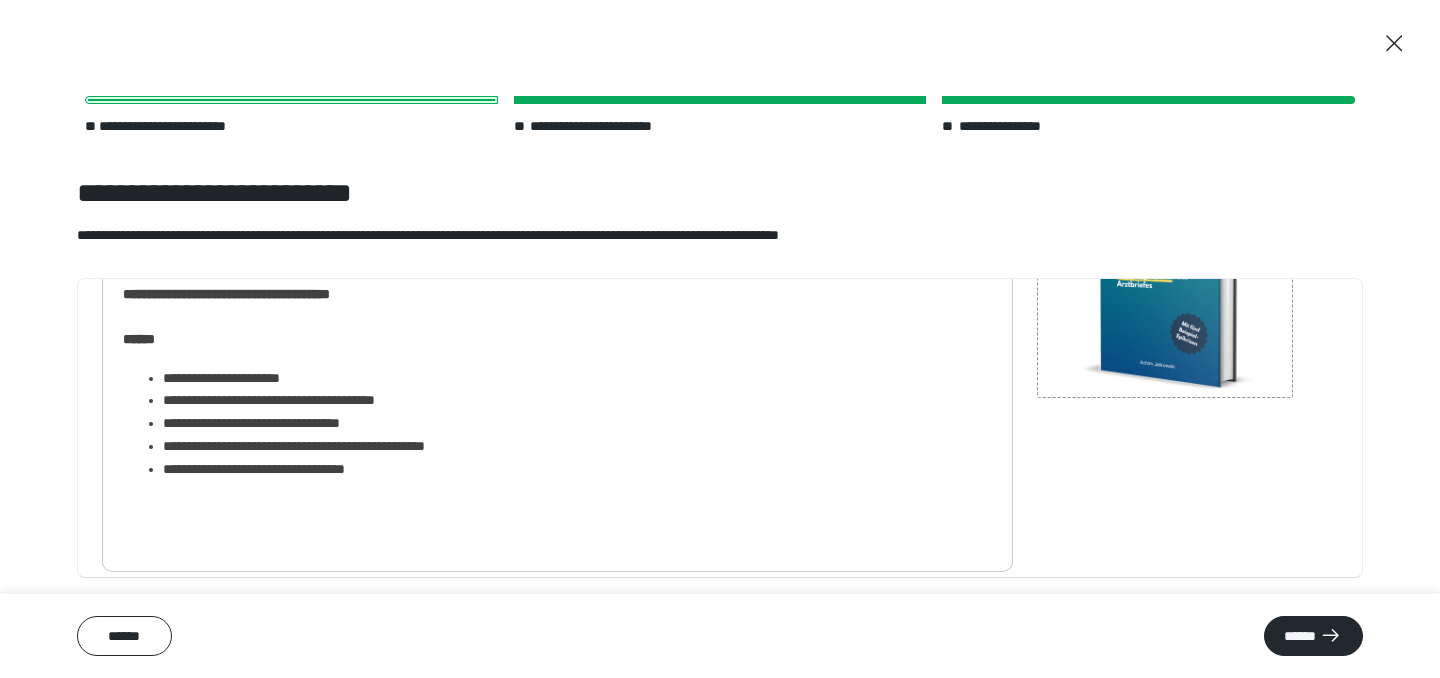scroll, scrollTop: 306, scrollLeft: 0, axis: vertical 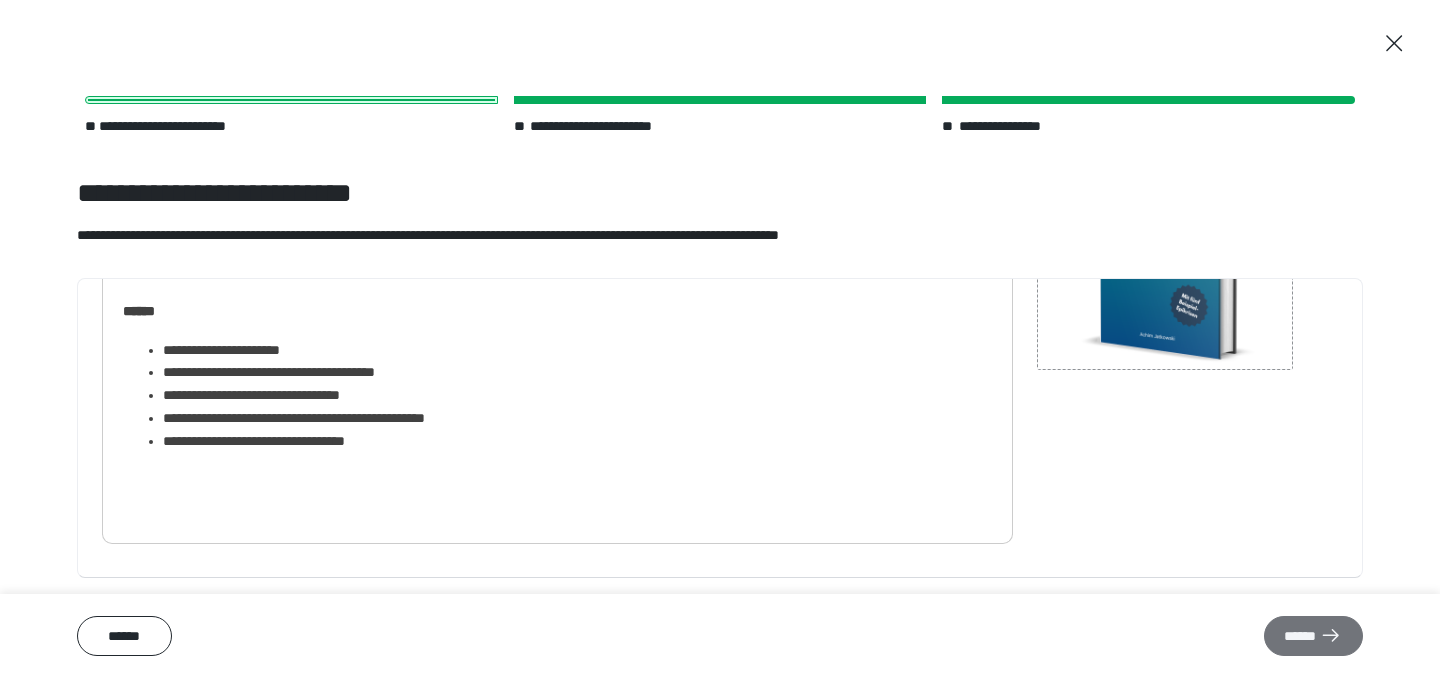 click on "******" at bounding box center (1313, 636) 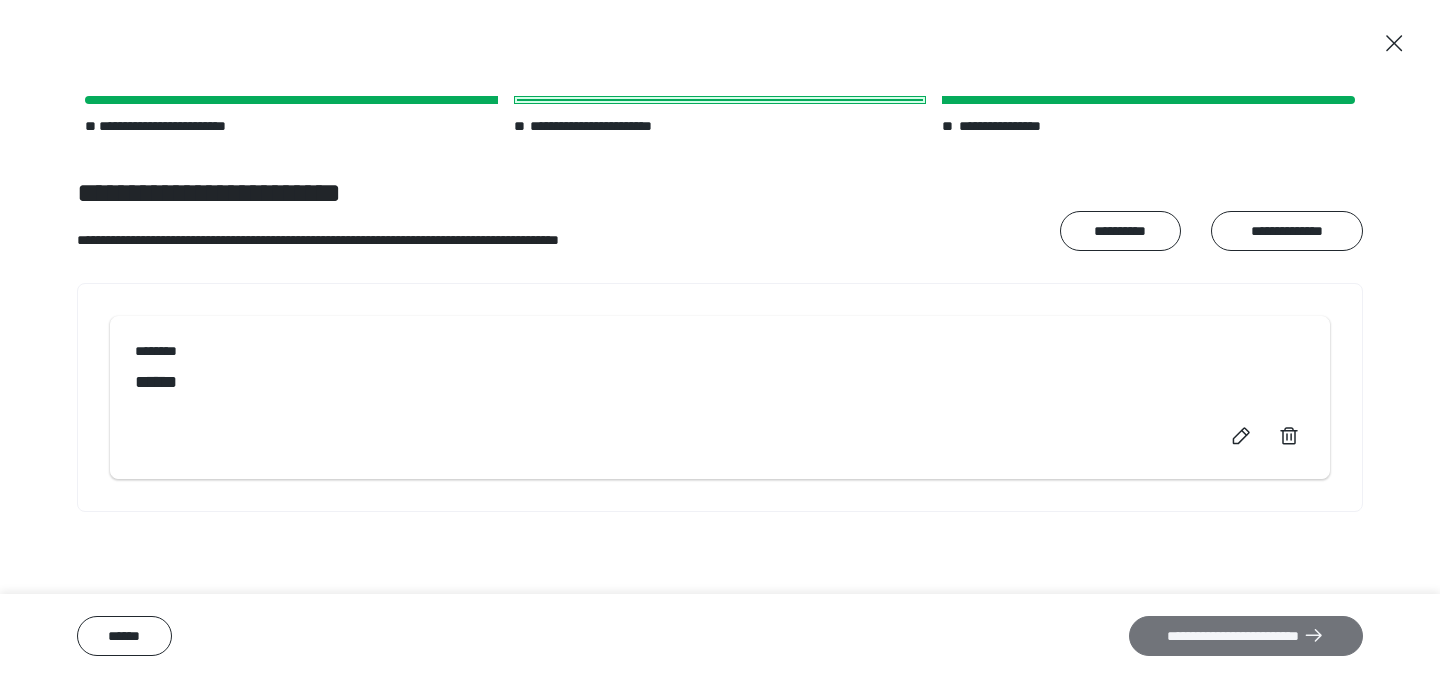 click on "**********" at bounding box center (1246, 636) 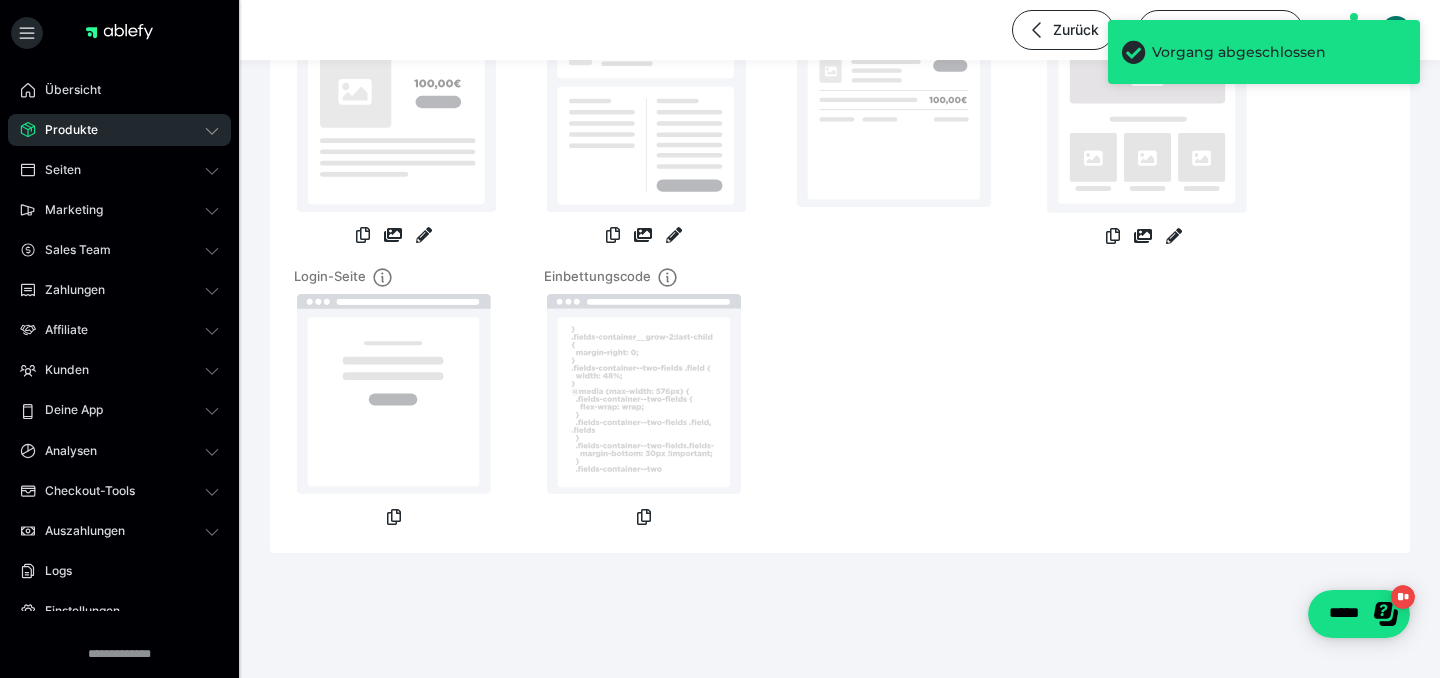 scroll, scrollTop: 0, scrollLeft: 0, axis: both 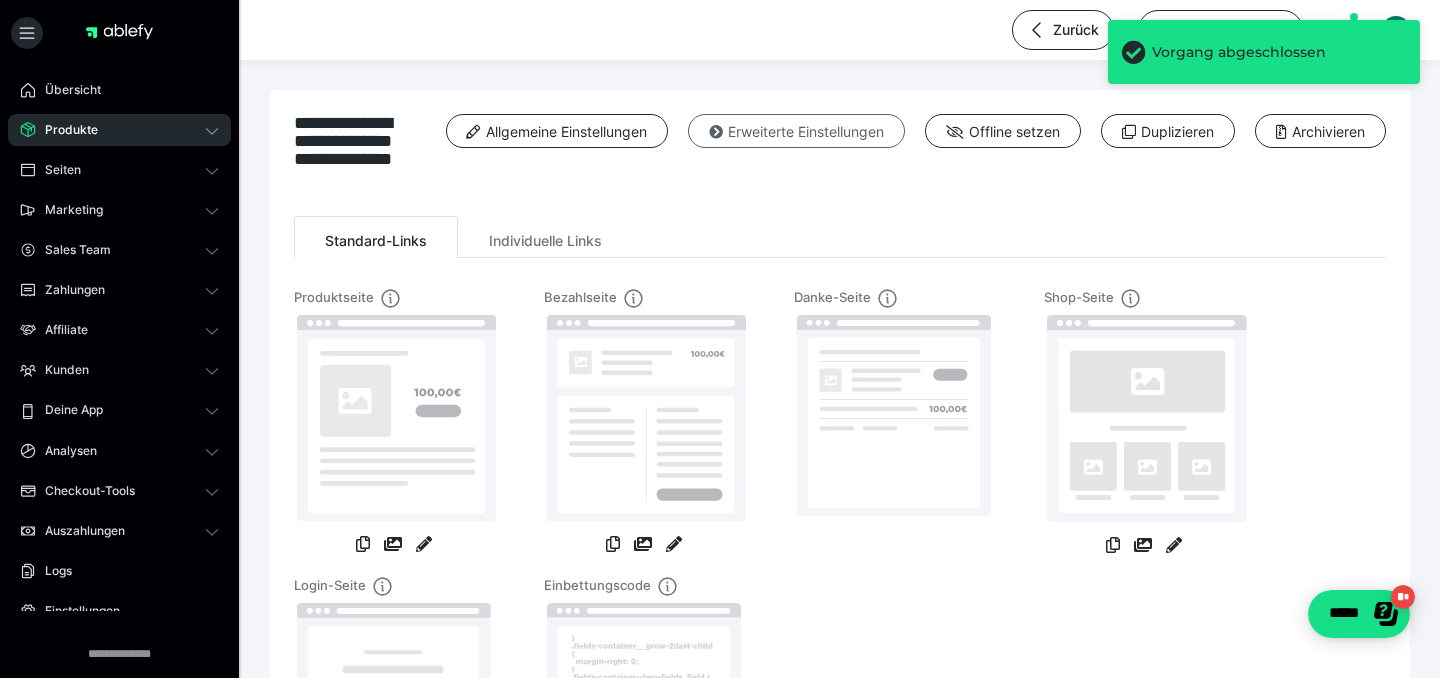 click on "Erweiterte Einstellungen" at bounding box center (796, 131) 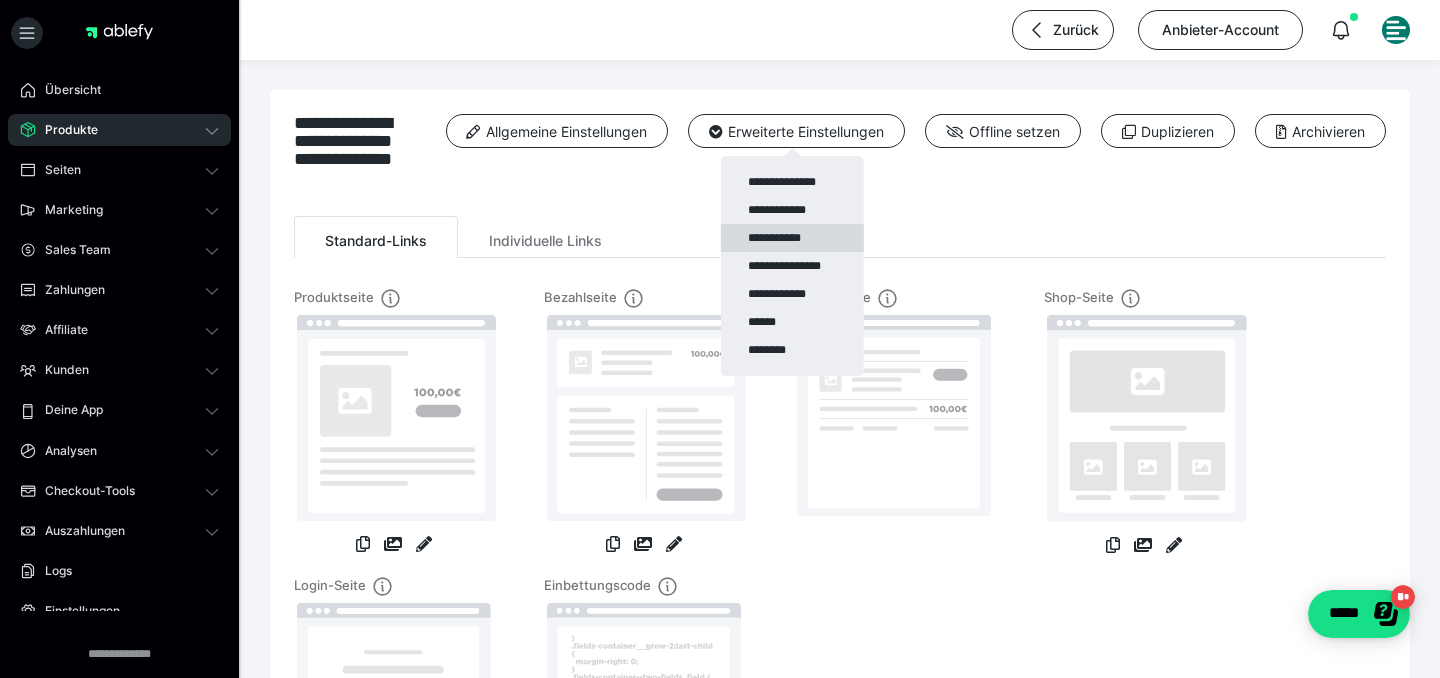 click on "**********" at bounding box center [792, 238] 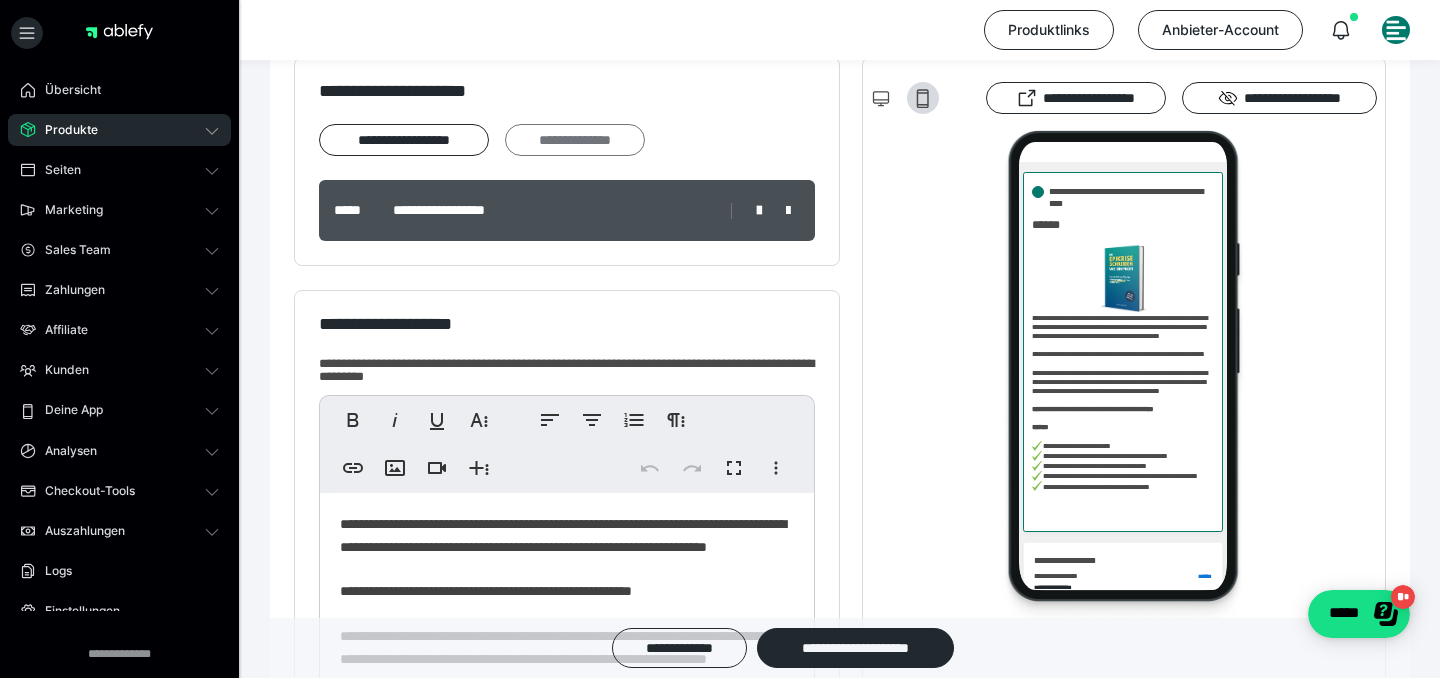 scroll, scrollTop: 0, scrollLeft: 0, axis: both 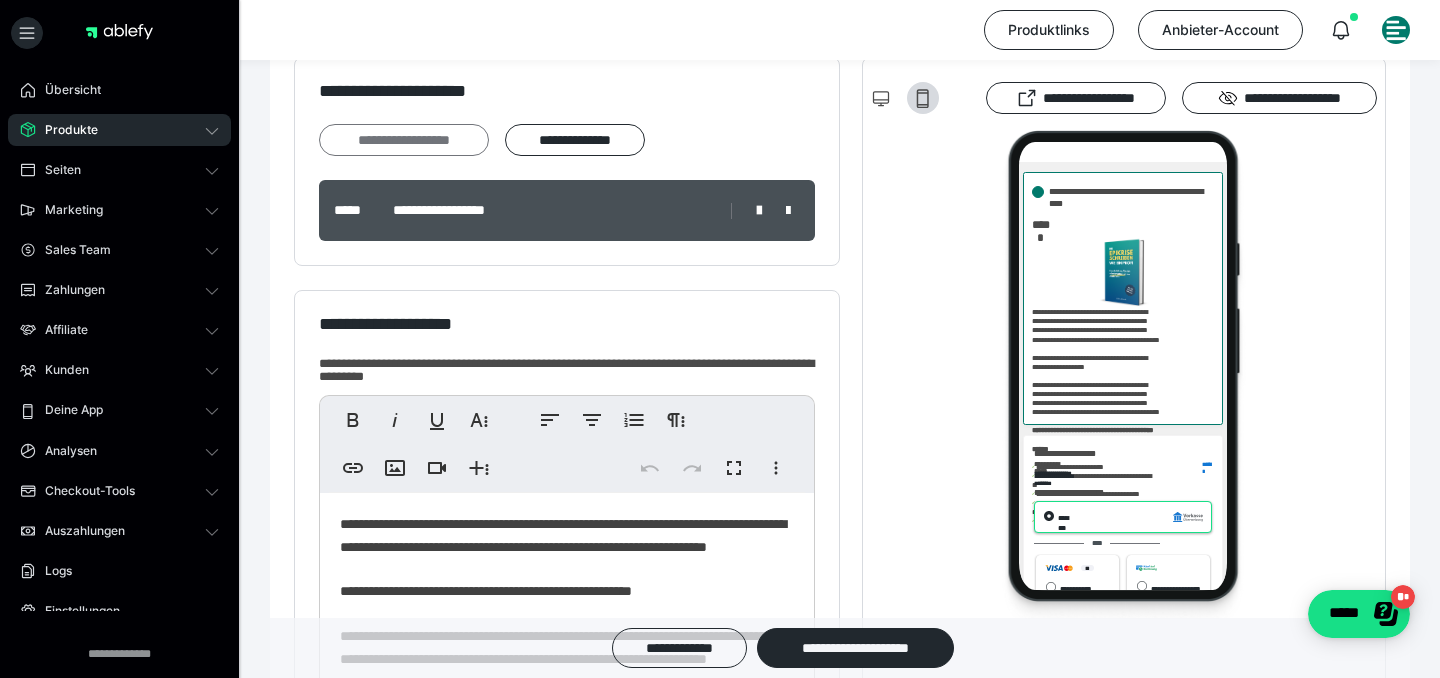 click on "**********" at bounding box center [404, 140] 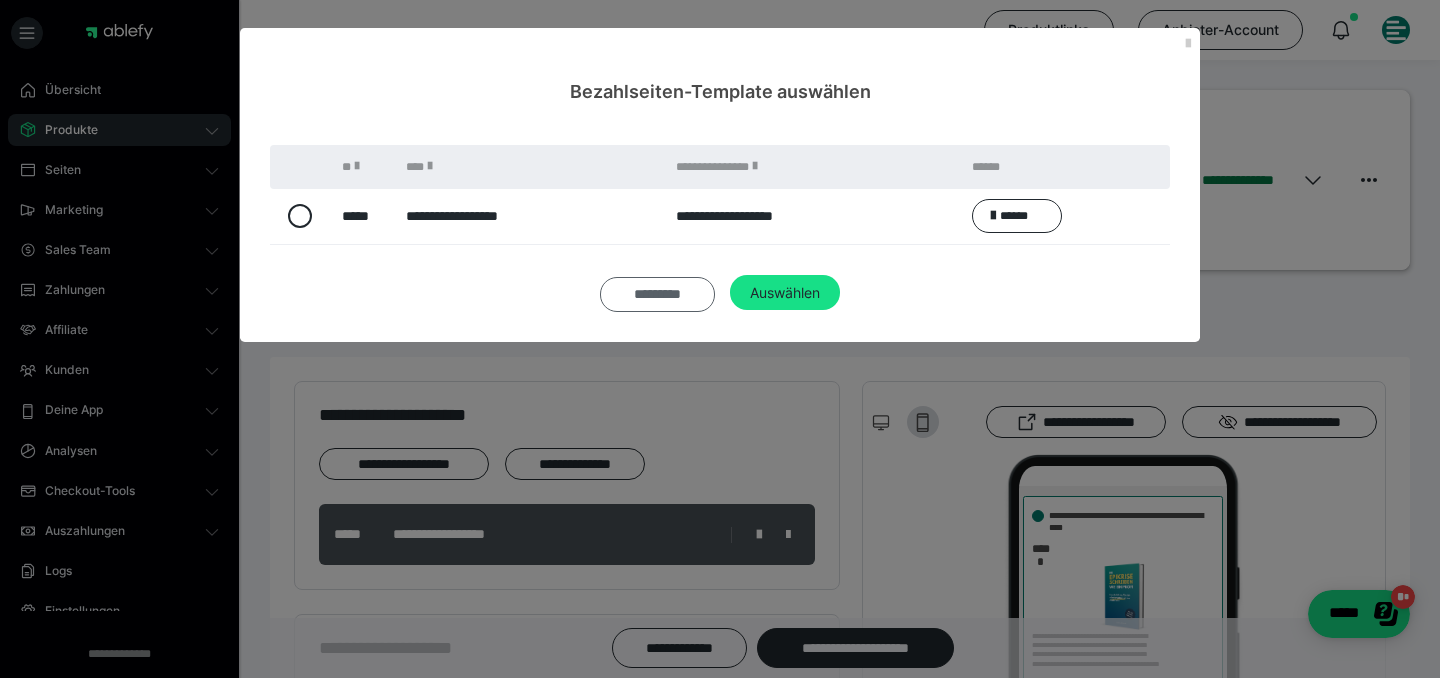 click on "*********" at bounding box center (657, 295) 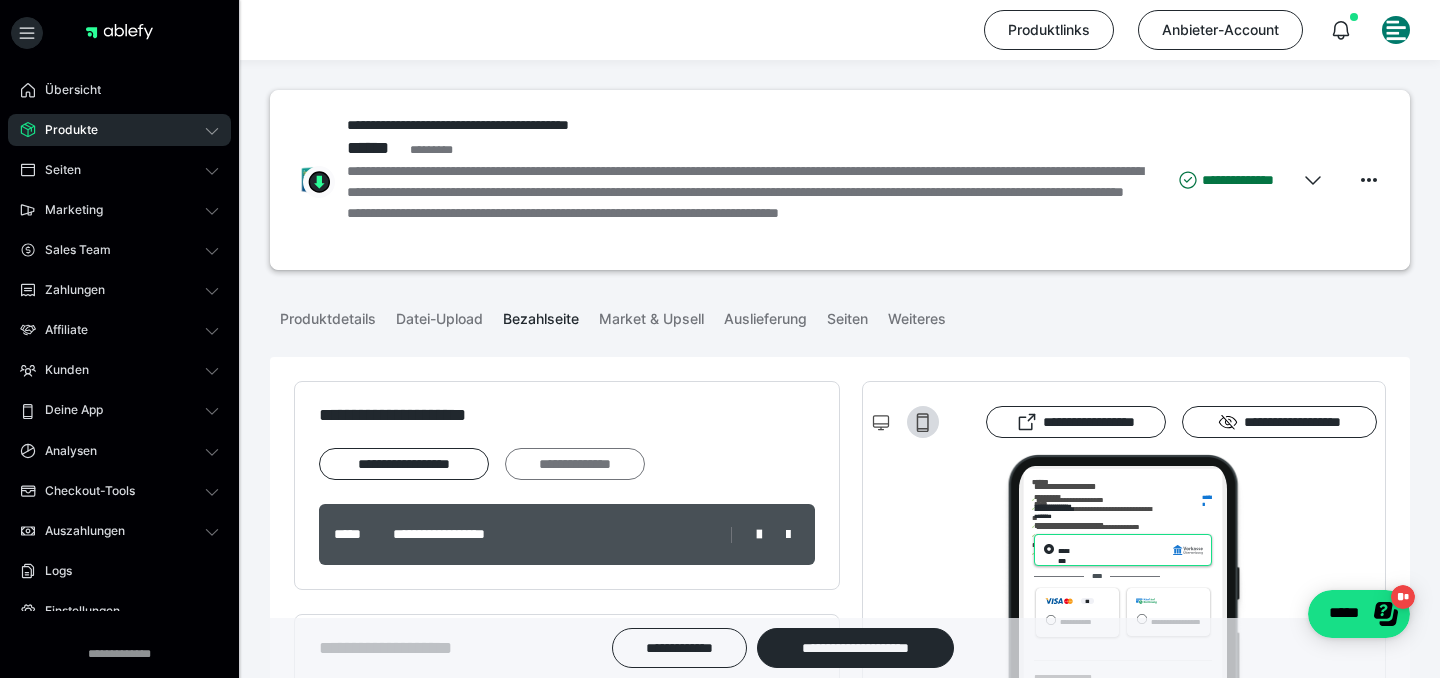 scroll, scrollTop: 315, scrollLeft: 0, axis: vertical 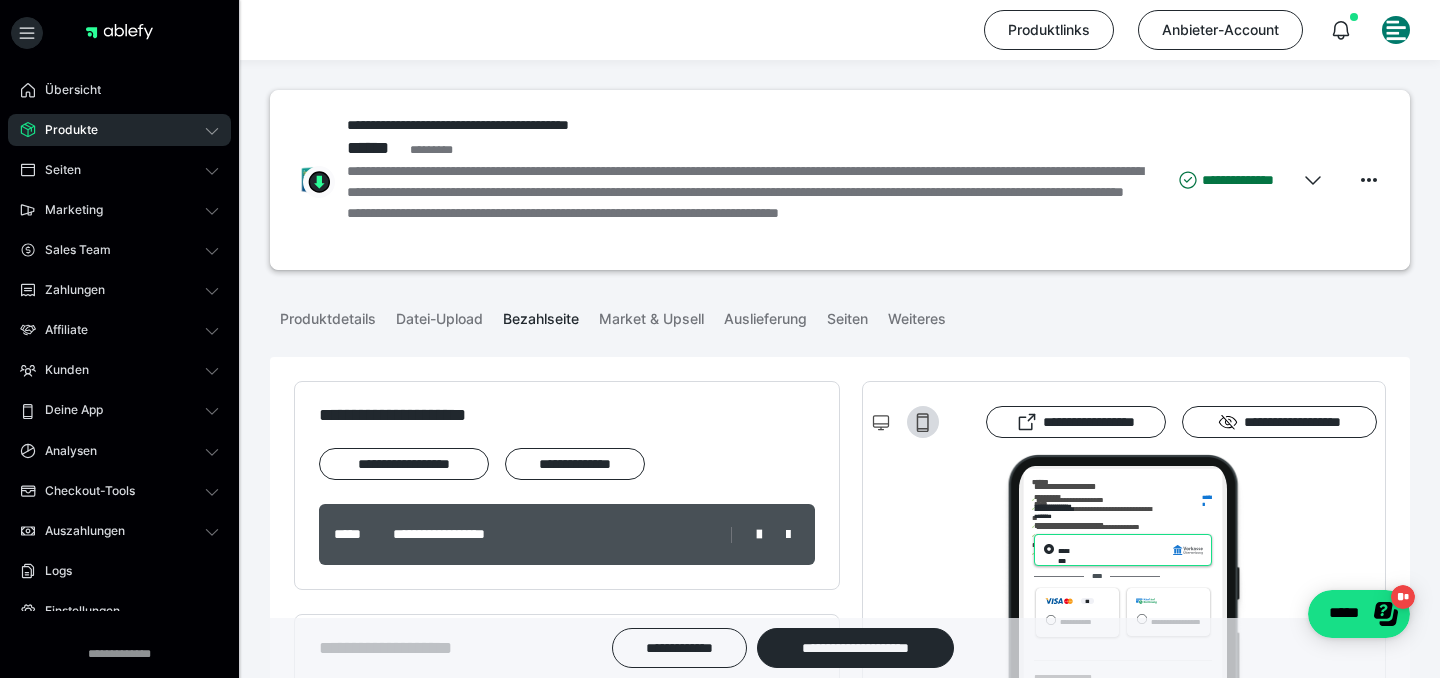 click 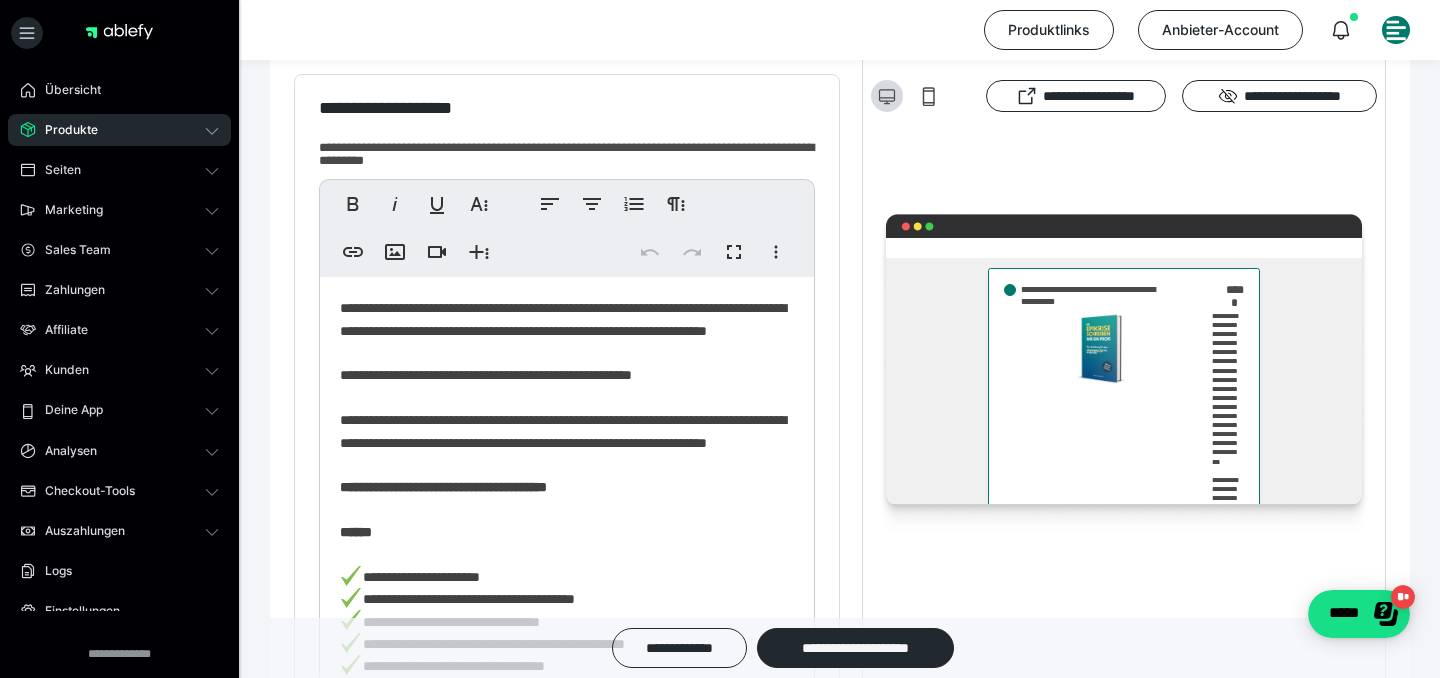 scroll, scrollTop: 216, scrollLeft: 0, axis: vertical 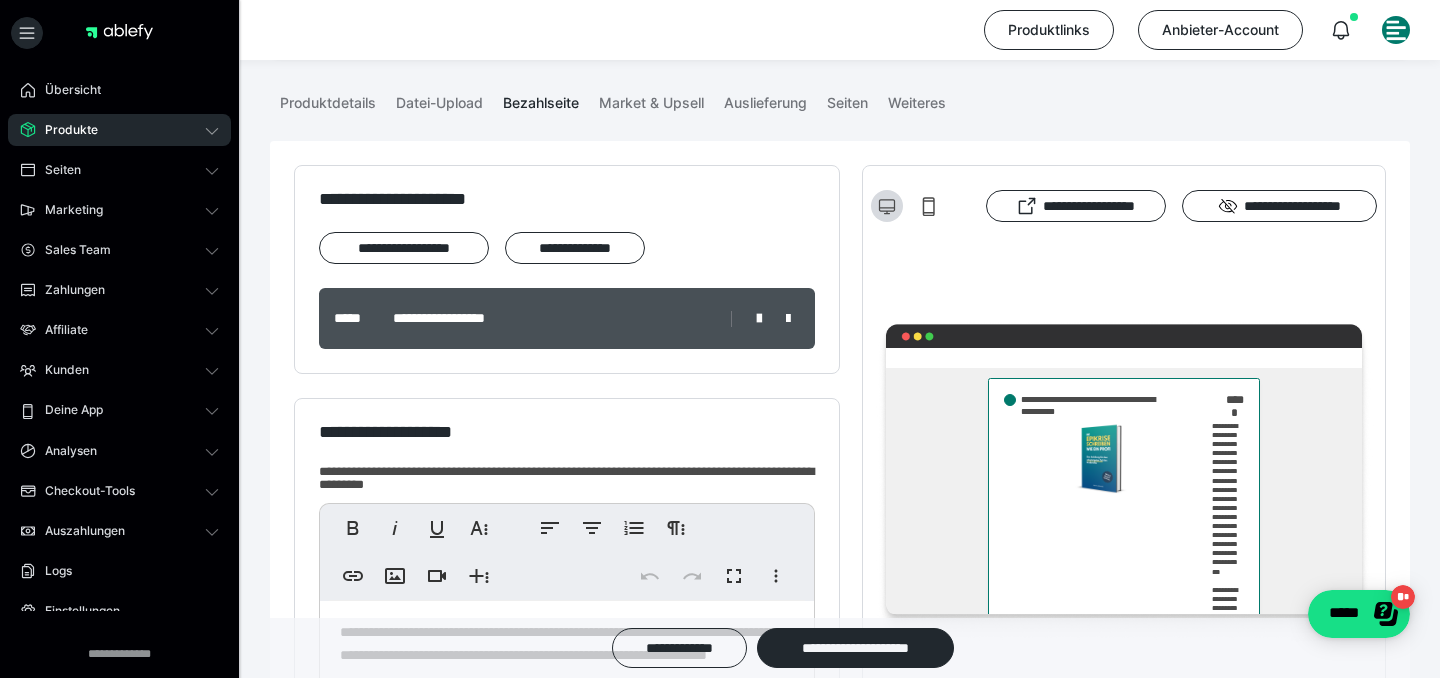 click 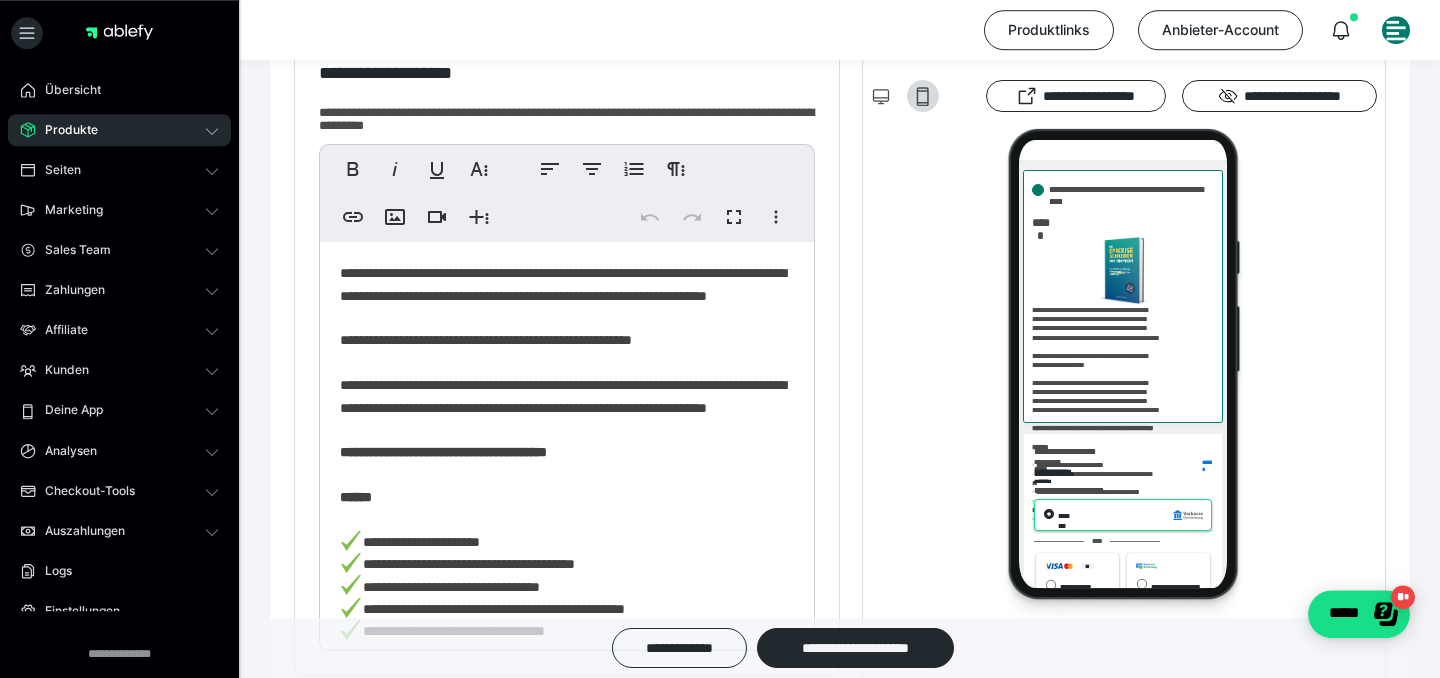 scroll, scrollTop: 648, scrollLeft: 0, axis: vertical 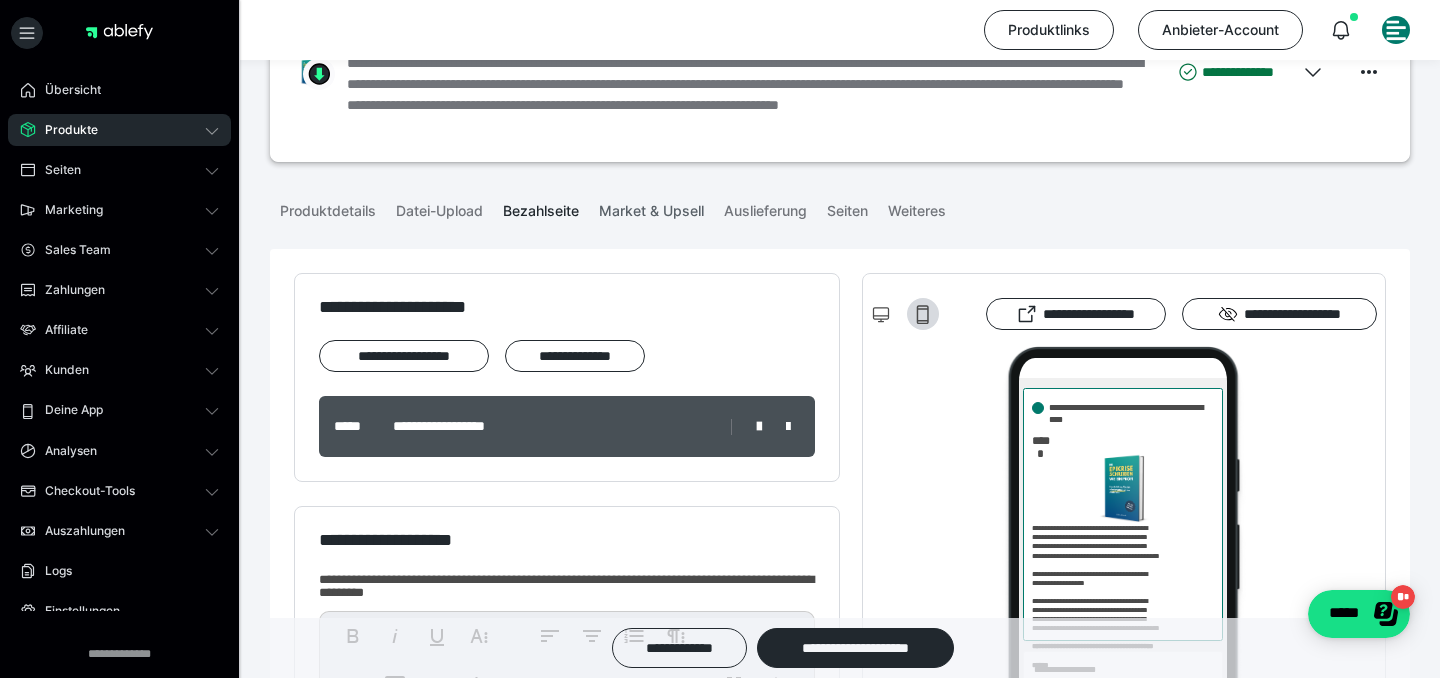 click on "Market & Upsell" at bounding box center [651, 207] 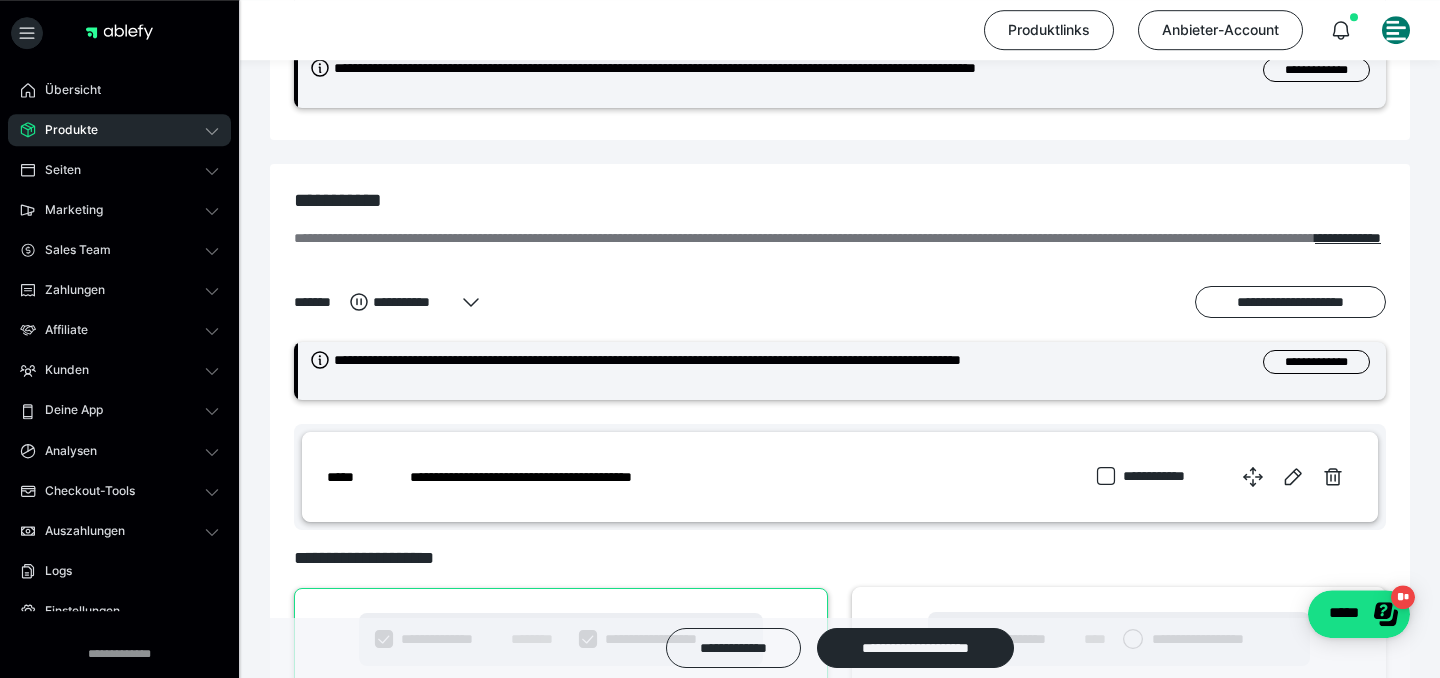 scroll, scrollTop: 756, scrollLeft: 0, axis: vertical 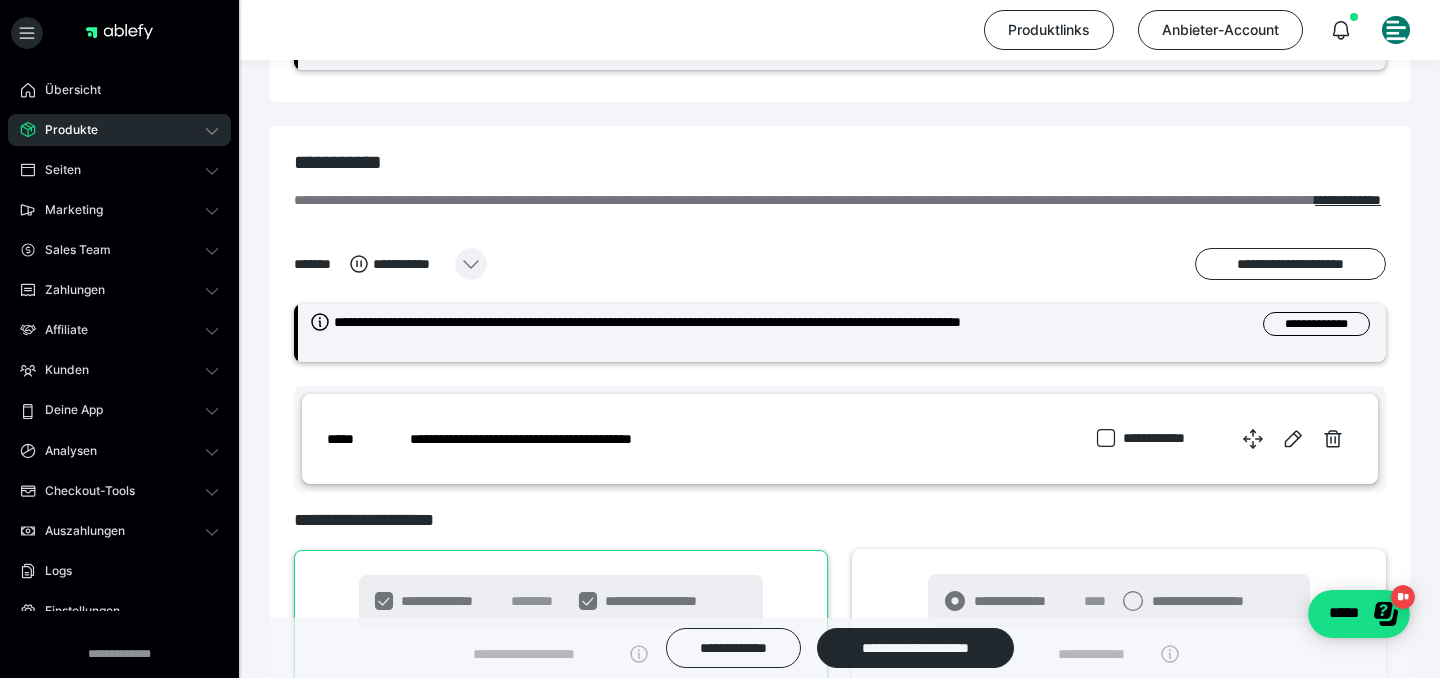 click 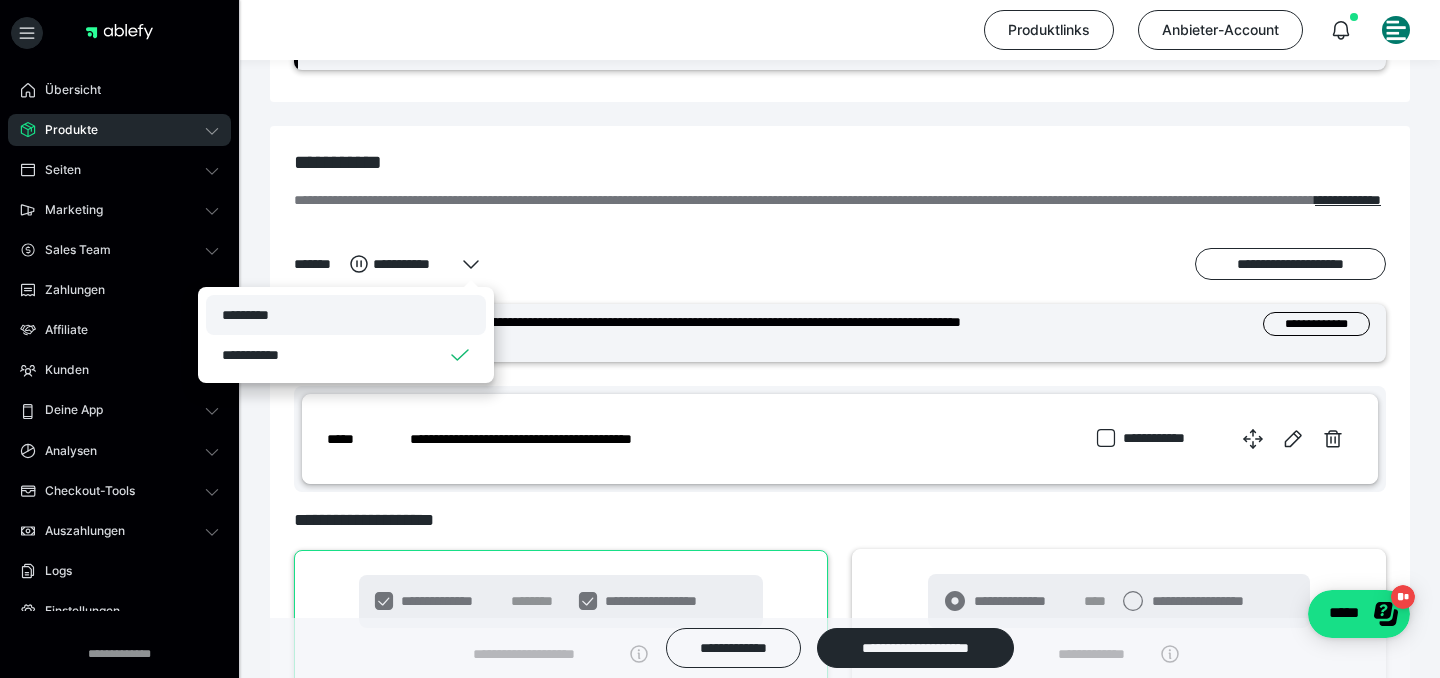 click on "*********" at bounding box center (346, 315) 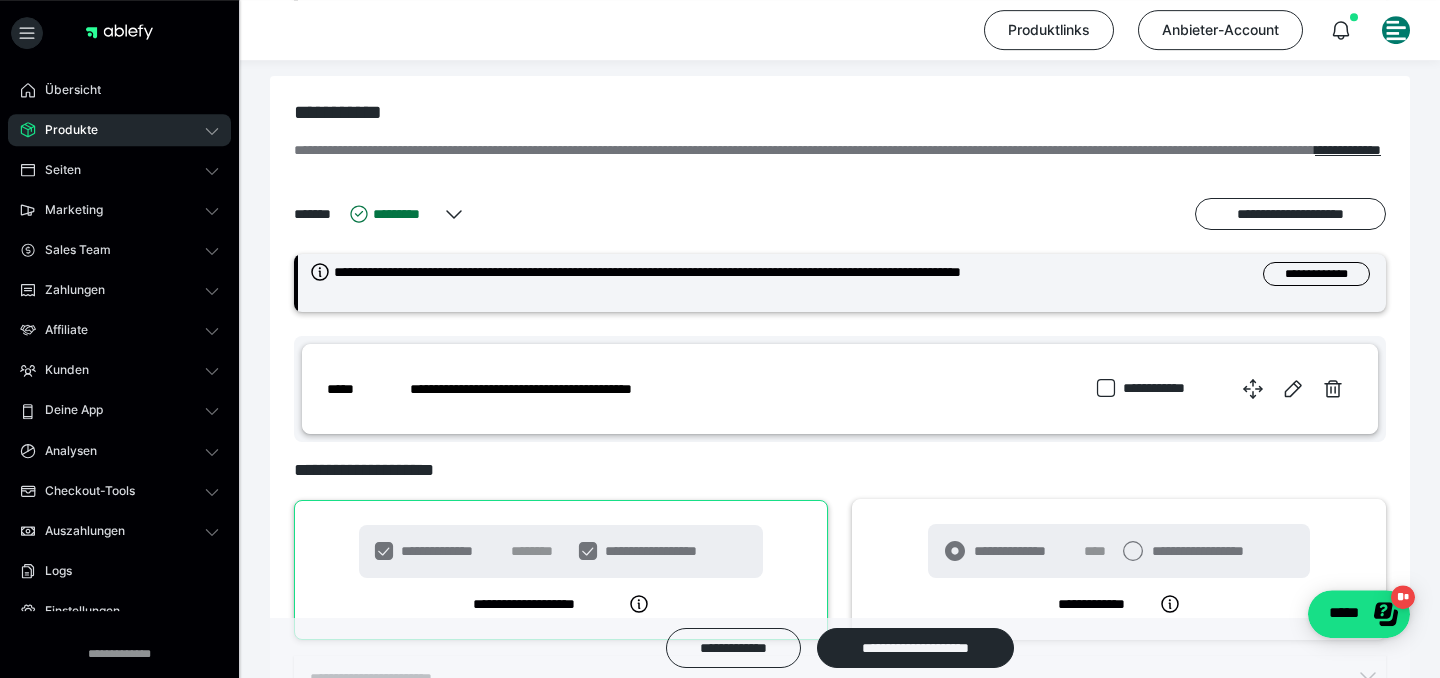 scroll, scrollTop: 864, scrollLeft: 0, axis: vertical 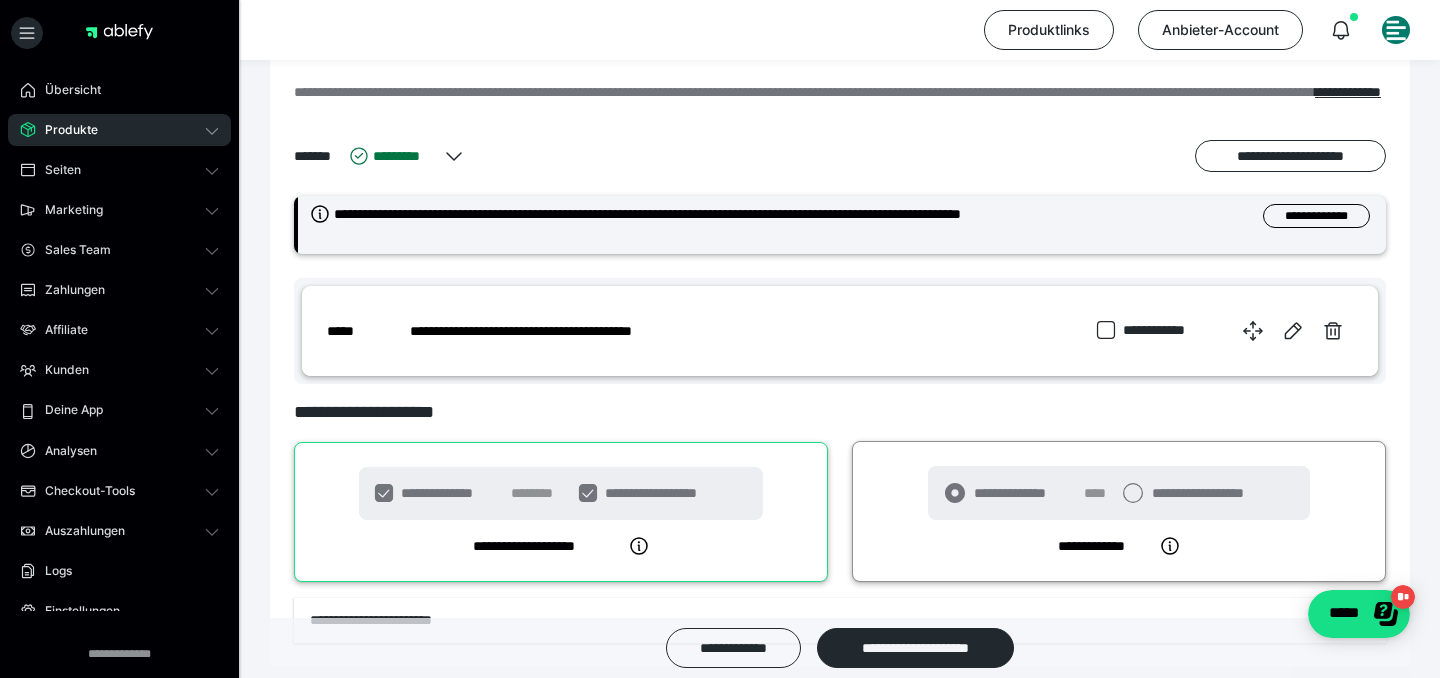 click on "**********" at bounding box center (1118, 493) 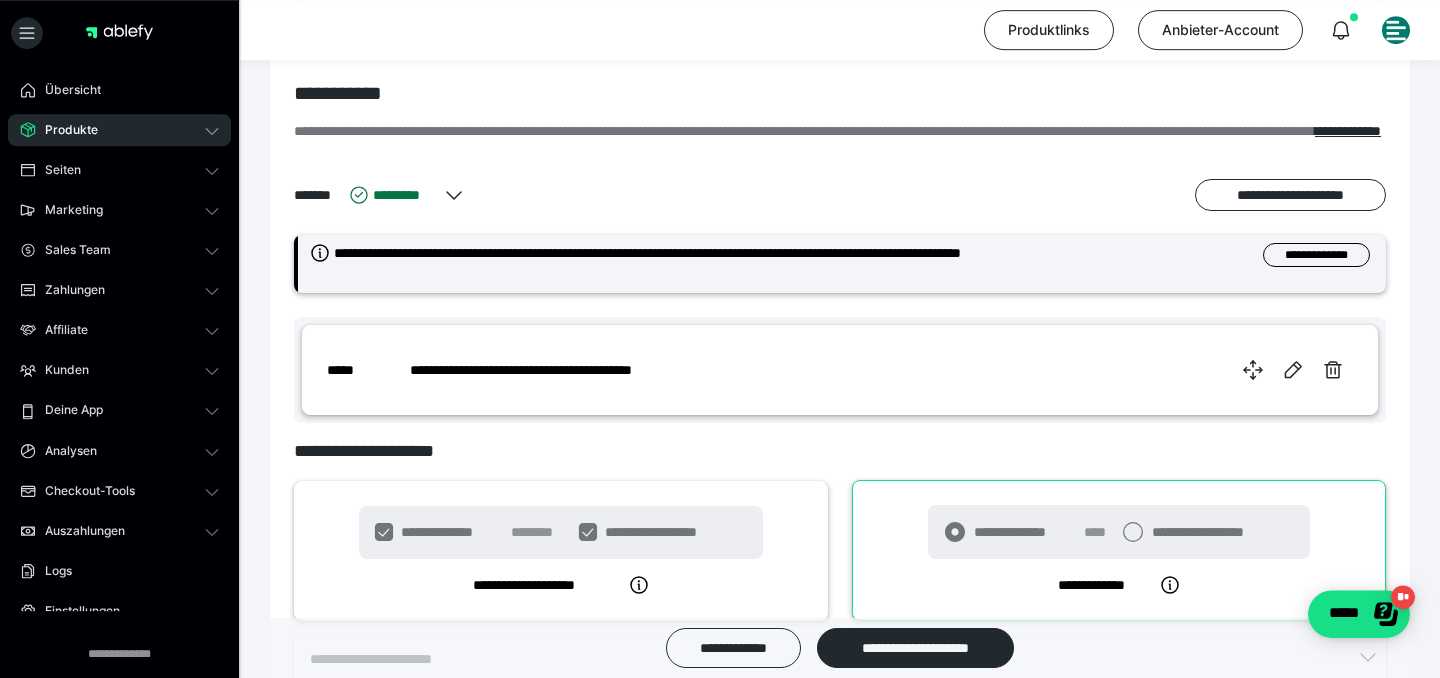 scroll, scrollTop: 822, scrollLeft: 0, axis: vertical 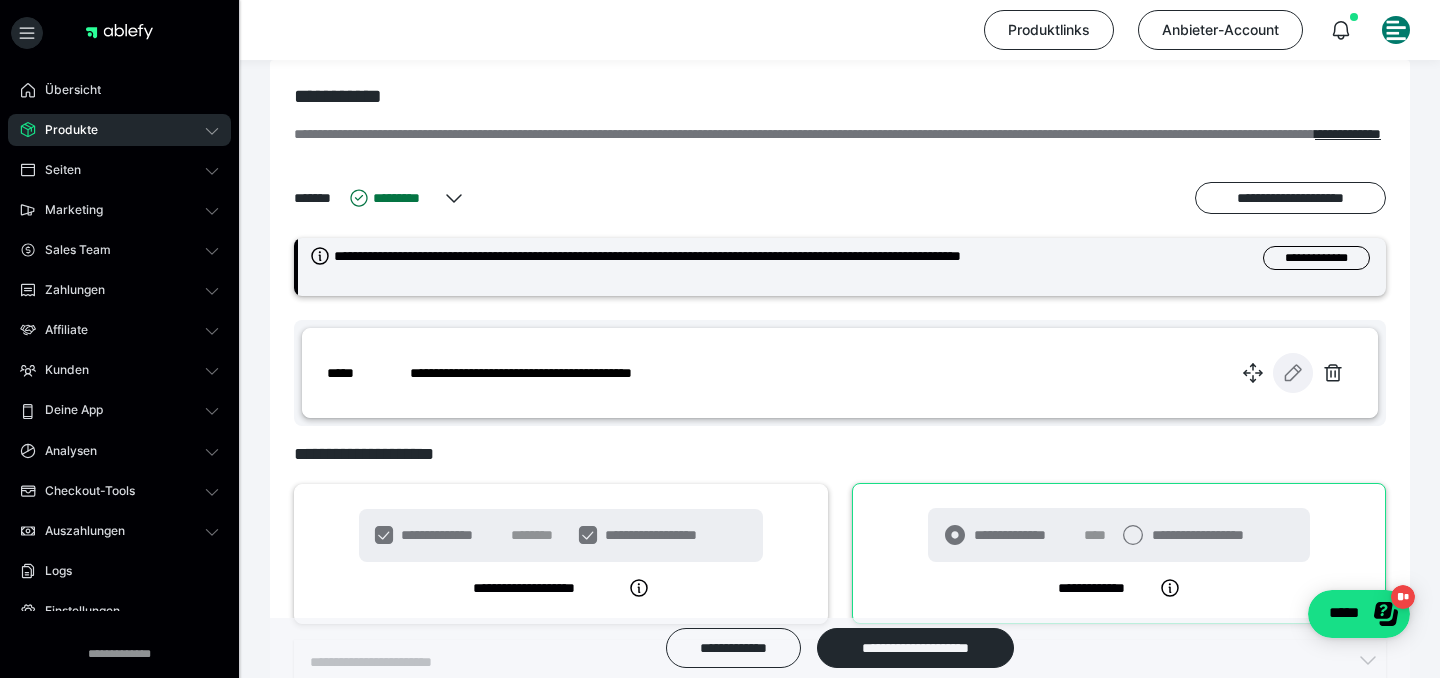 click 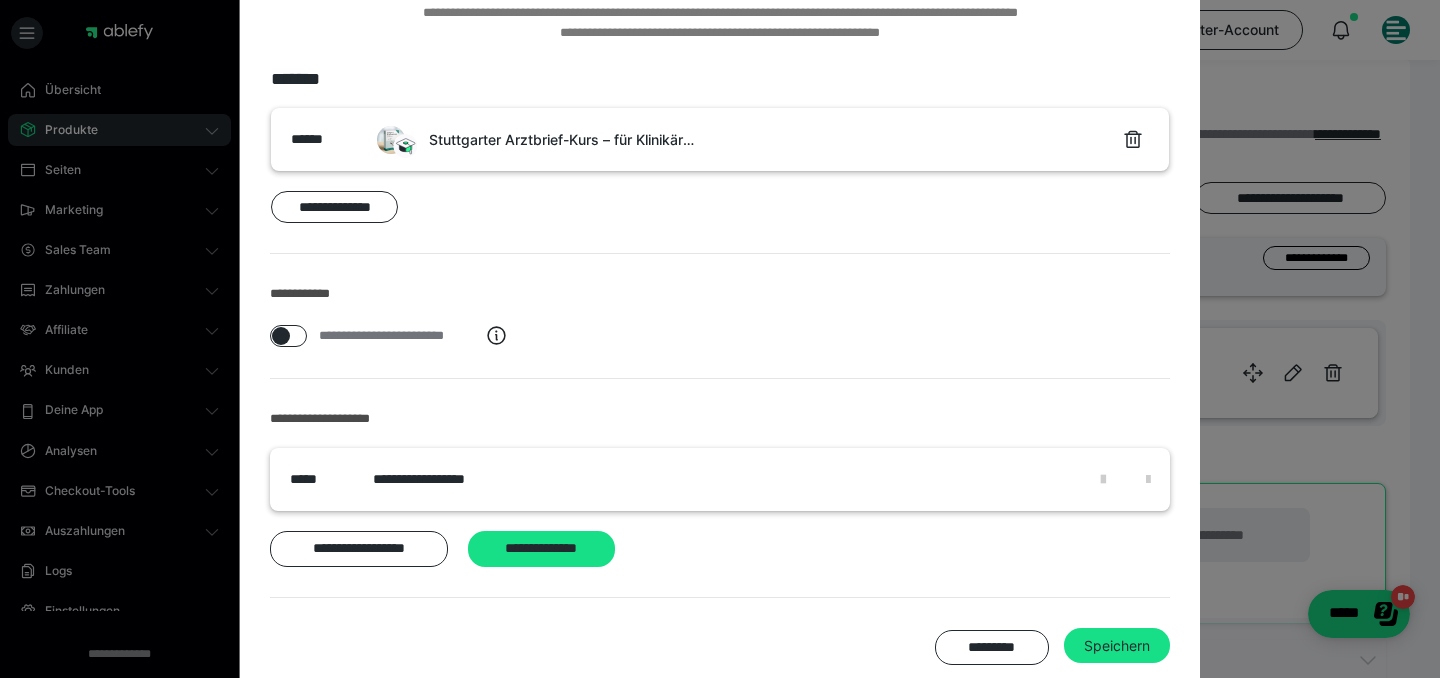 scroll, scrollTop: 161, scrollLeft: 0, axis: vertical 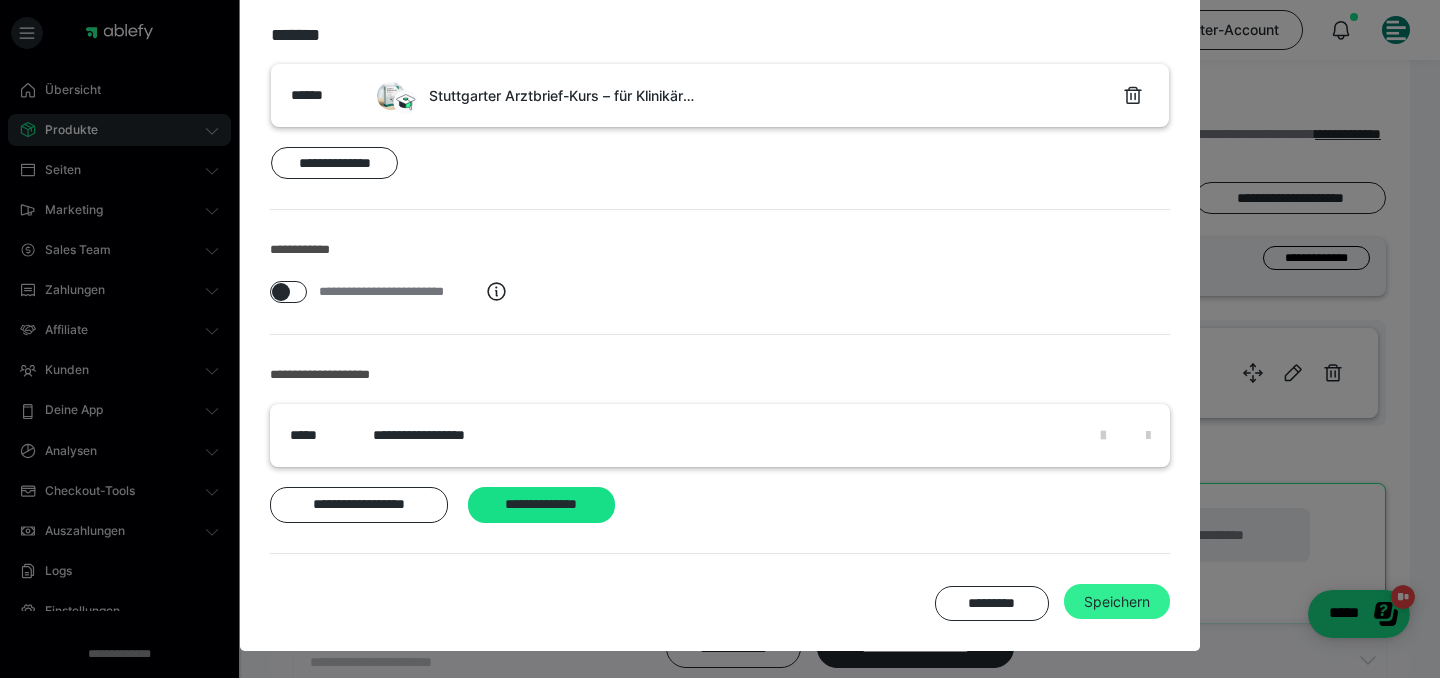 click on "Speichern" at bounding box center [1117, 602] 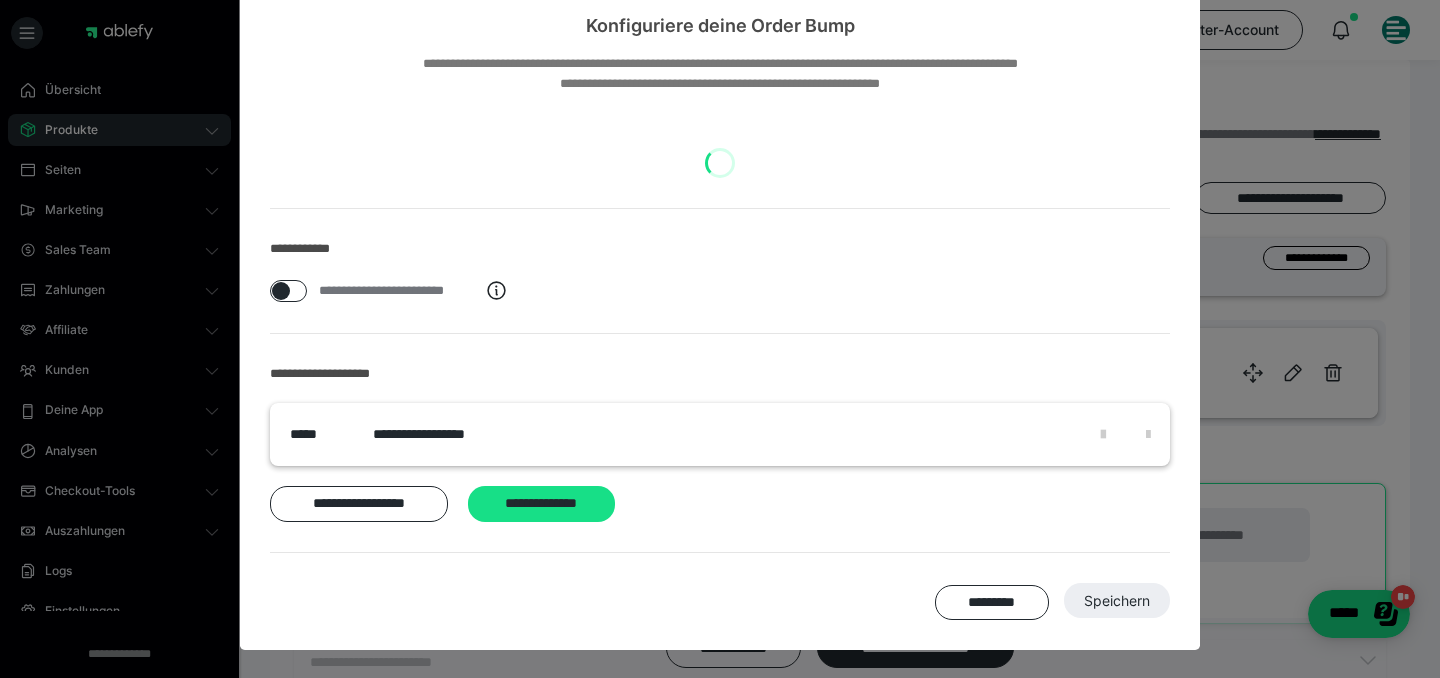 scroll, scrollTop: 65, scrollLeft: 0, axis: vertical 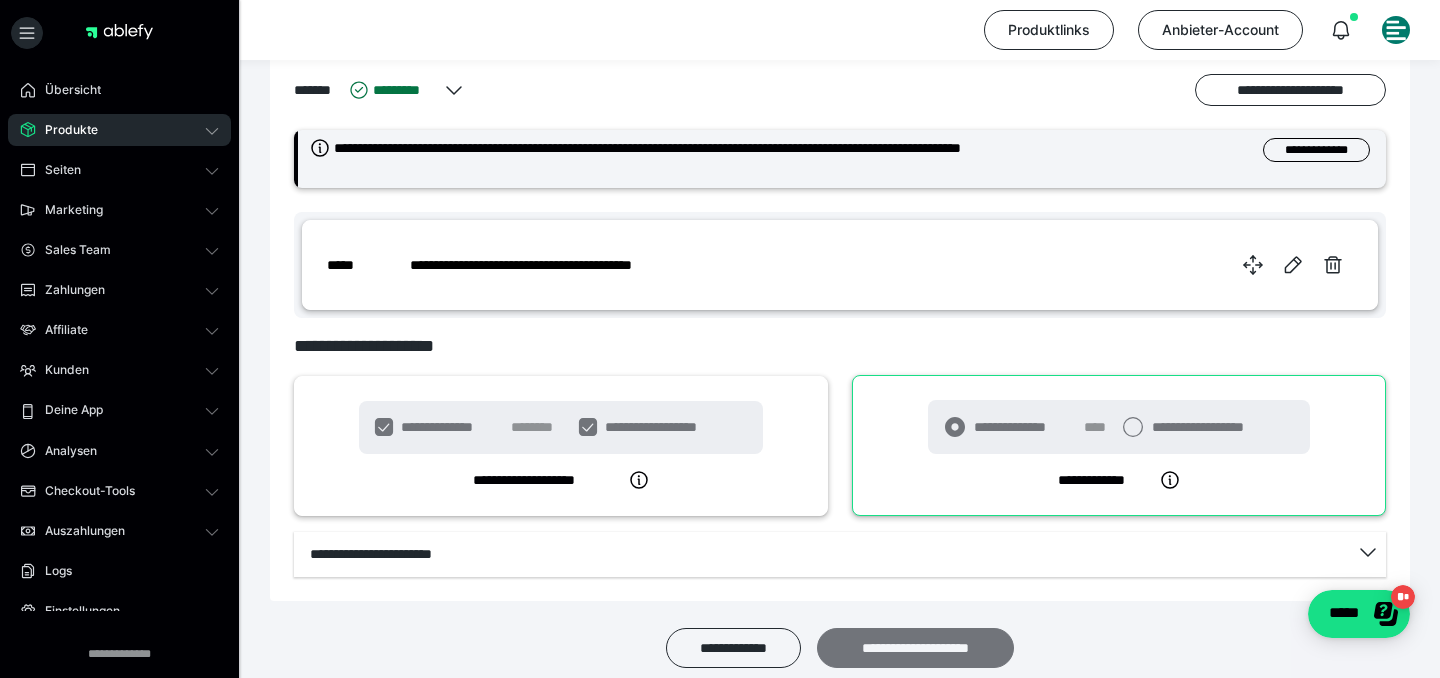 click on "**********" at bounding box center (915, 648) 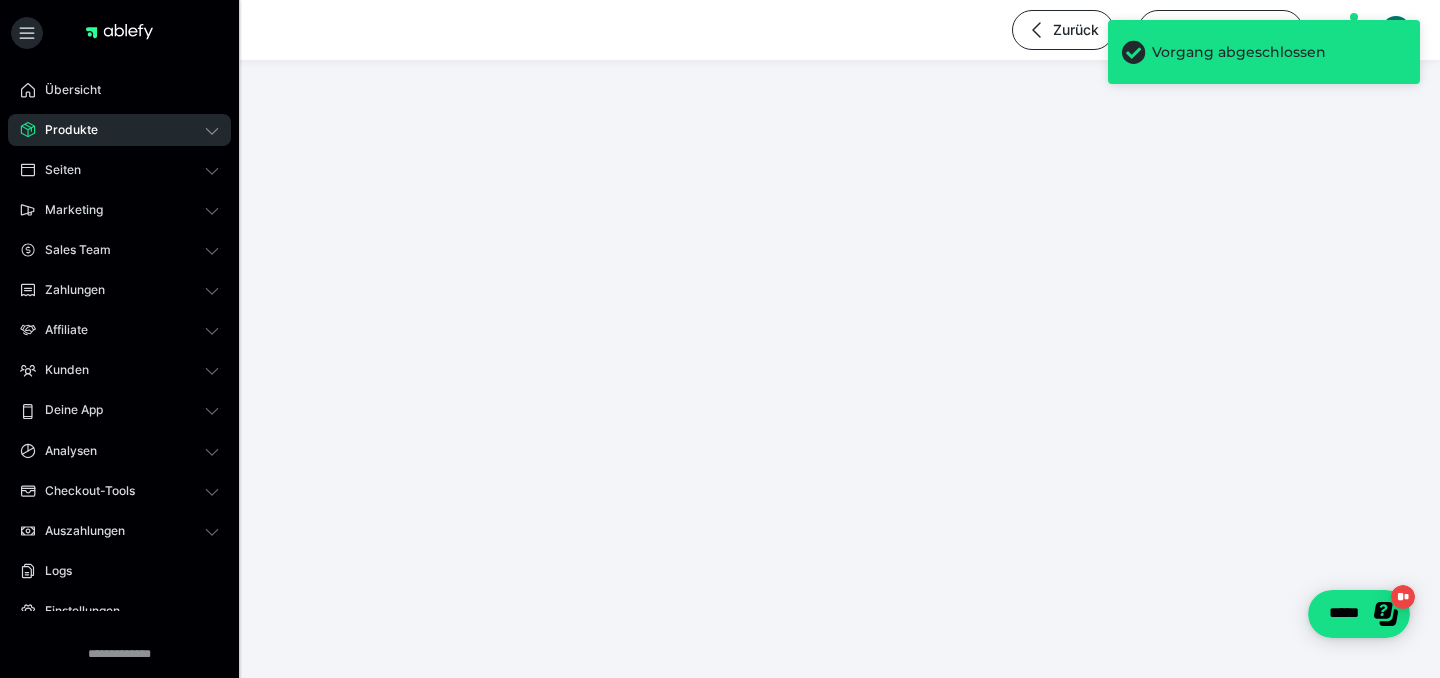 scroll, scrollTop: 0, scrollLeft: 0, axis: both 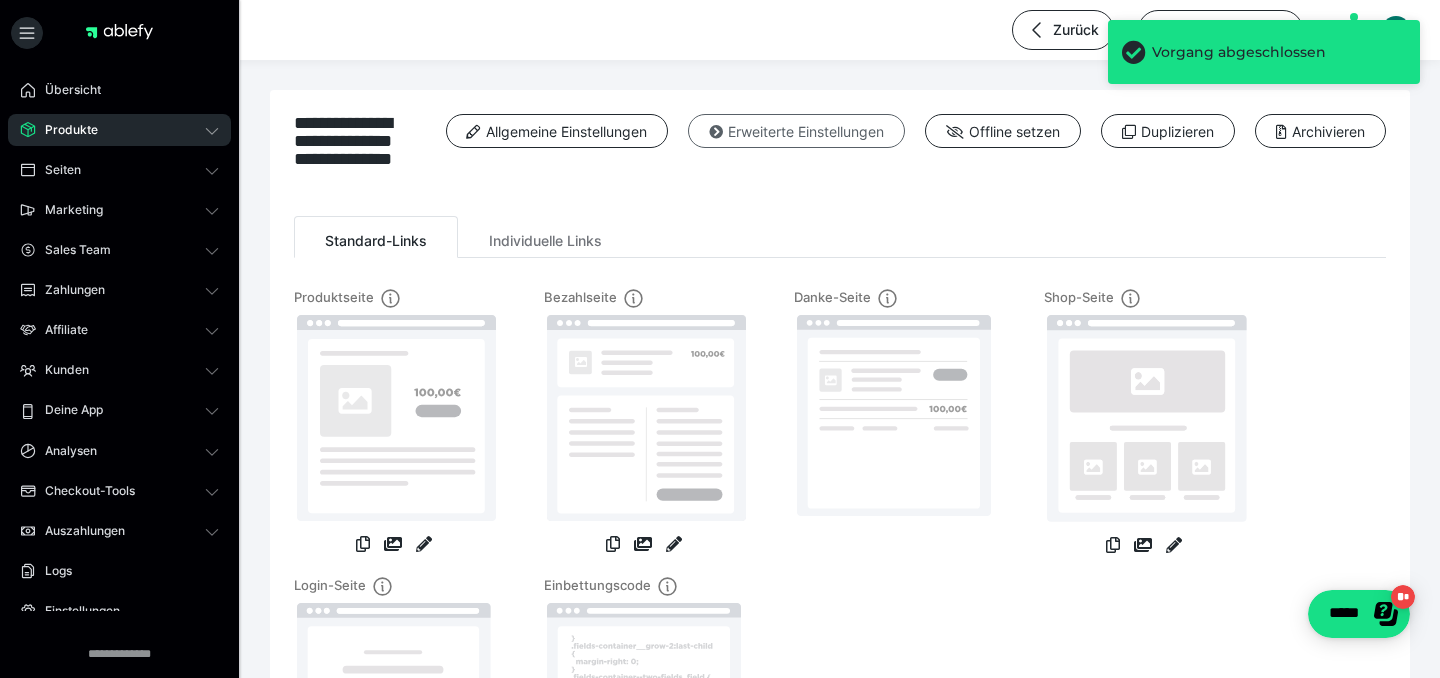 click on "Erweiterte Einstellungen" at bounding box center [796, 131] 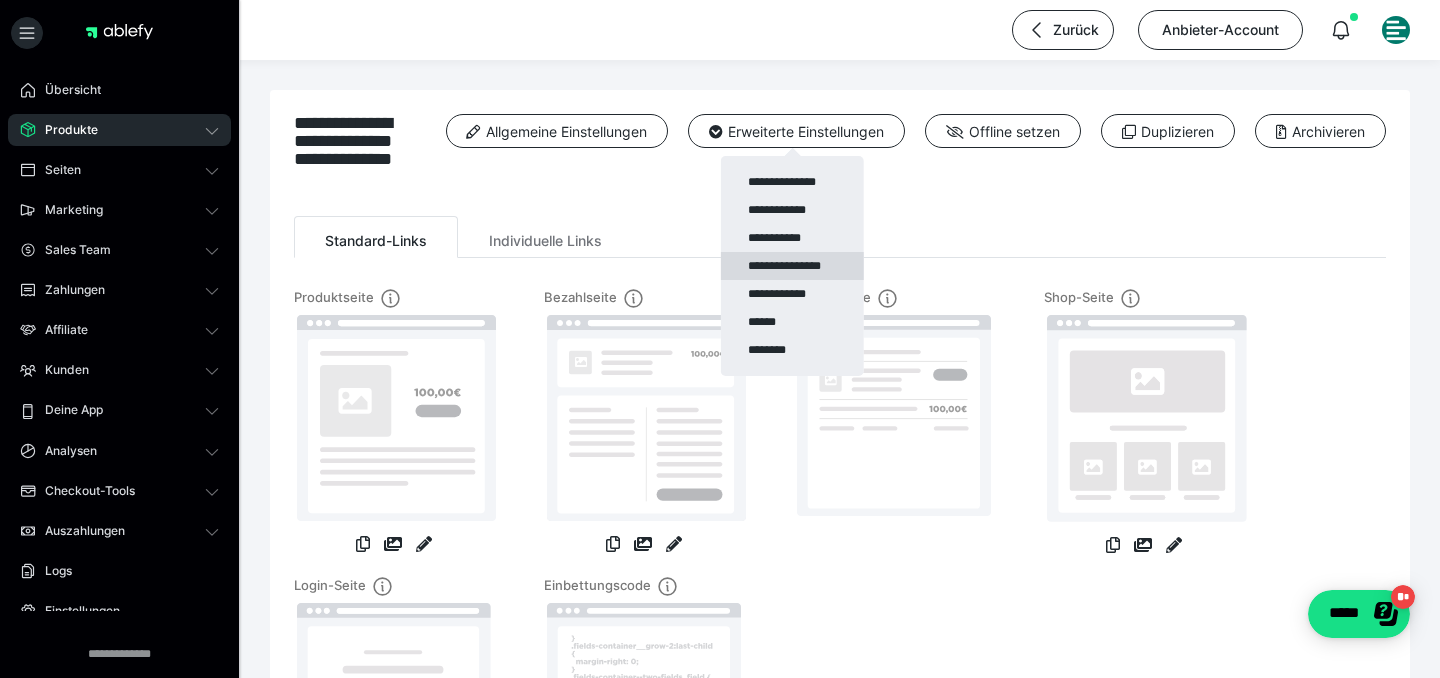 click on "**********" at bounding box center [792, 266] 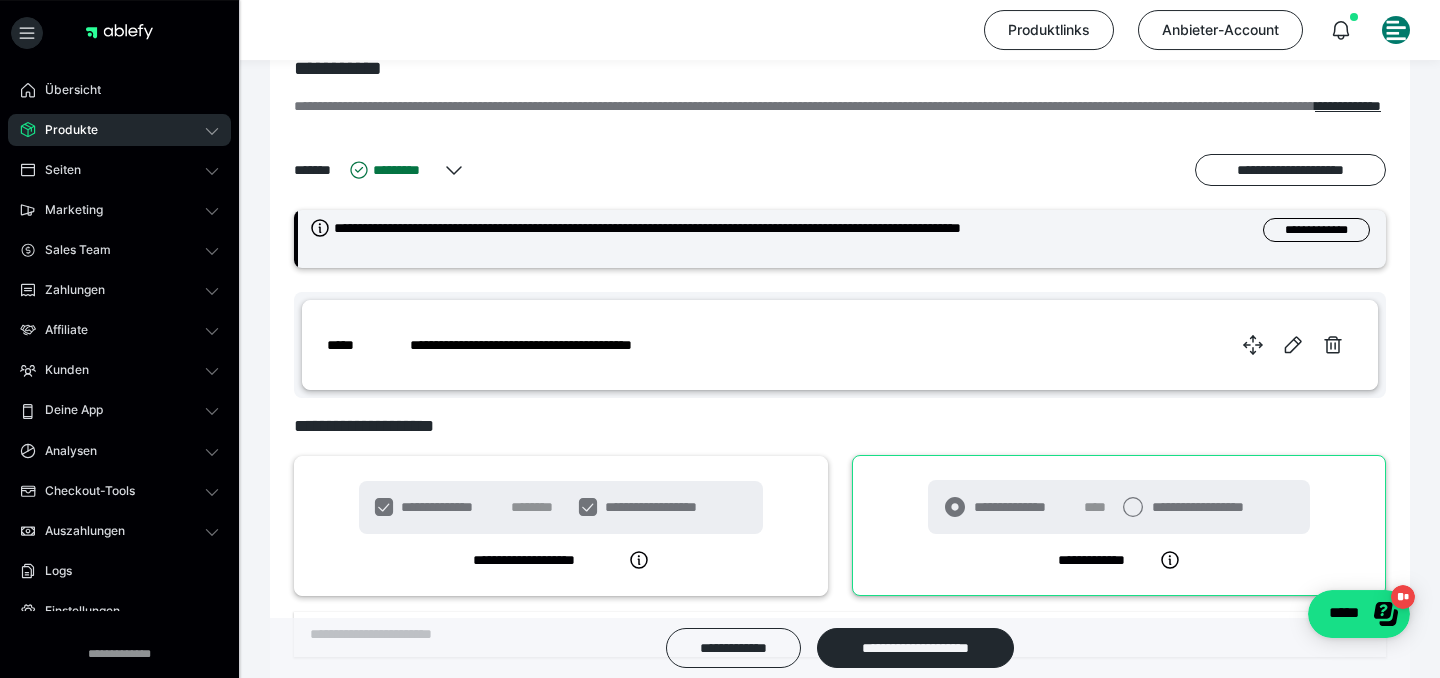 scroll, scrollTop: 714, scrollLeft: 0, axis: vertical 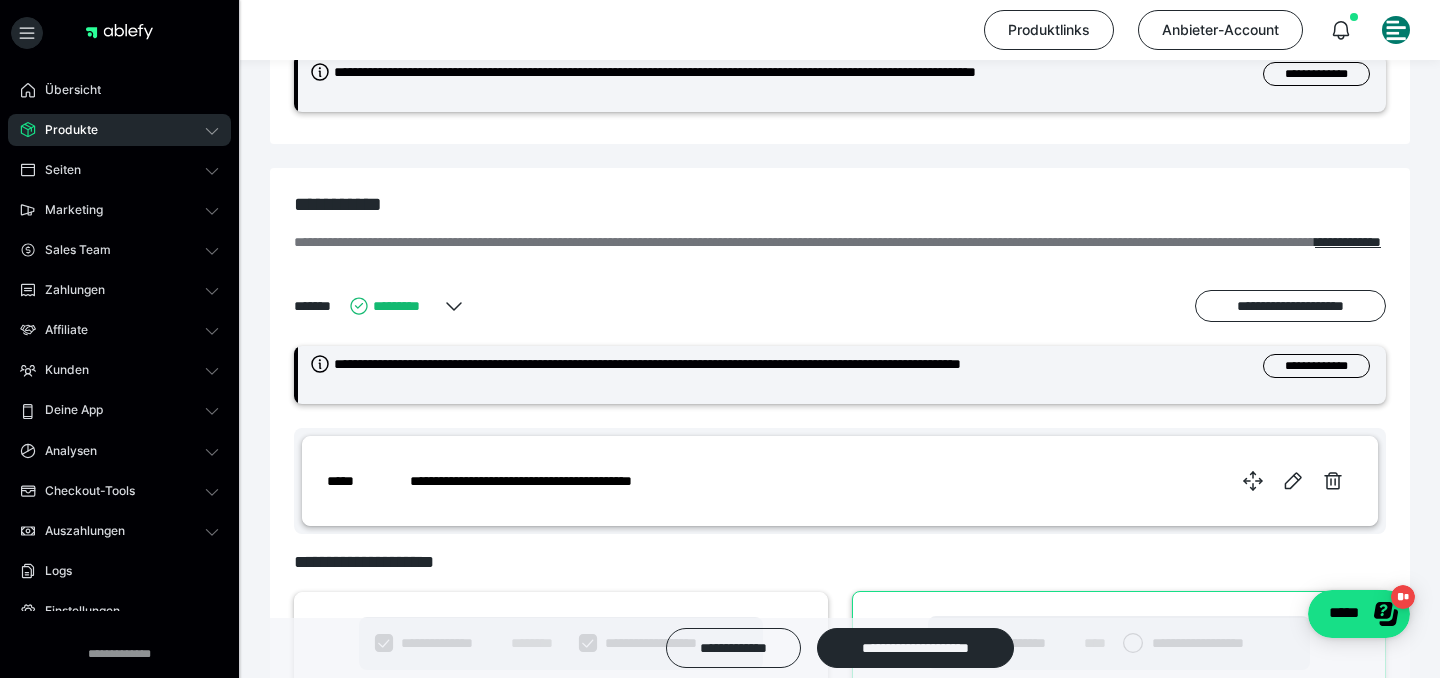 click on "*********" at bounding box center [389, 306] 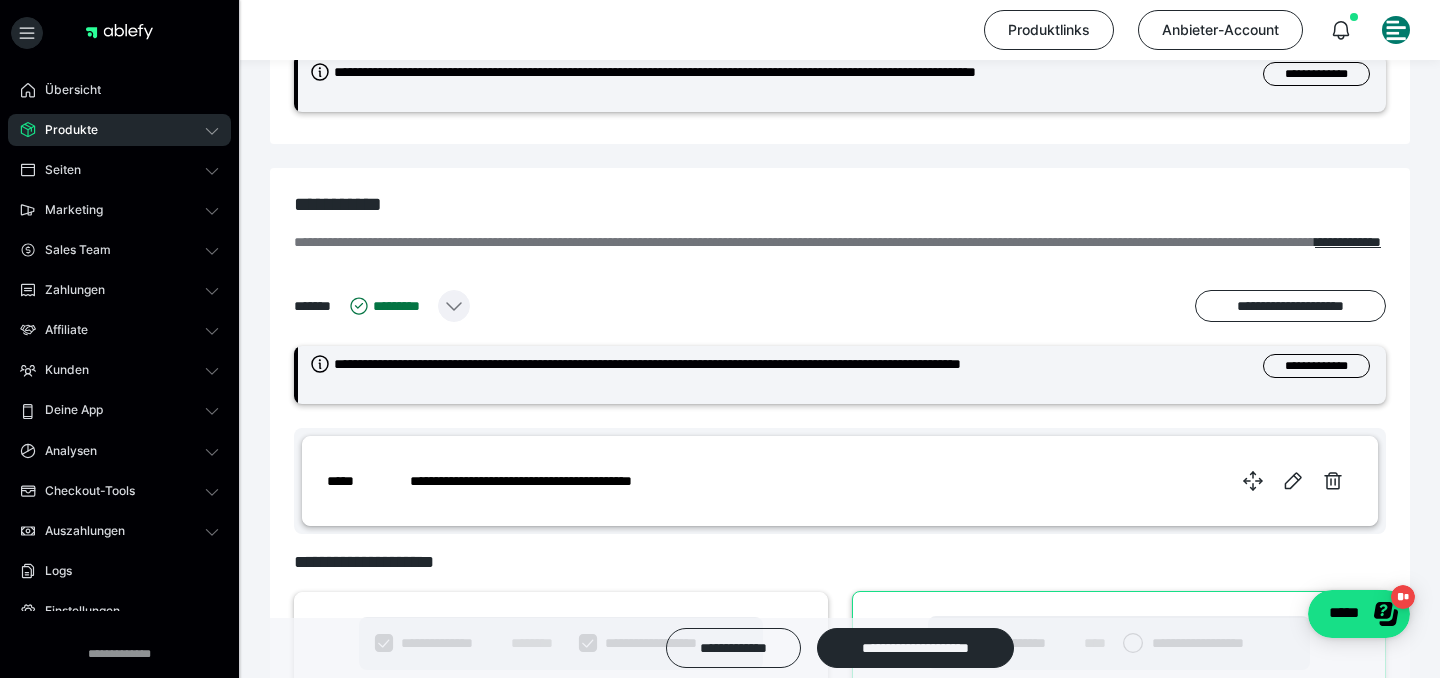 click 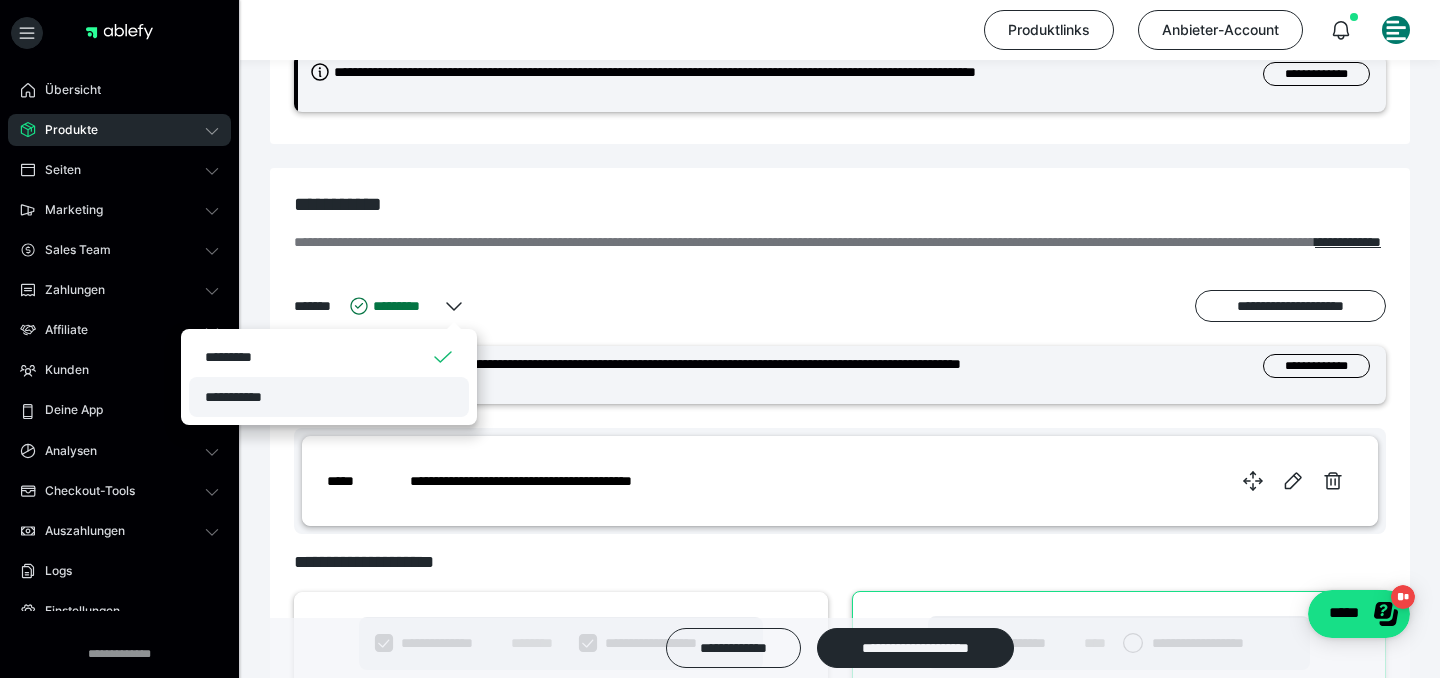 click on "**********" at bounding box center (329, 397) 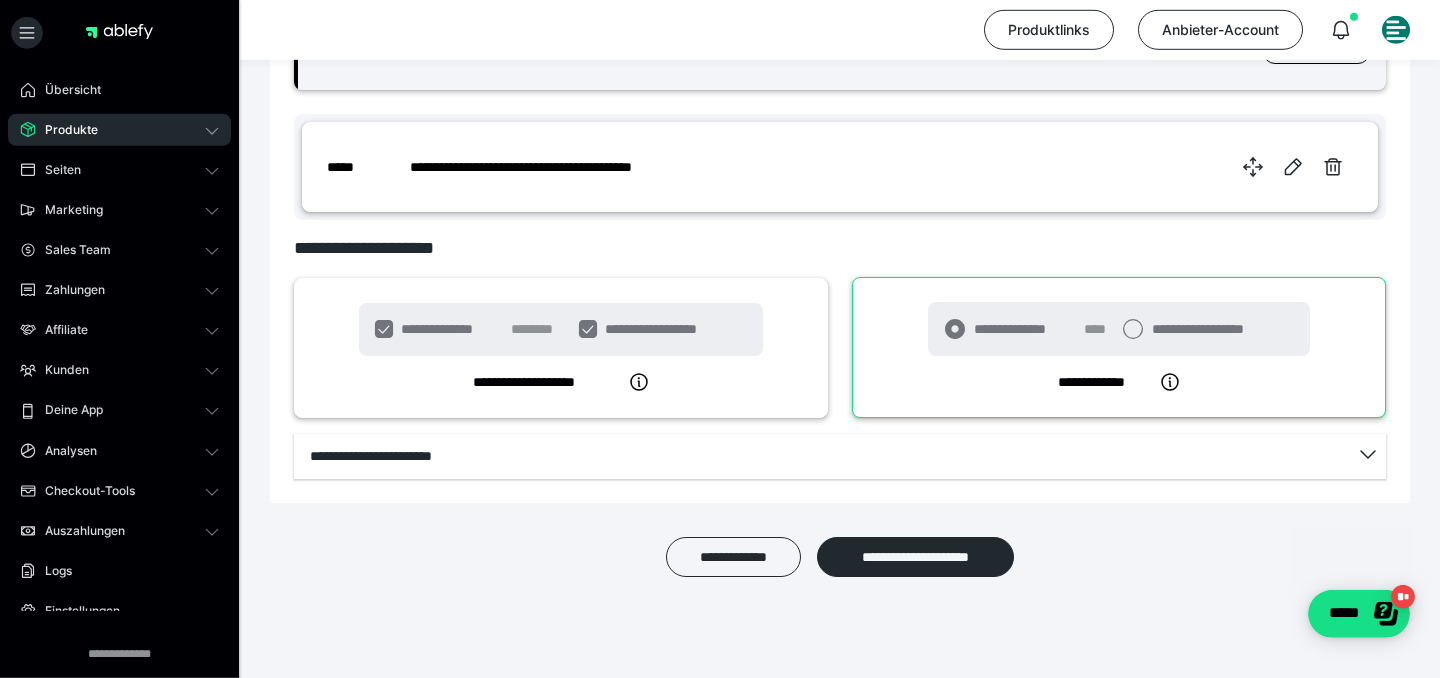 scroll, scrollTop: 1038, scrollLeft: 0, axis: vertical 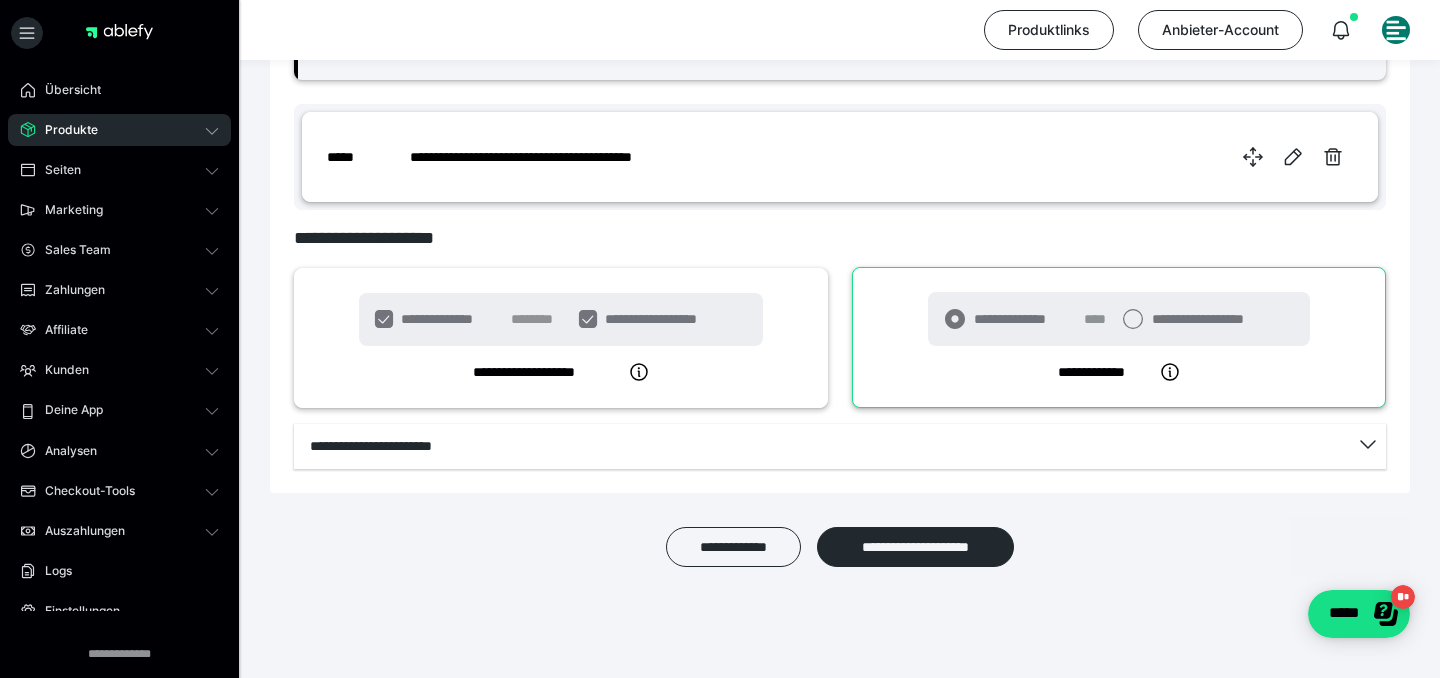 click on "Produkte" at bounding box center (119, 130) 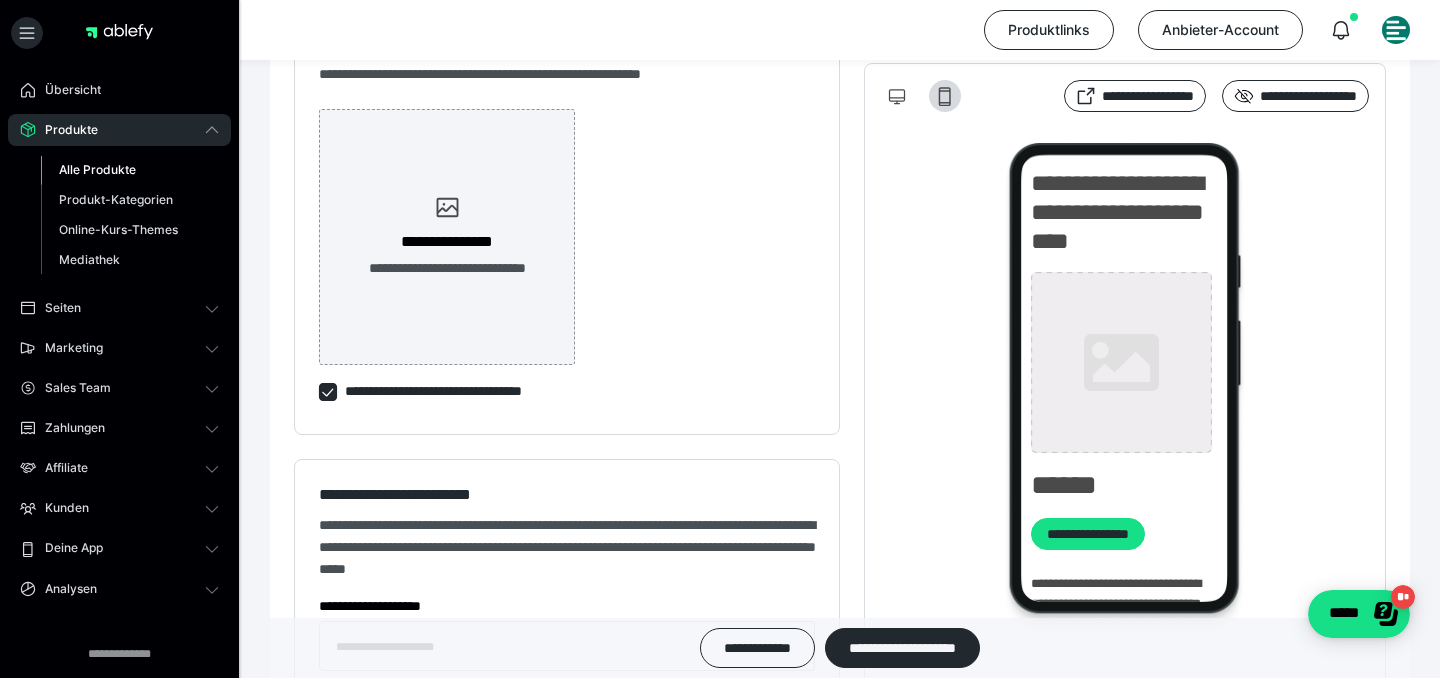 type on "**********" 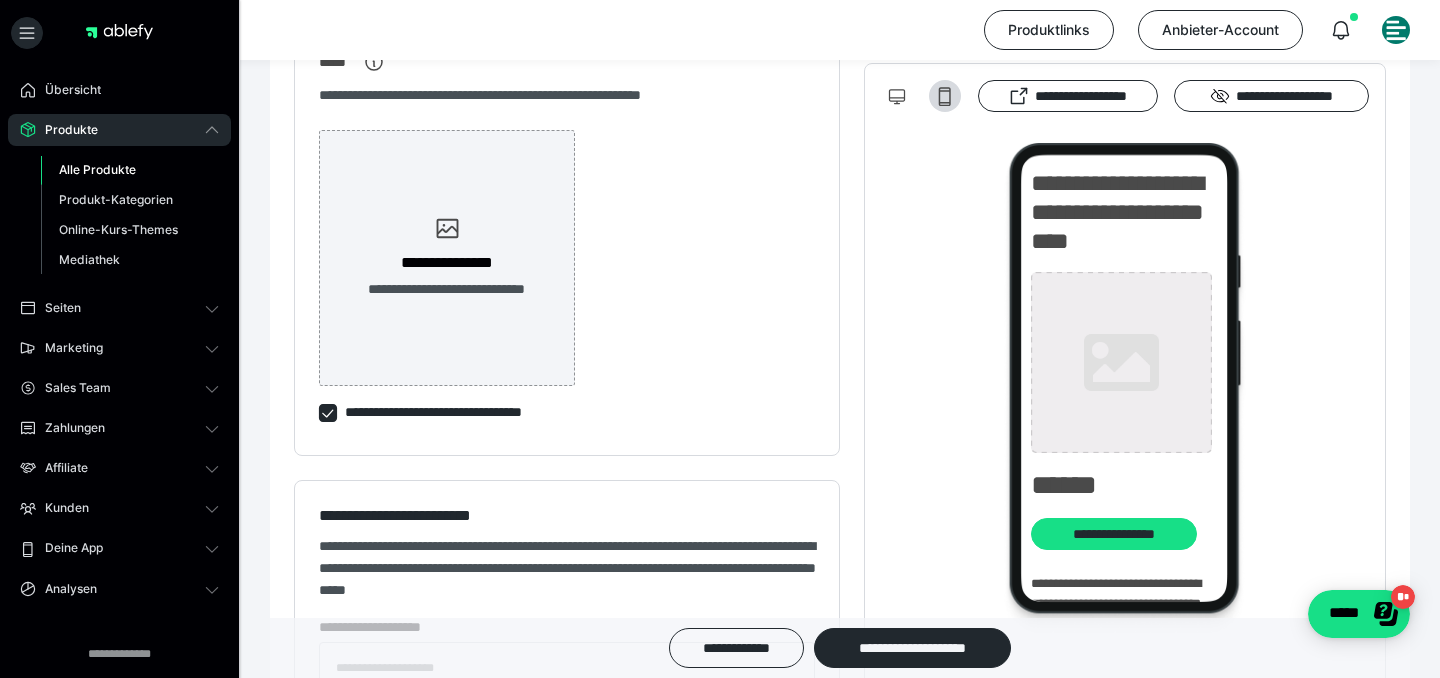 scroll, scrollTop: 1512, scrollLeft: 0, axis: vertical 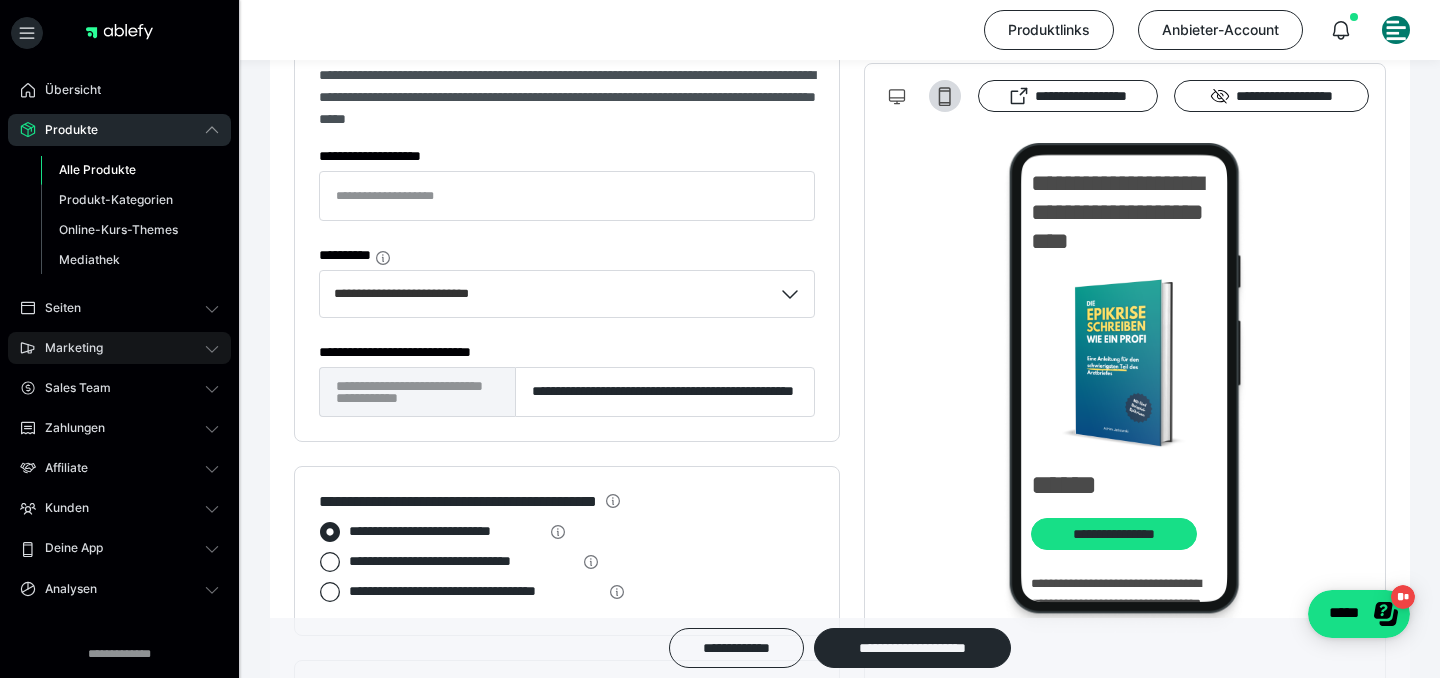click on "Marketing" at bounding box center (67, 348) 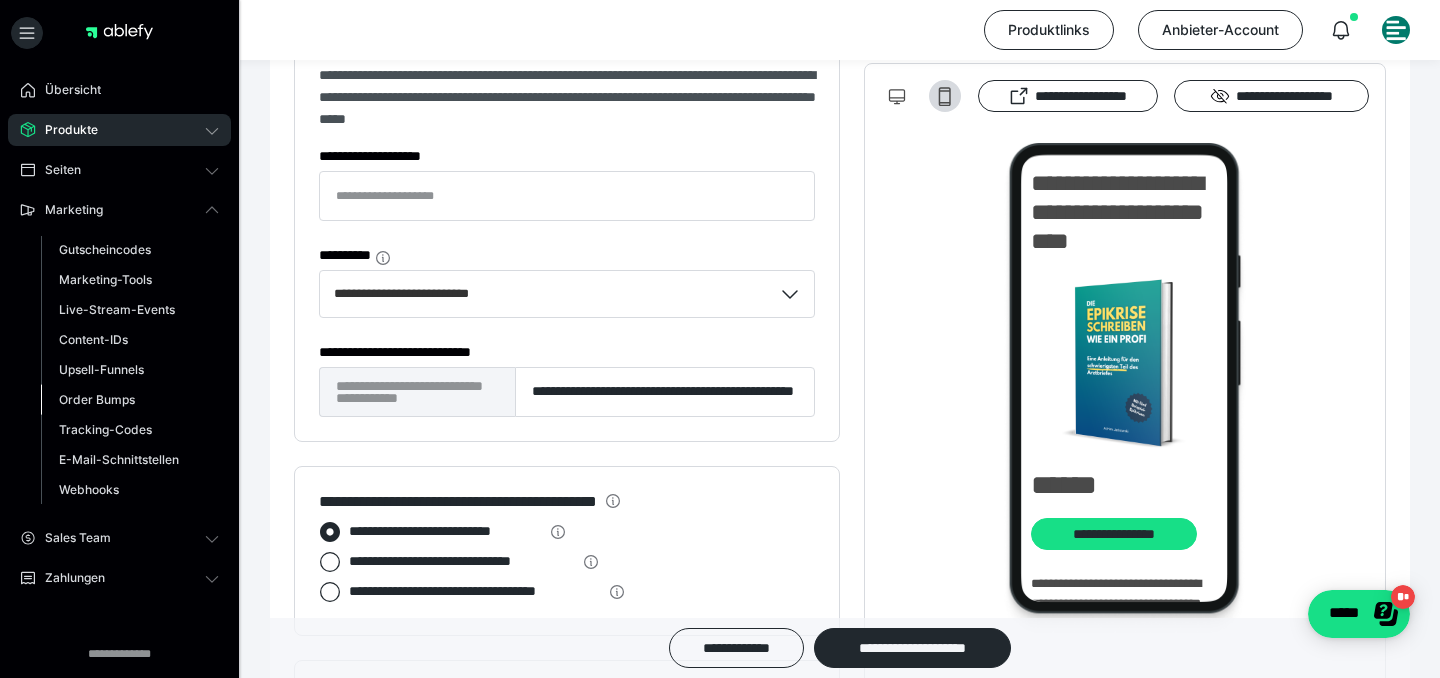 click on "Order Bumps" at bounding box center (97, 399) 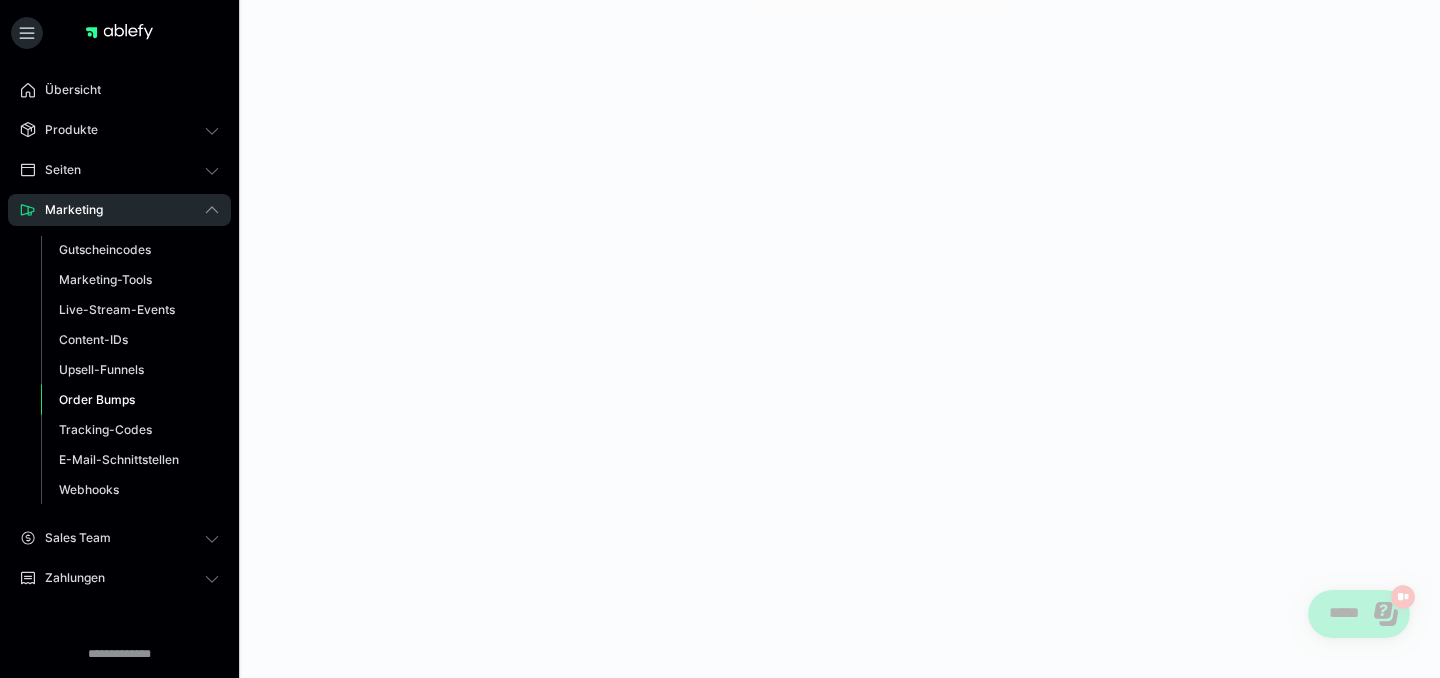 scroll, scrollTop: 0, scrollLeft: 0, axis: both 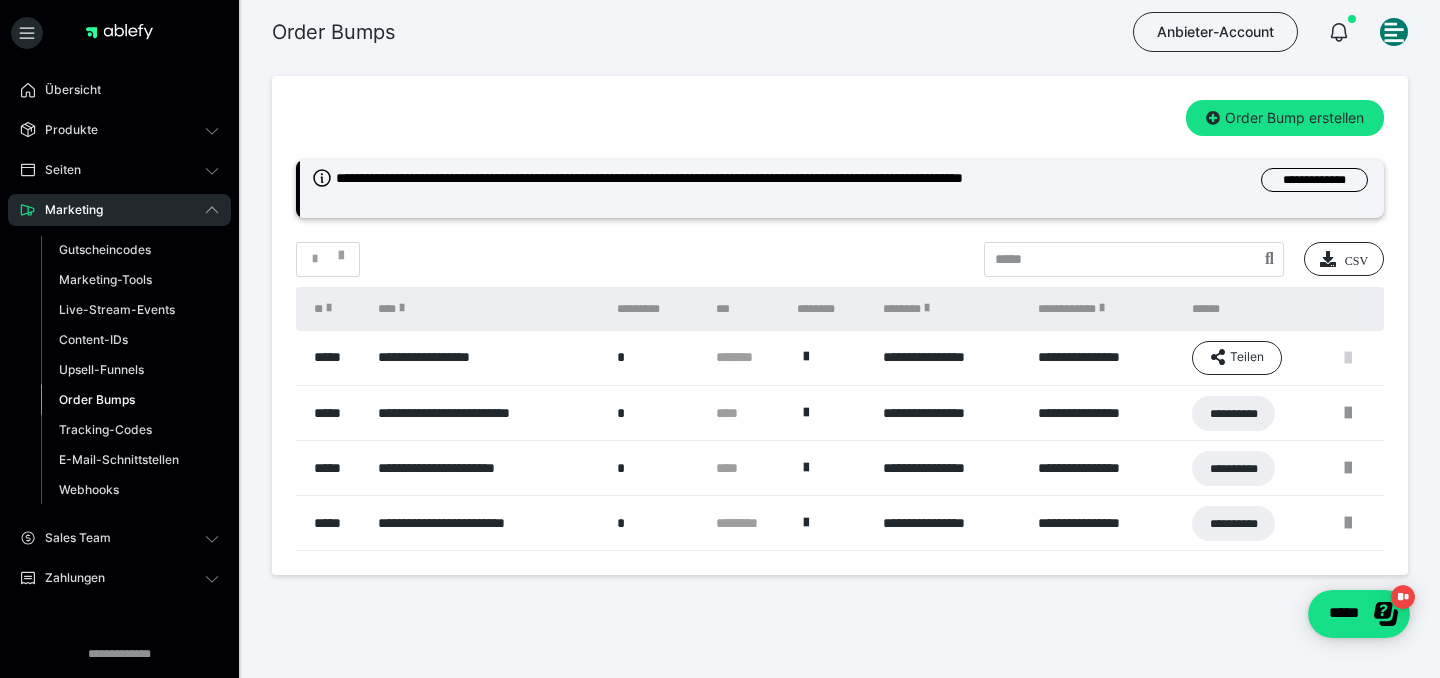 click at bounding box center (1348, 358) 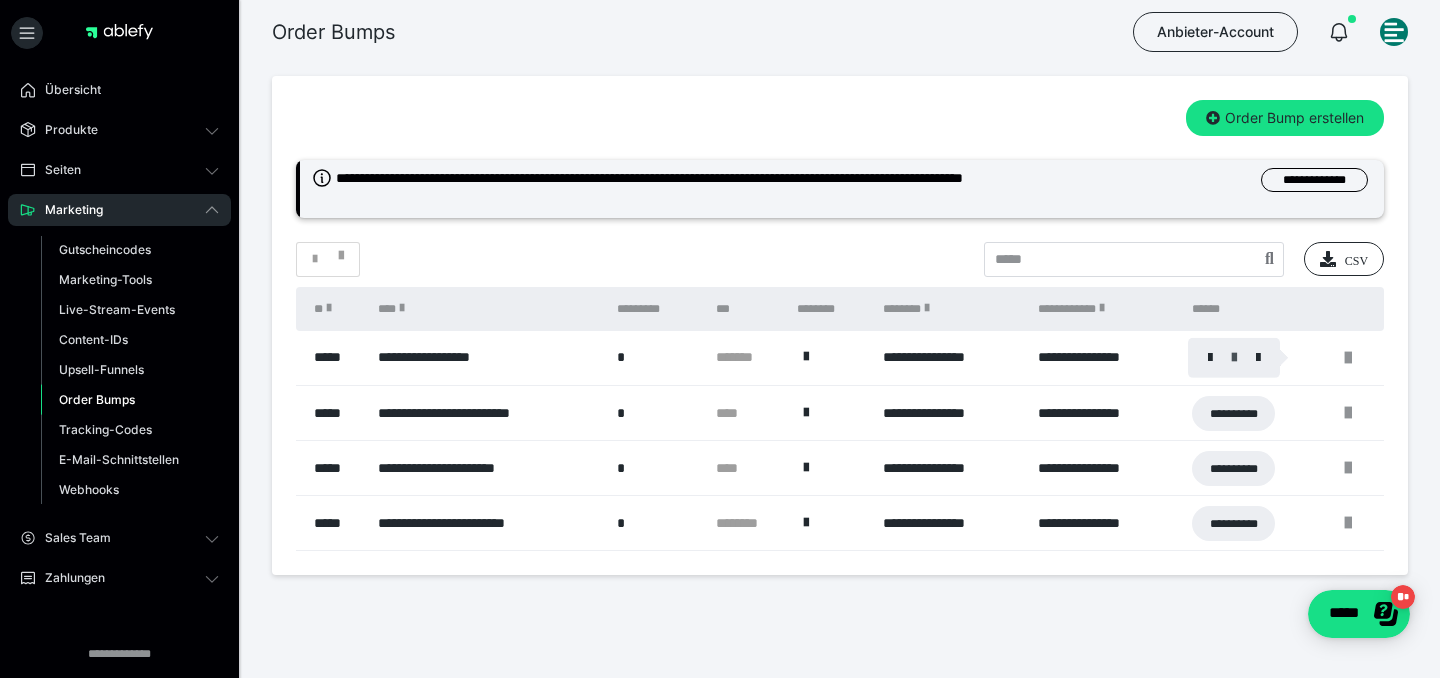 click at bounding box center (1234, 358) 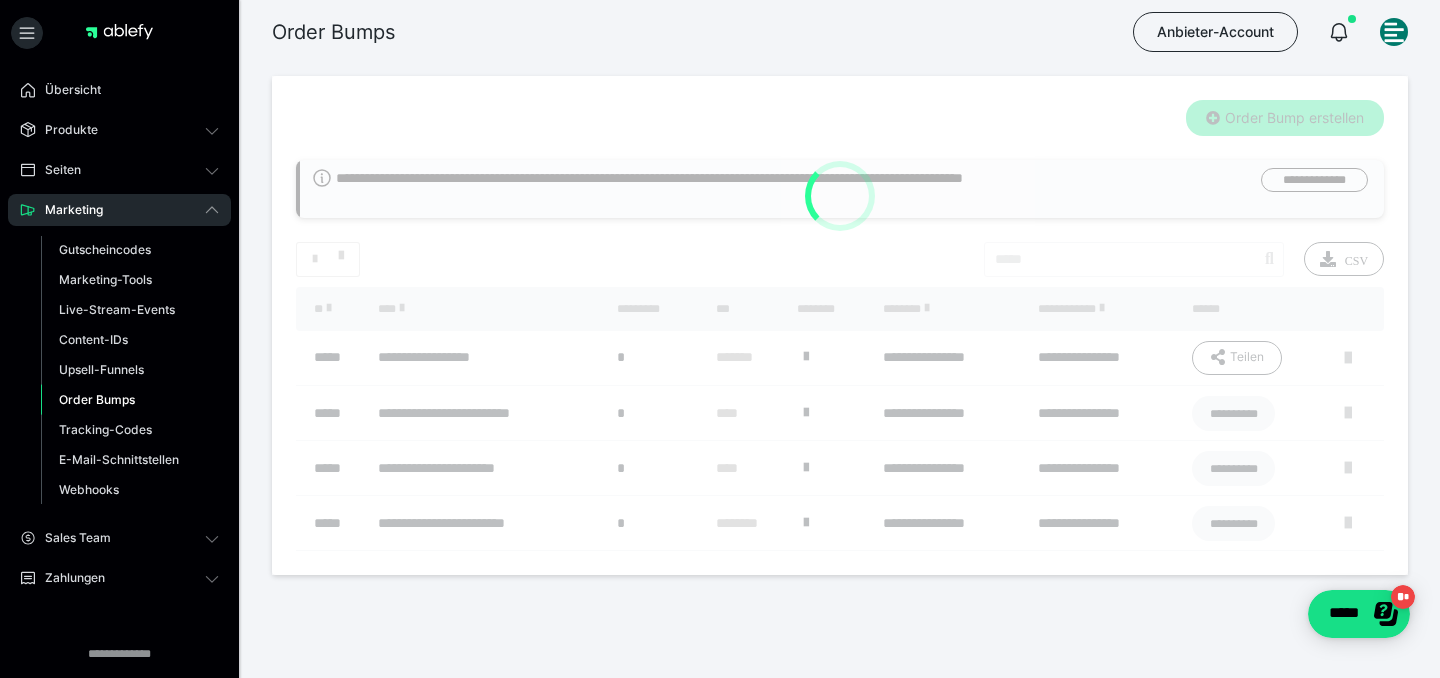 type on "**********" 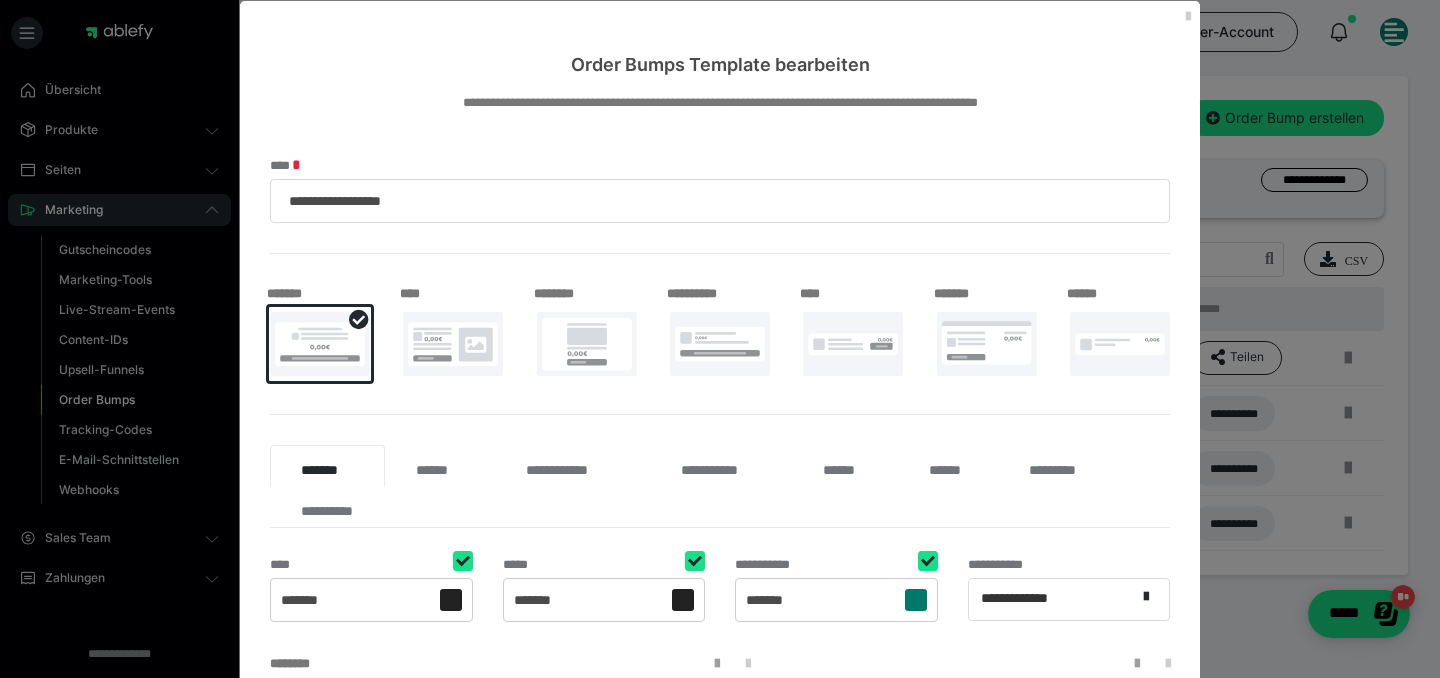 scroll, scrollTop: 0, scrollLeft: 0, axis: both 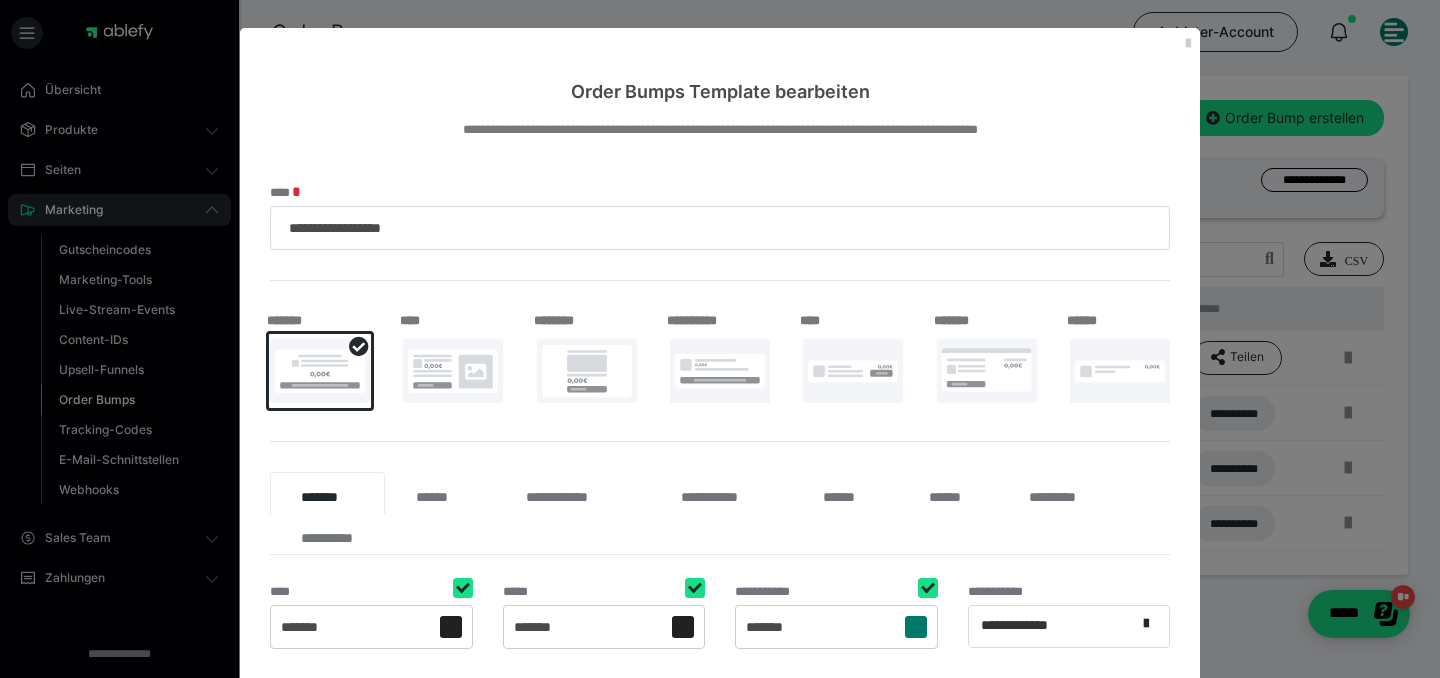 click at bounding box center [987, 371] 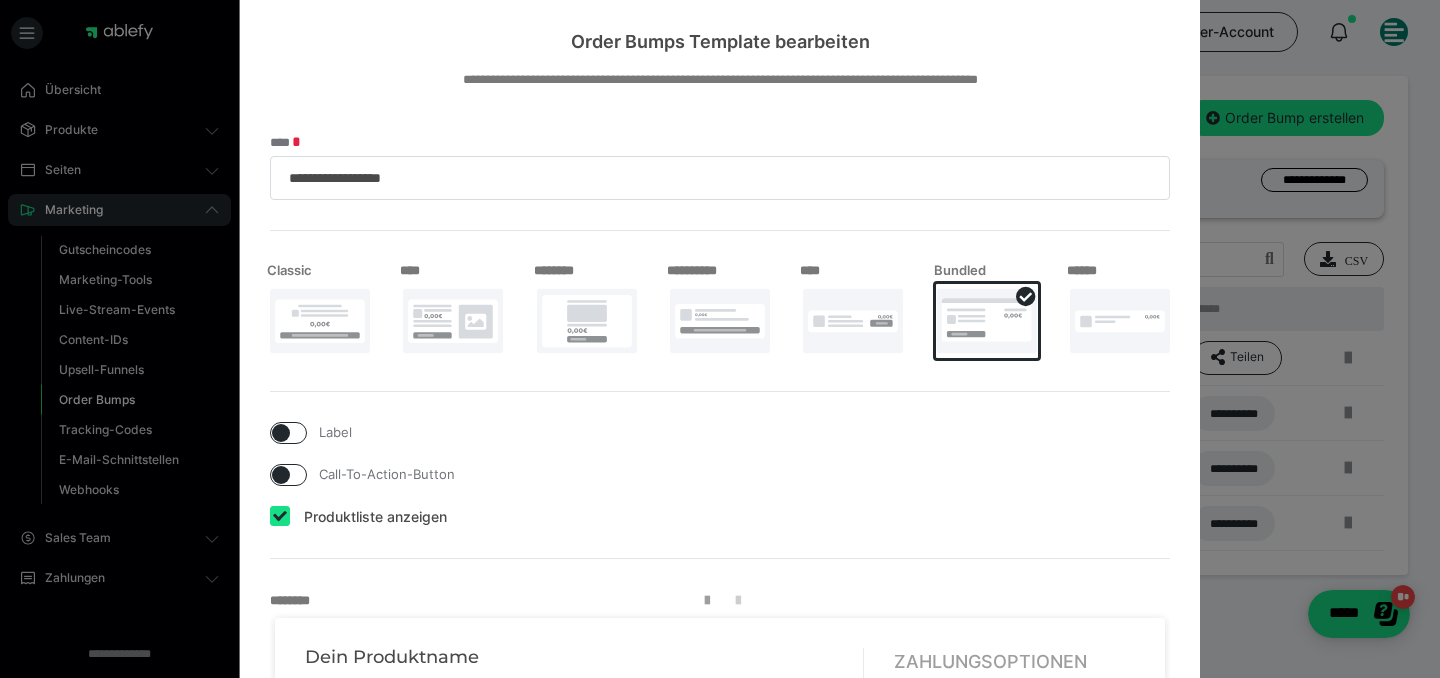 scroll, scrollTop: 0, scrollLeft: 0, axis: both 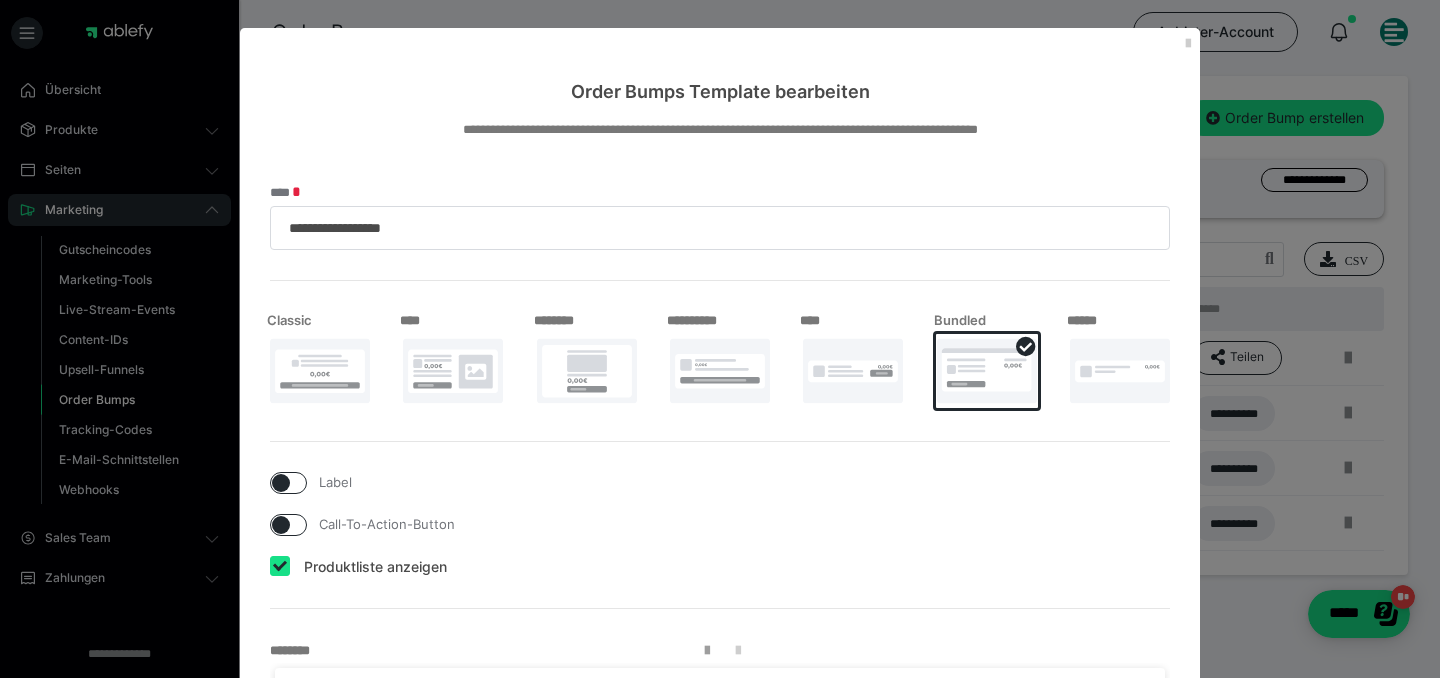click at bounding box center (1120, 371) 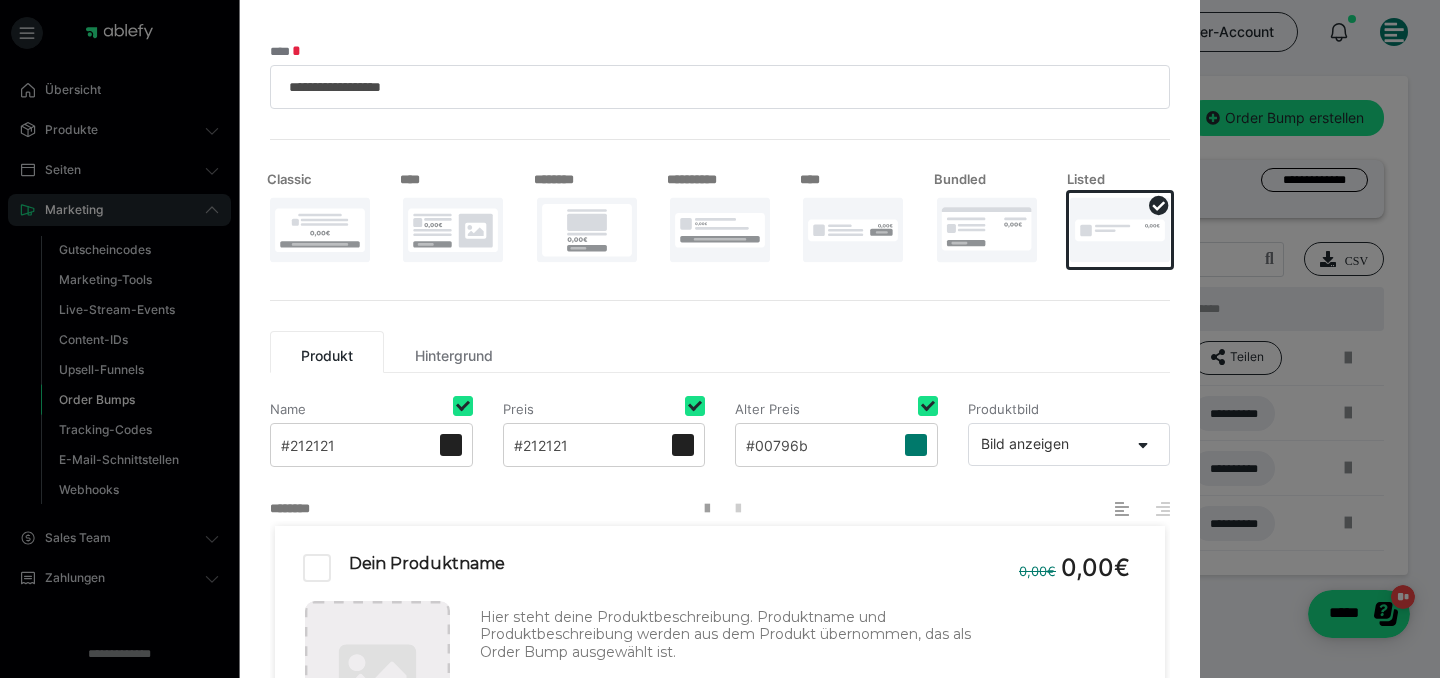 scroll, scrollTop: 135, scrollLeft: 0, axis: vertical 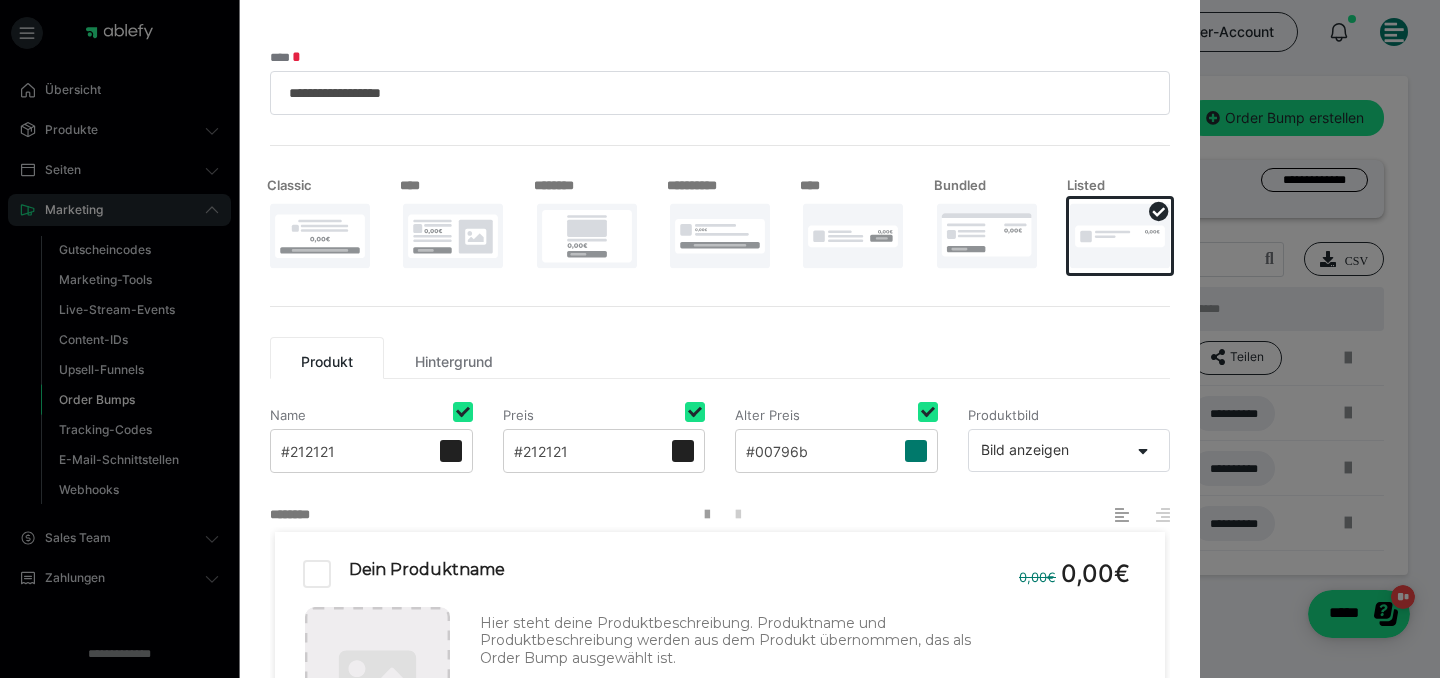 click at bounding box center (987, 236) 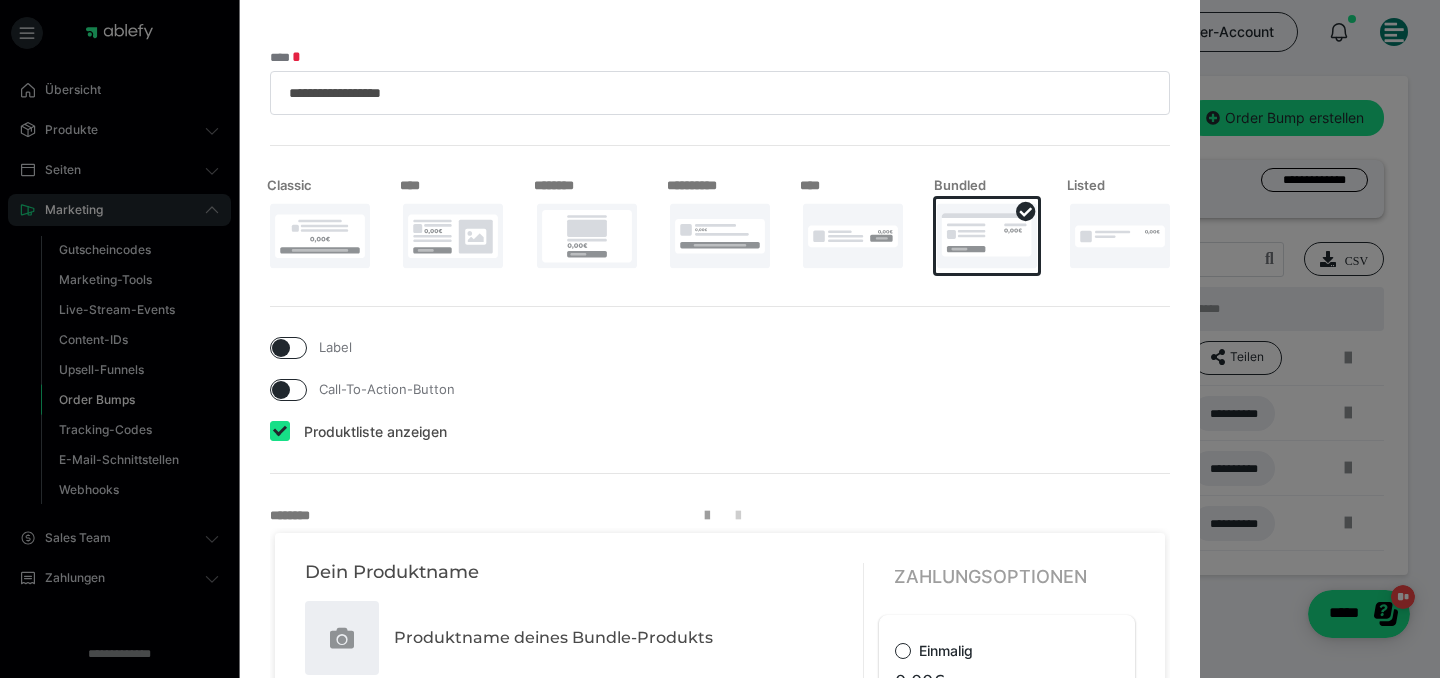 scroll, scrollTop: 252, scrollLeft: 0, axis: vertical 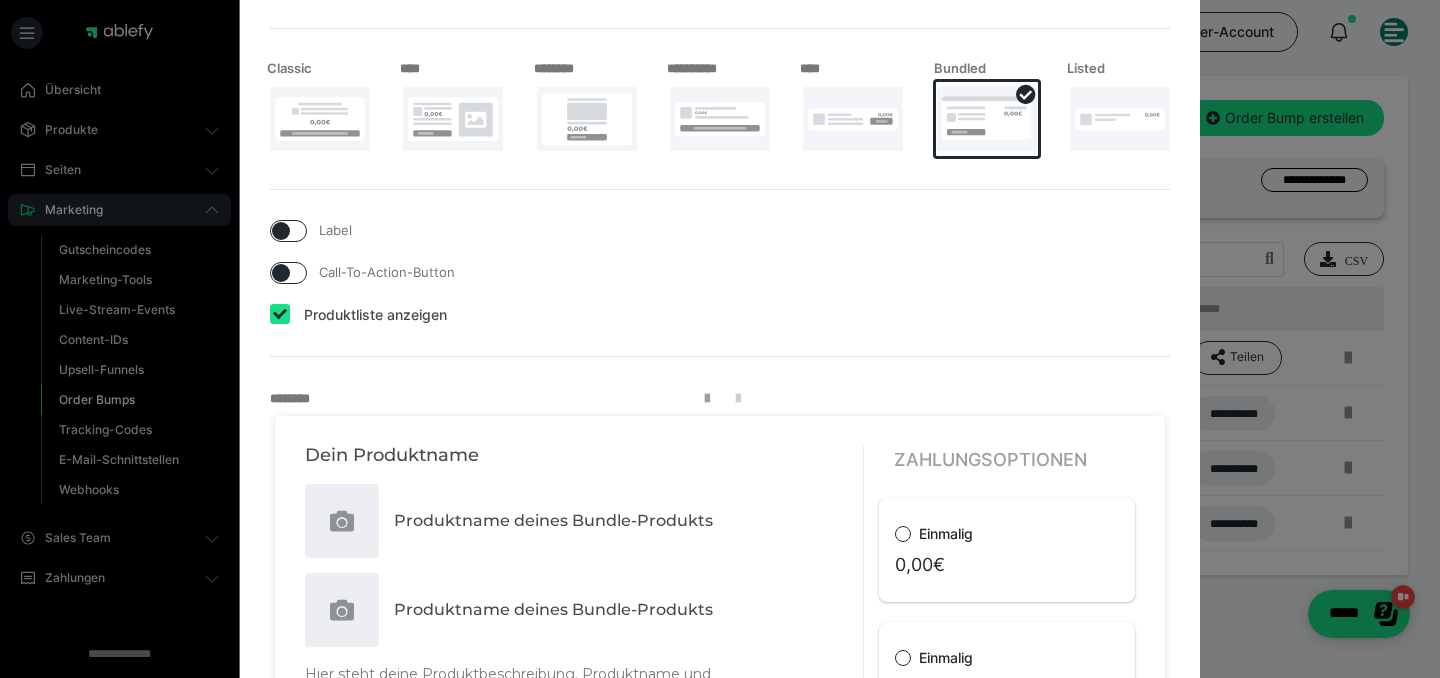 click at bounding box center [853, 119] 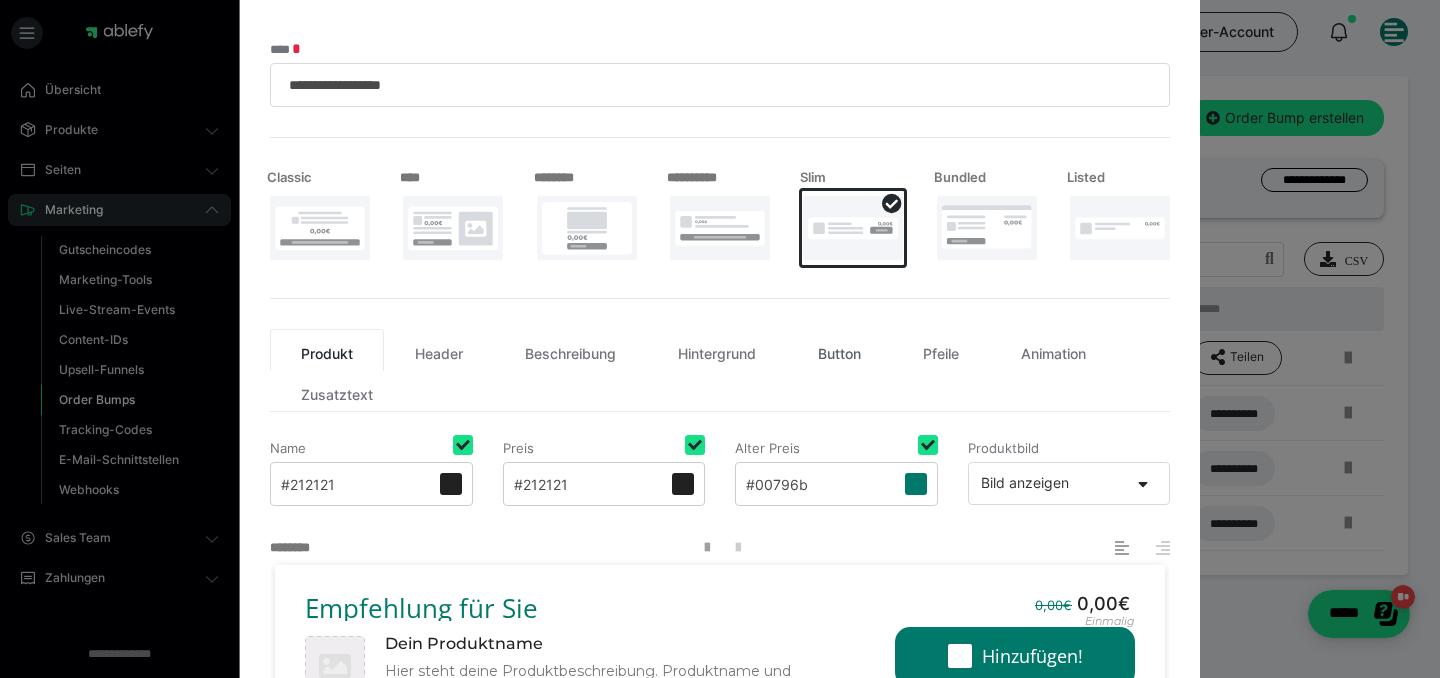 scroll, scrollTop: 118, scrollLeft: 0, axis: vertical 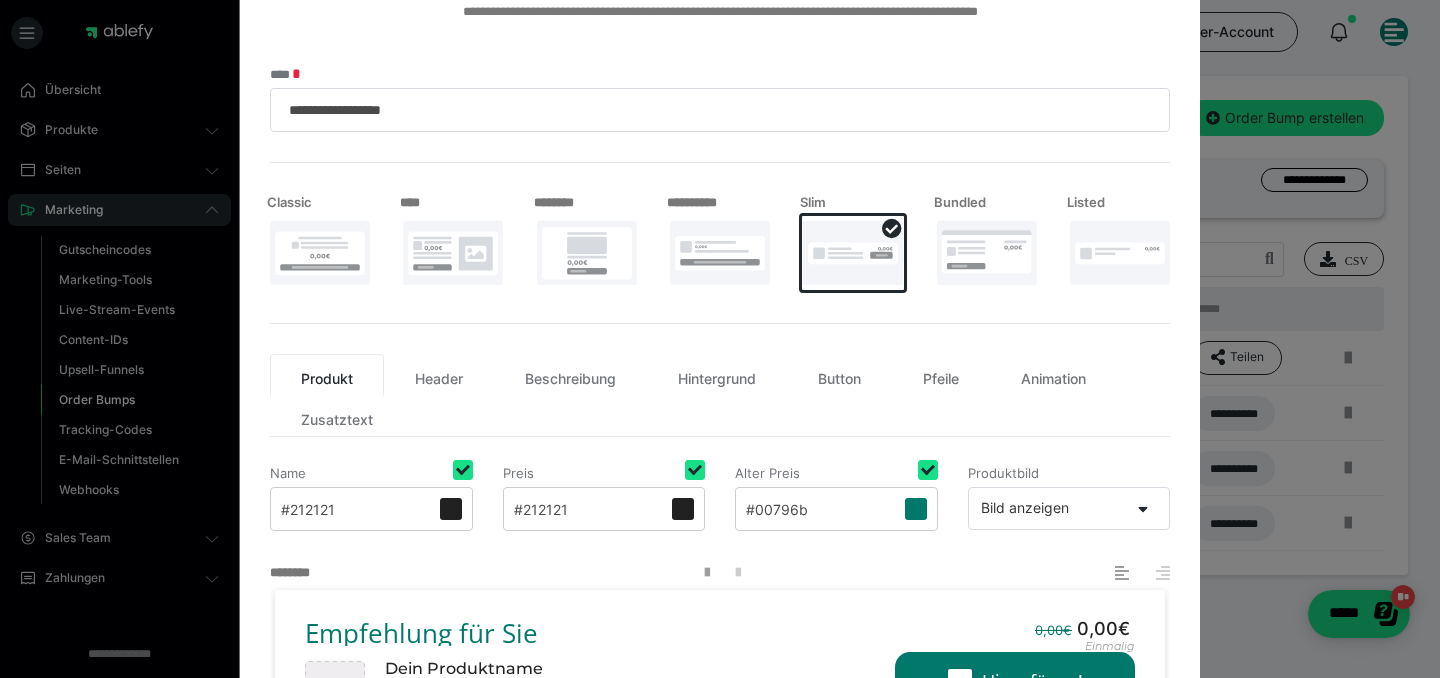 click at bounding box center (720, 253) 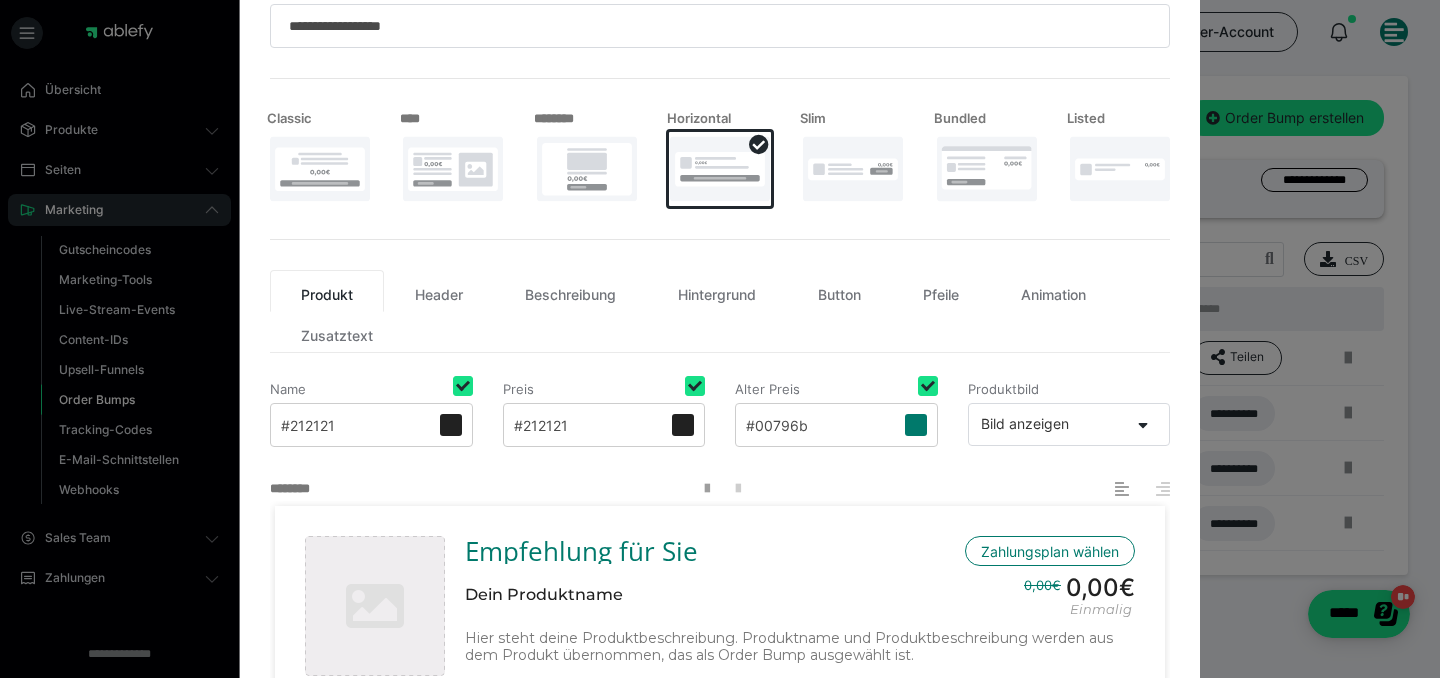 scroll, scrollTop: 109, scrollLeft: 0, axis: vertical 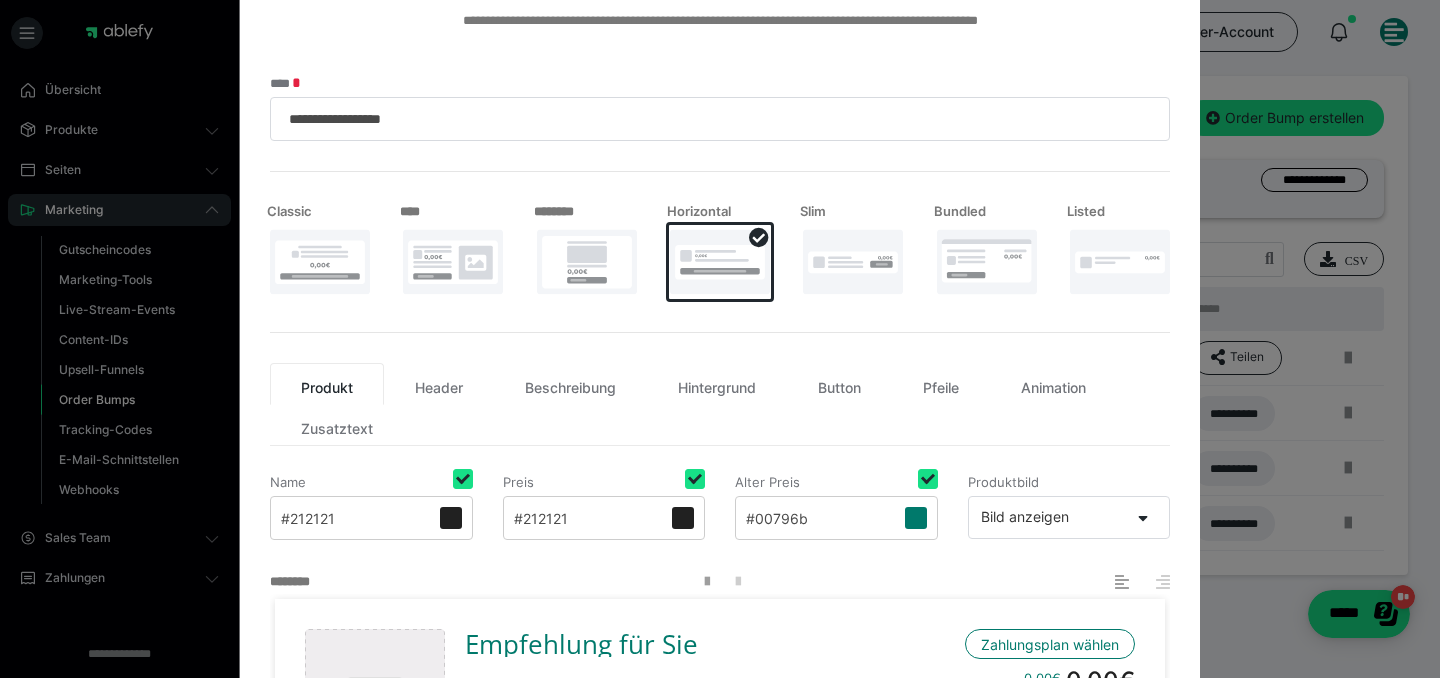 click at bounding box center [587, 262] 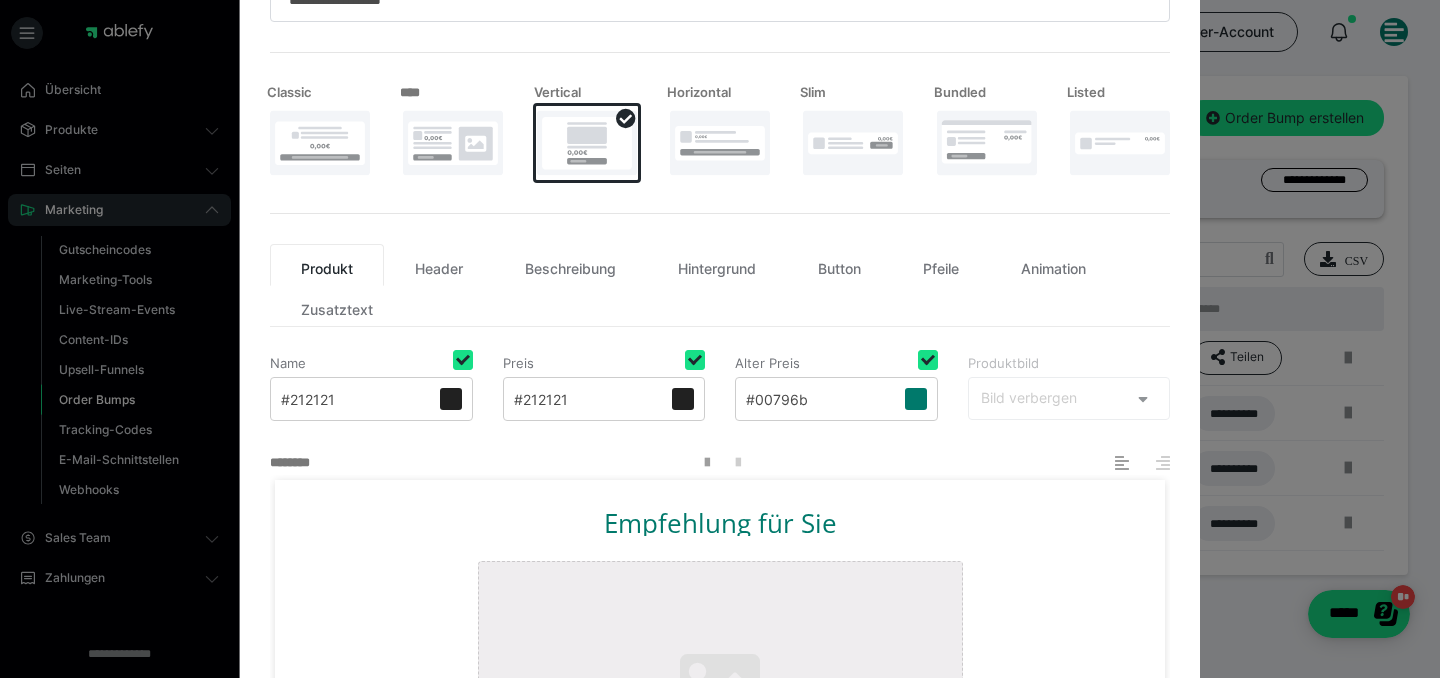 scroll, scrollTop: 109, scrollLeft: 0, axis: vertical 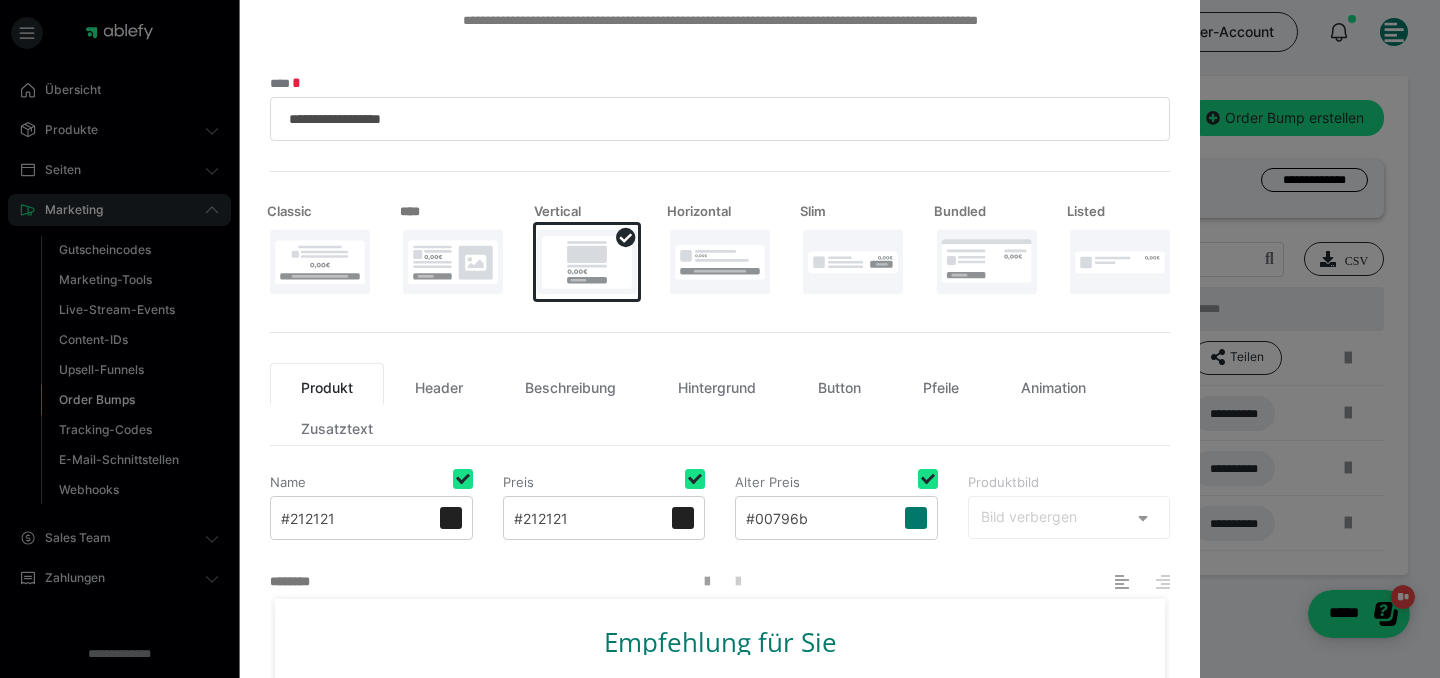 click at bounding box center (453, 262) 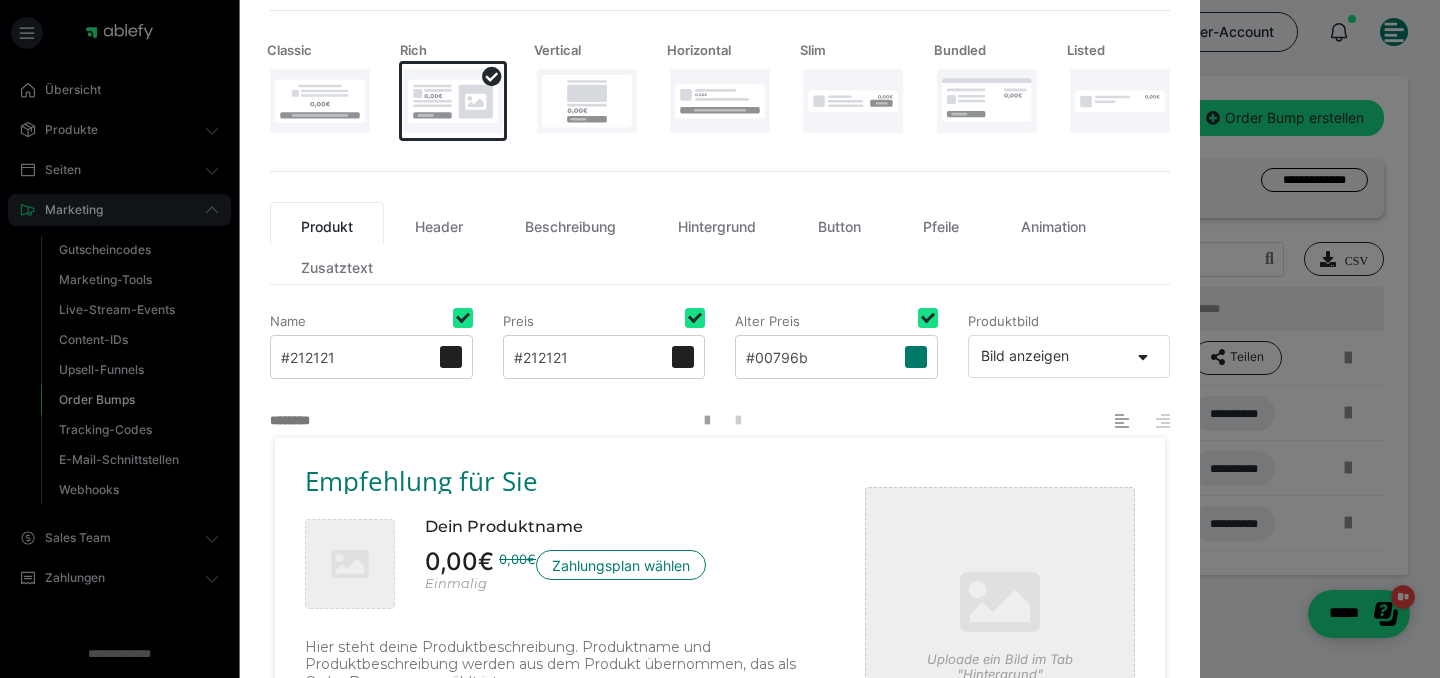 scroll, scrollTop: 226, scrollLeft: 0, axis: vertical 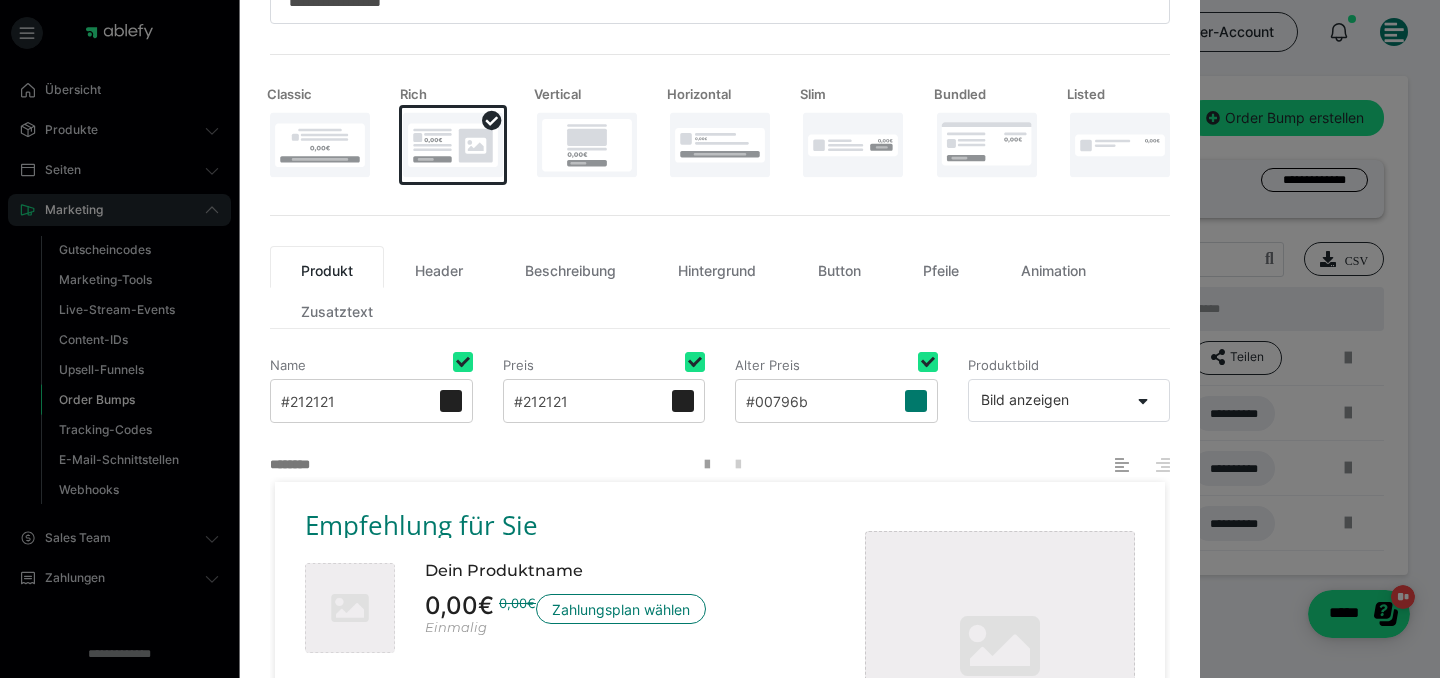 click at bounding box center (320, 145) 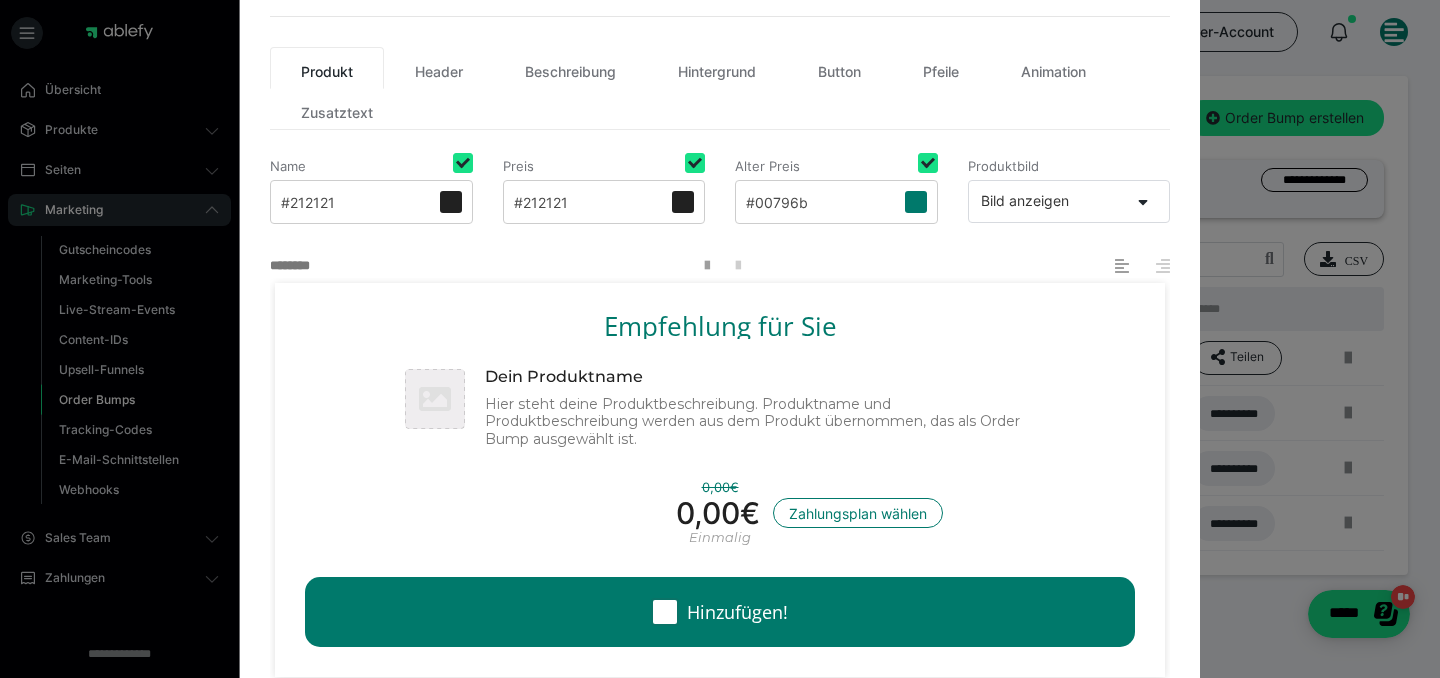 scroll, scrollTop: 203, scrollLeft: 0, axis: vertical 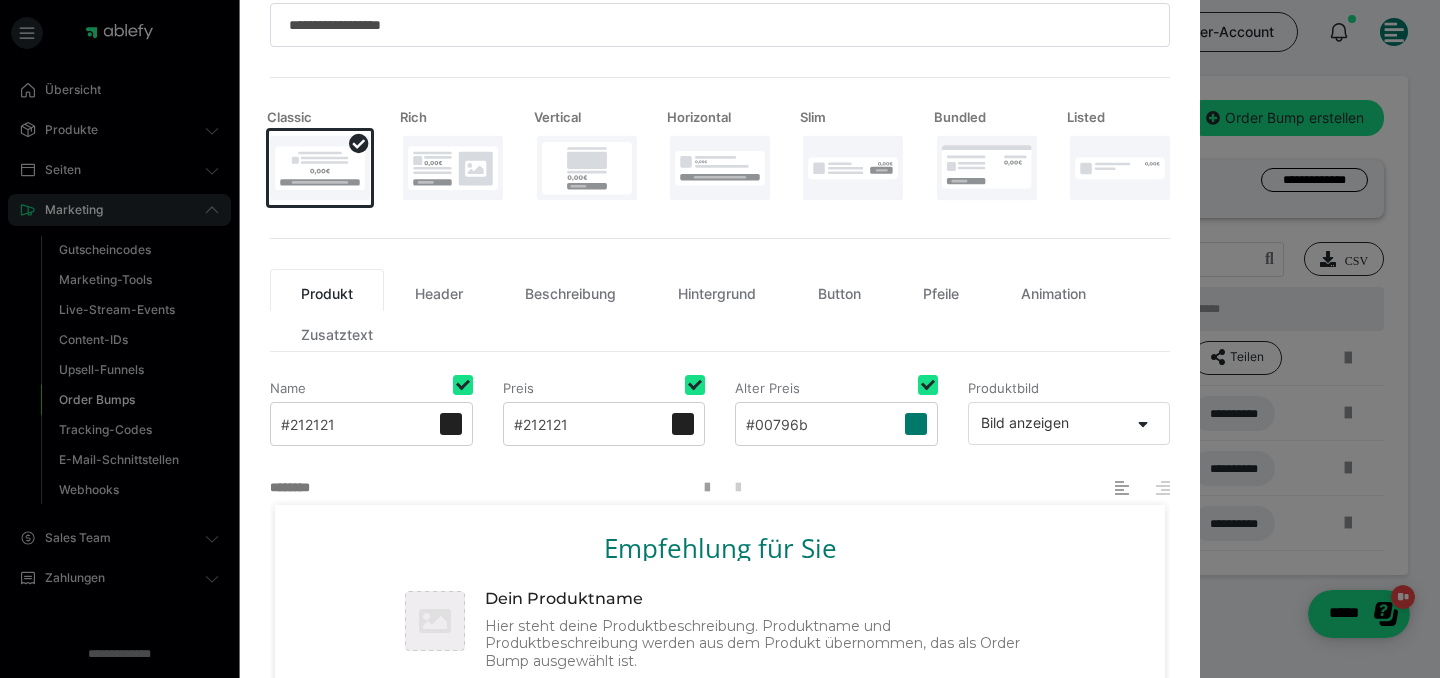 click at bounding box center (720, 168) 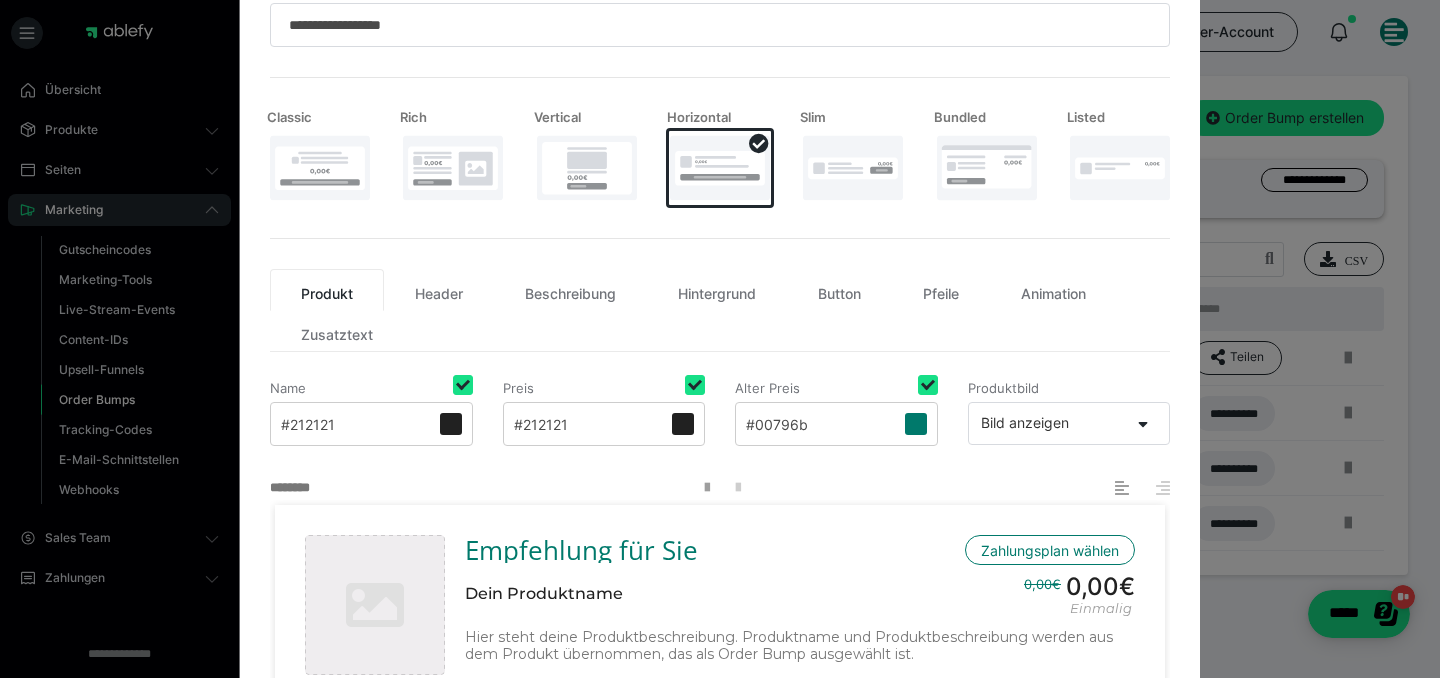 scroll, scrollTop: 320, scrollLeft: 0, axis: vertical 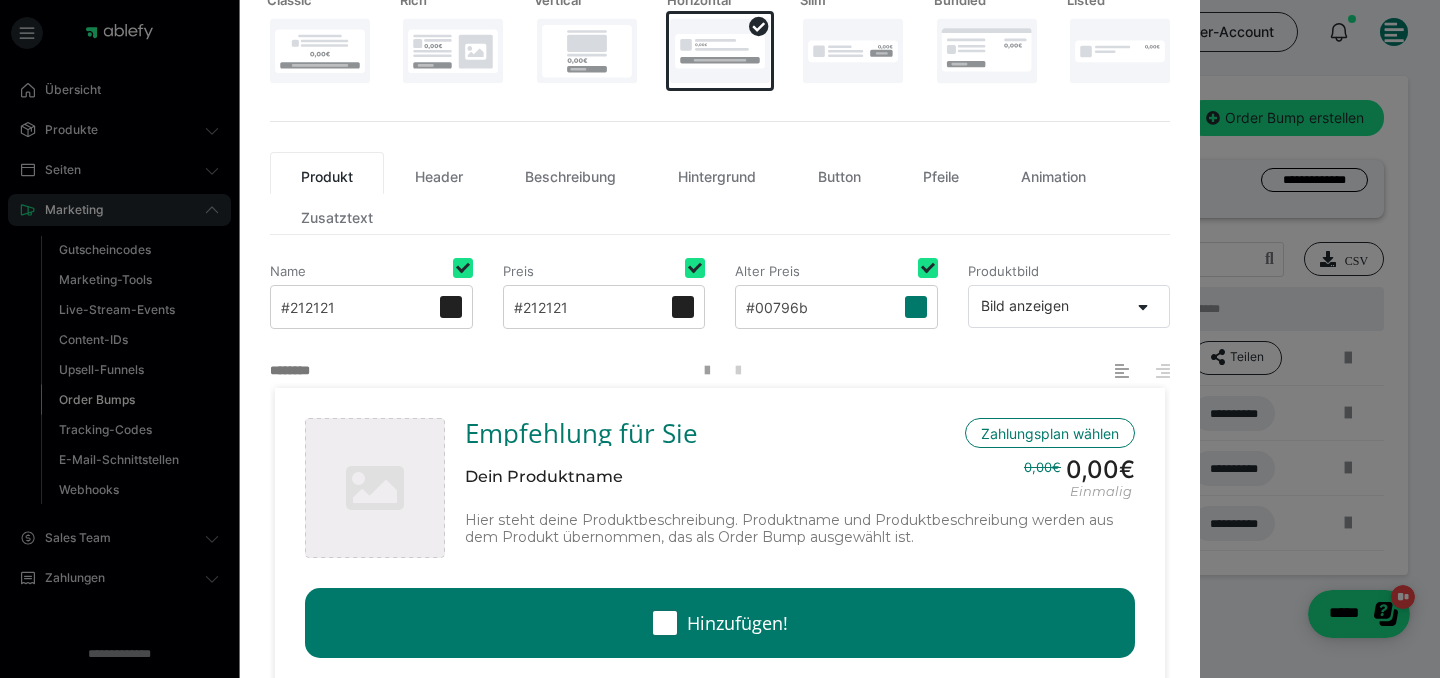 click at bounding box center [987, 51] 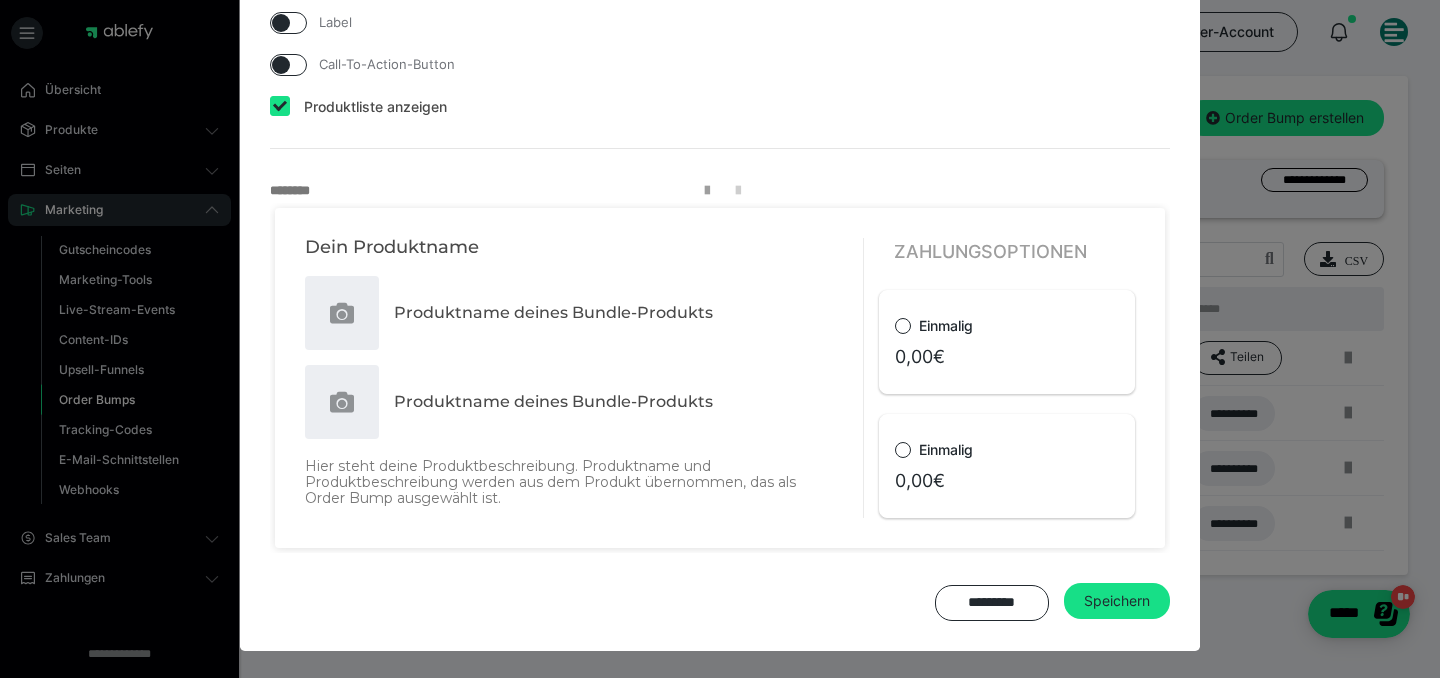 scroll, scrollTop: 461, scrollLeft: 0, axis: vertical 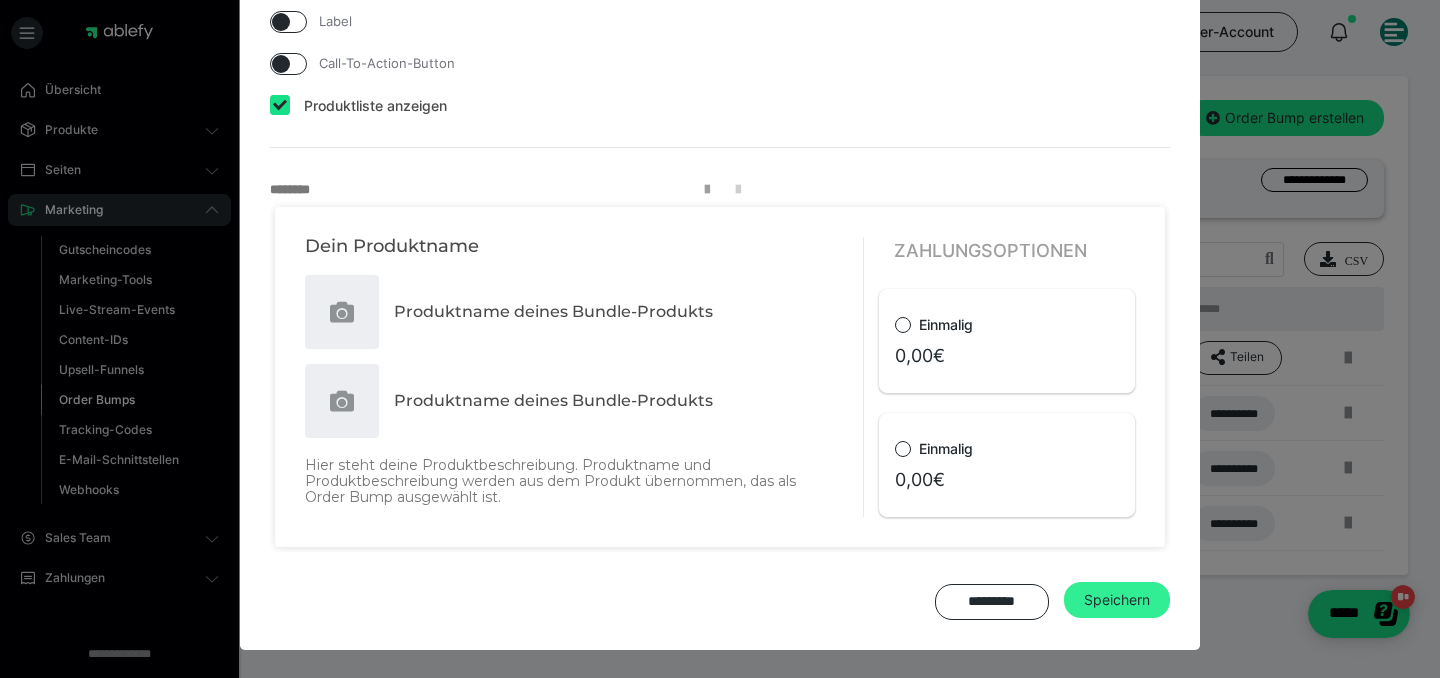 click on "Speichern" at bounding box center (1117, 600) 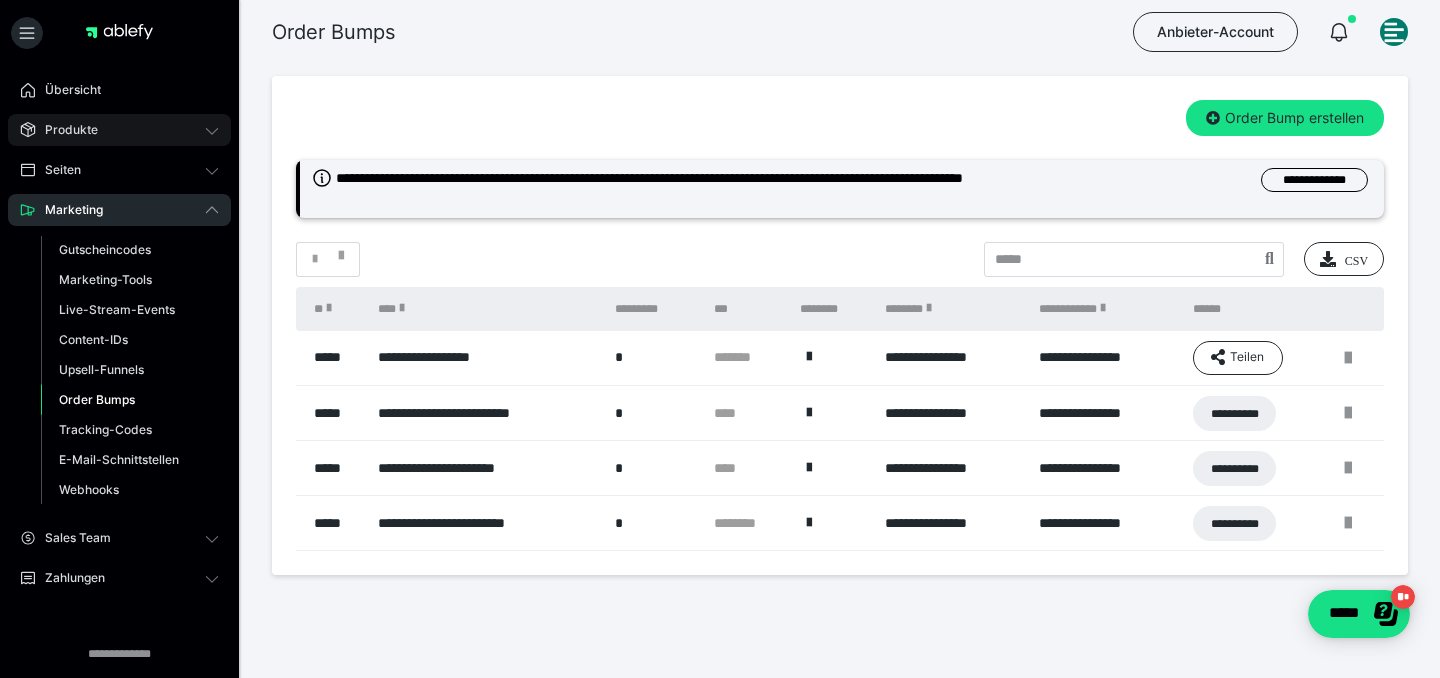 click on "Produkte" at bounding box center [64, 130] 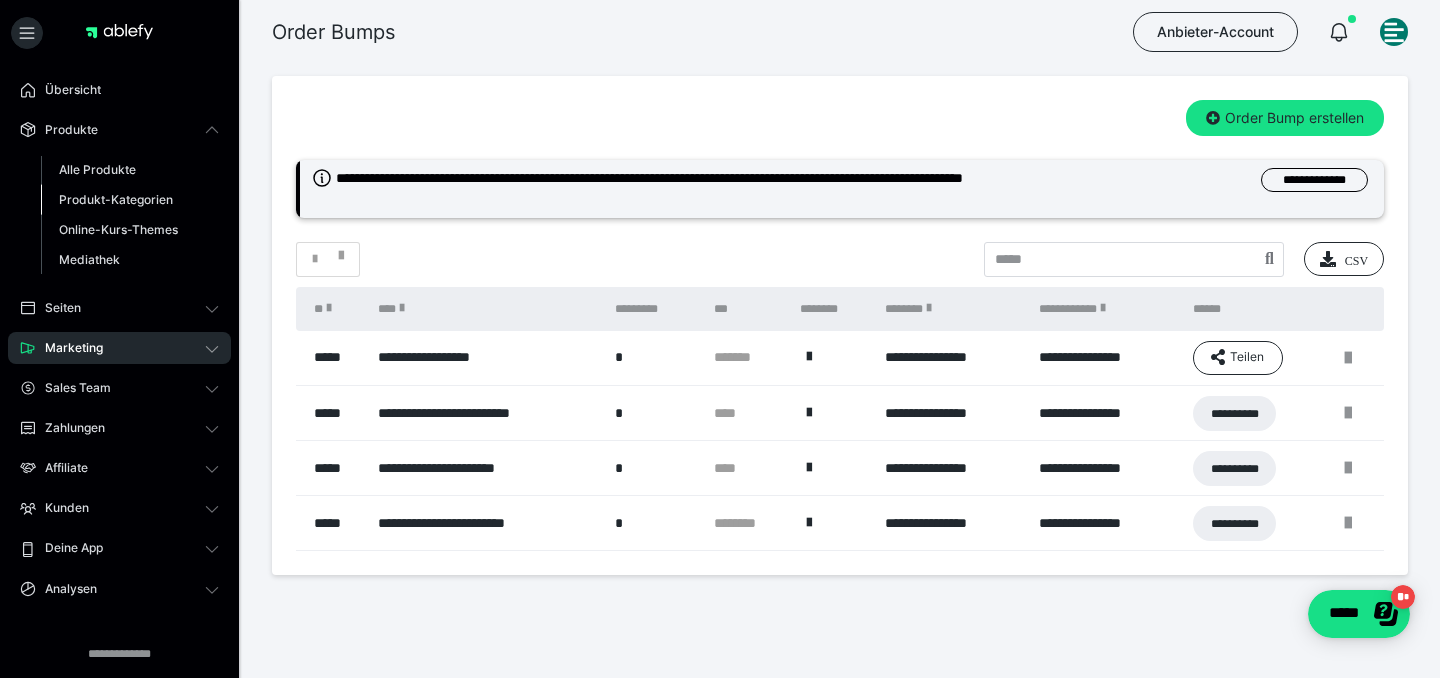 click on "Produkt-Kategorien" at bounding box center (116, 199) 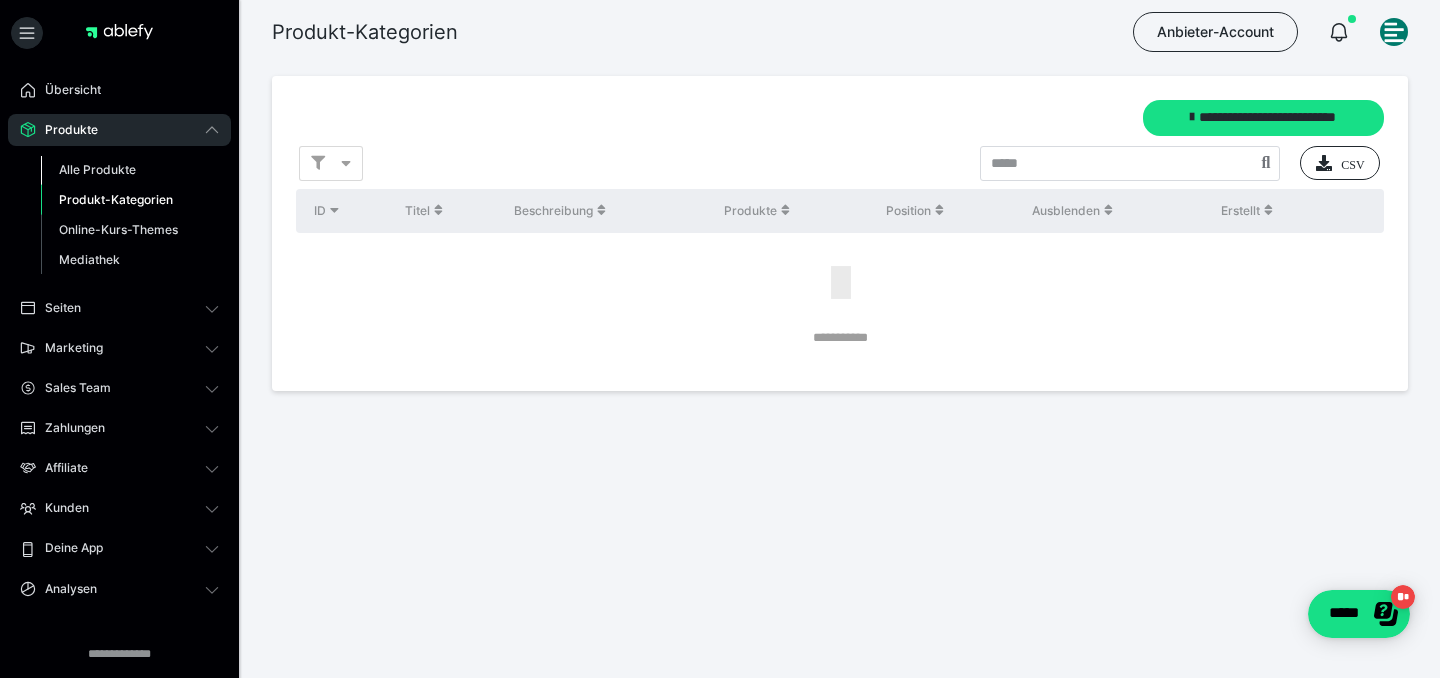 click on "Alle Produkte" at bounding box center (130, 170) 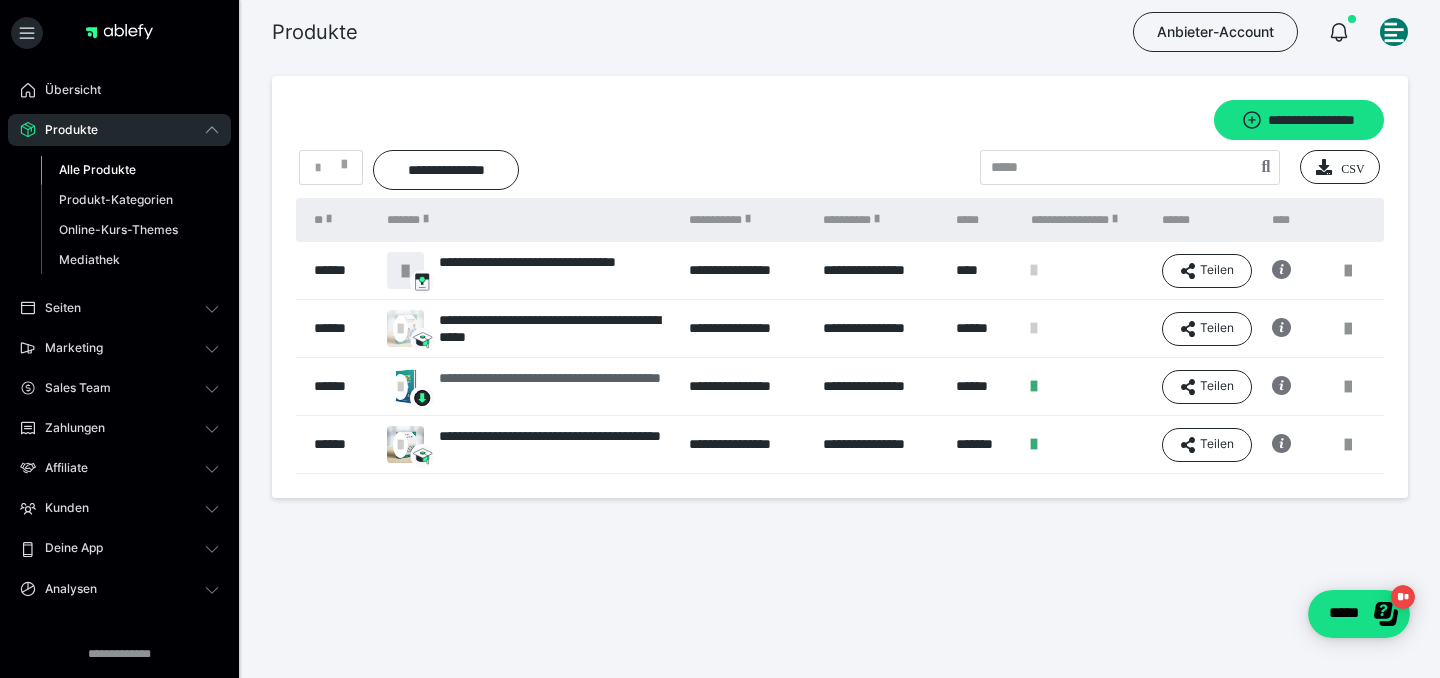 click on "**********" at bounding box center [554, 387] 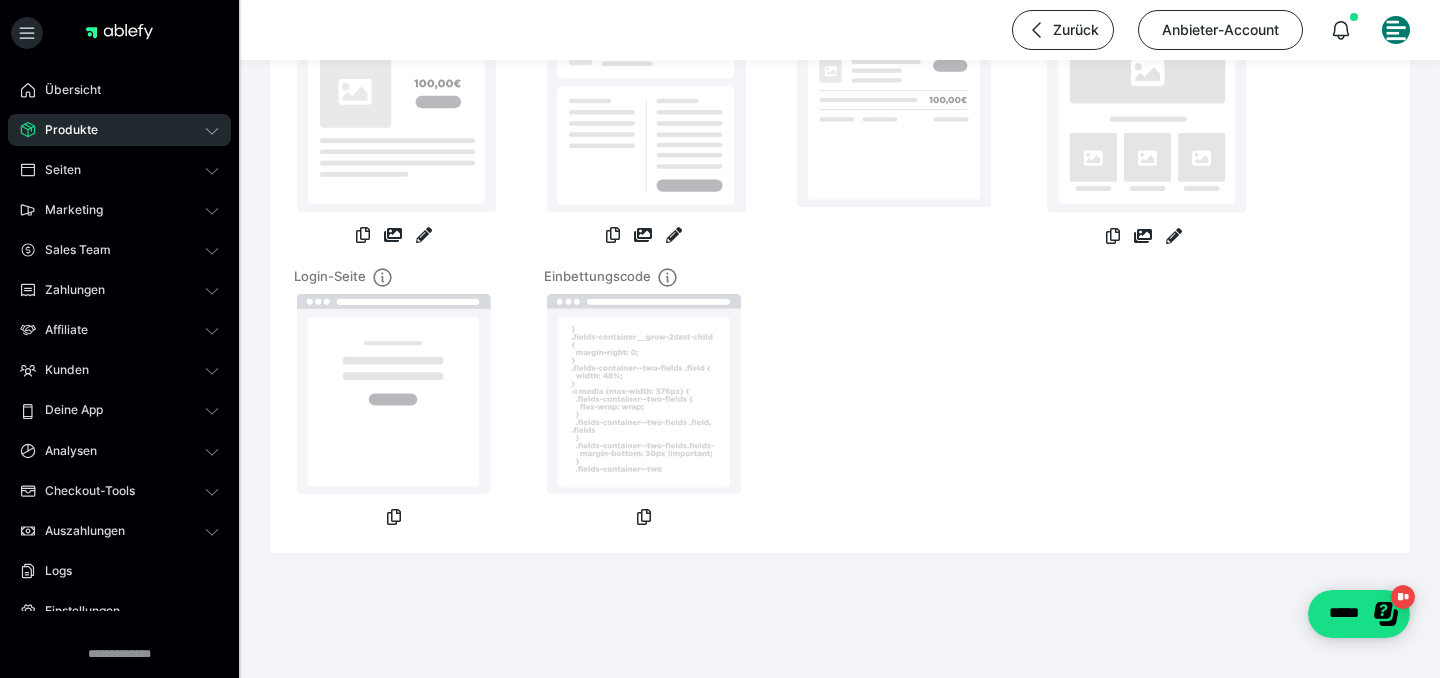 scroll, scrollTop: 0, scrollLeft: 0, axis: both 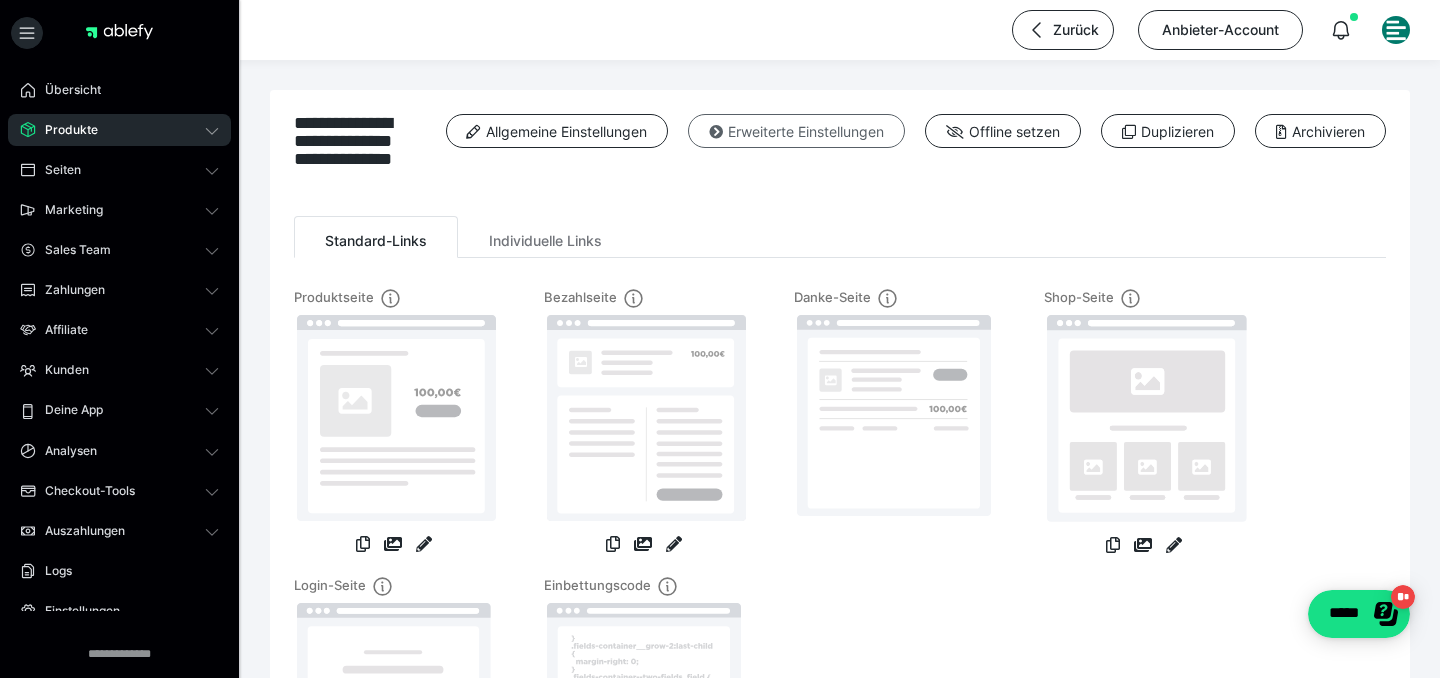 click on "Erweiterte Einstellungen" at bounding box center (796, 131) 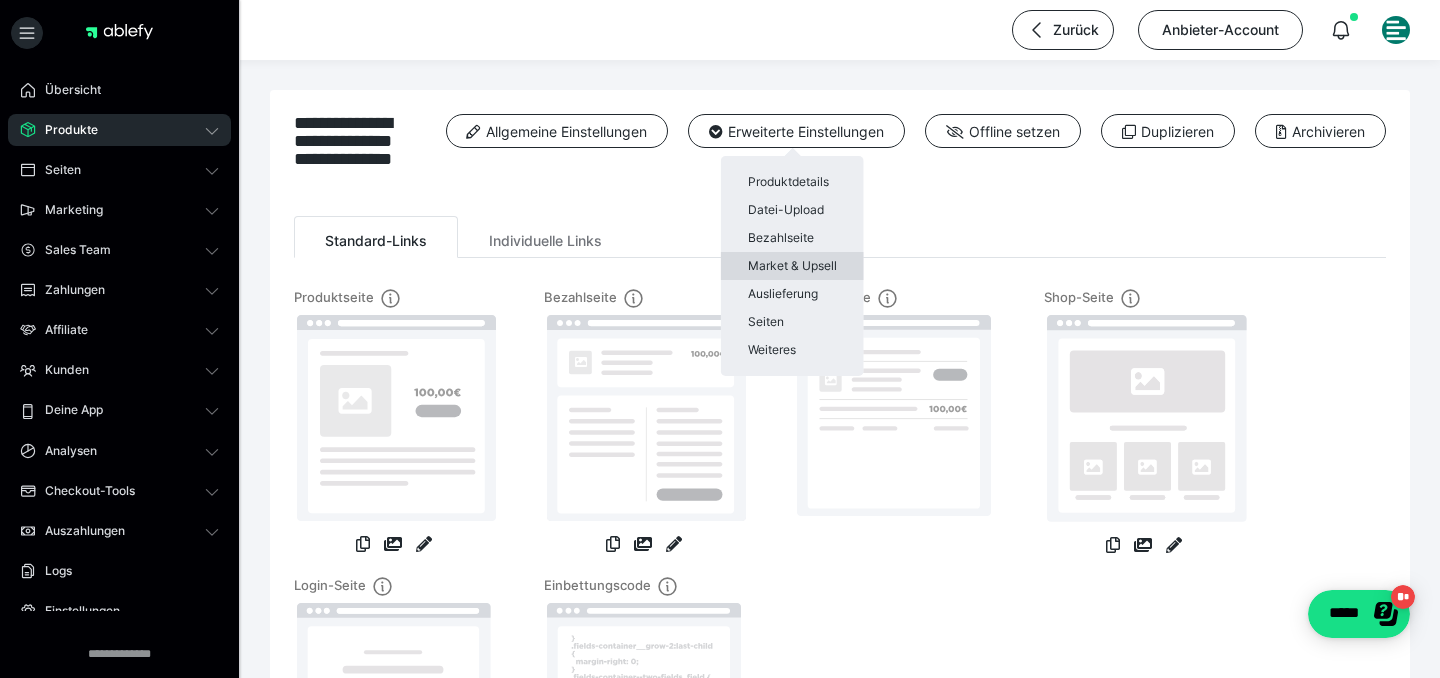 click on "Market & Upsell" at bounding box center [792, 266] 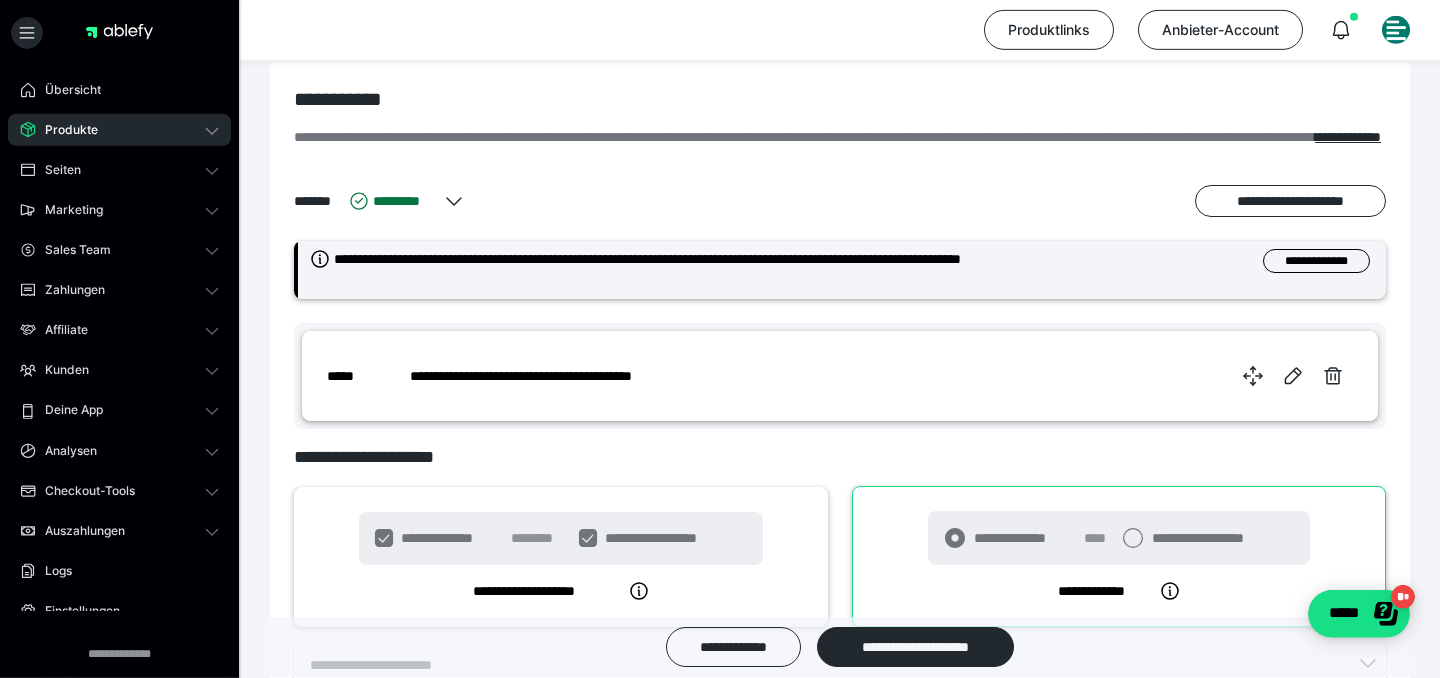 scroll, scrollTop: 864, scrollLeft: 0, axis: vertical 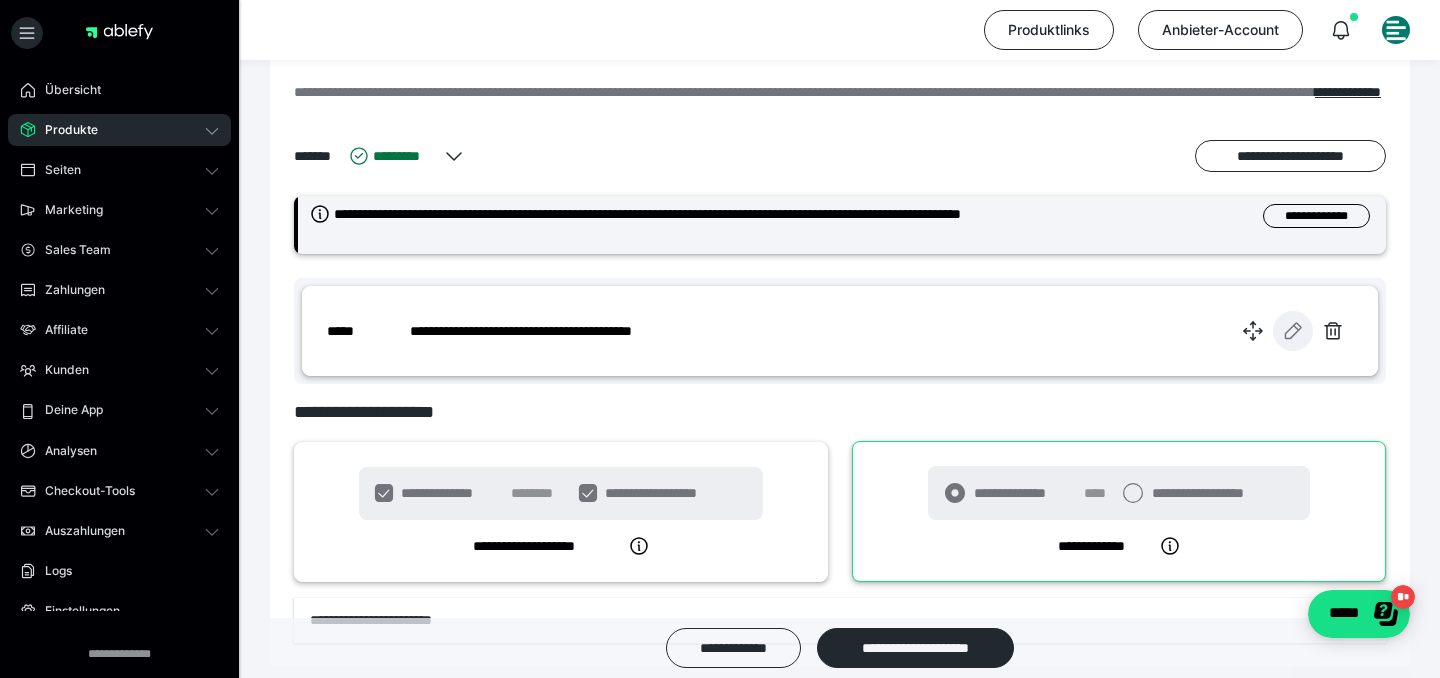 click 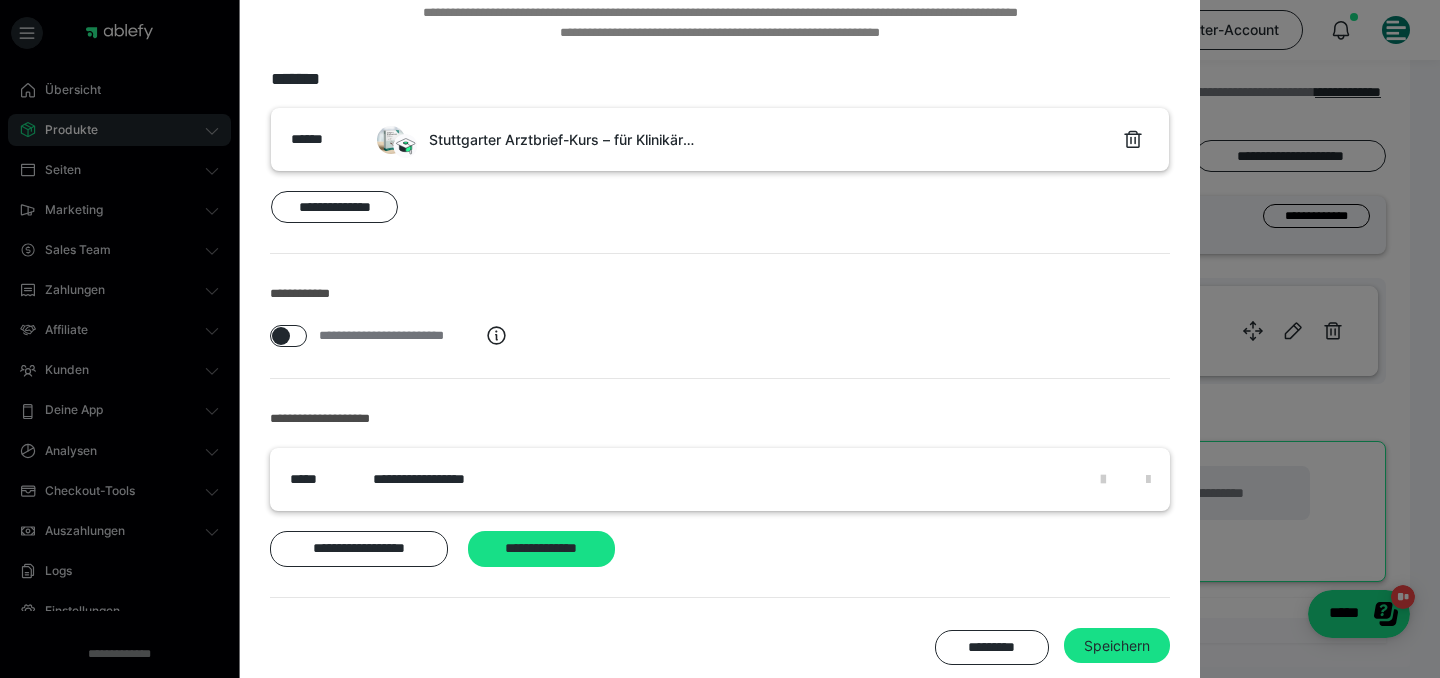 scroll, scrollTop: 161, scrollLeft: 0, axis: vertical 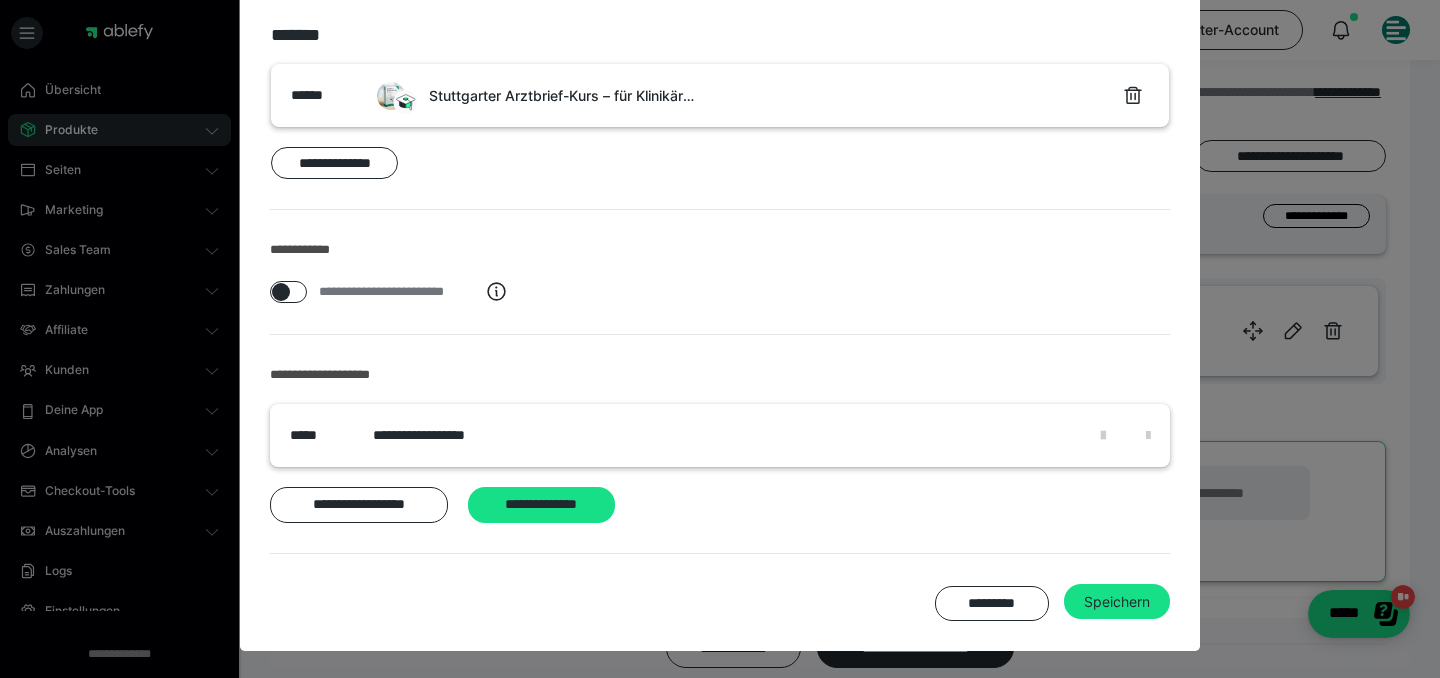 click at bounding box center [281, 292] 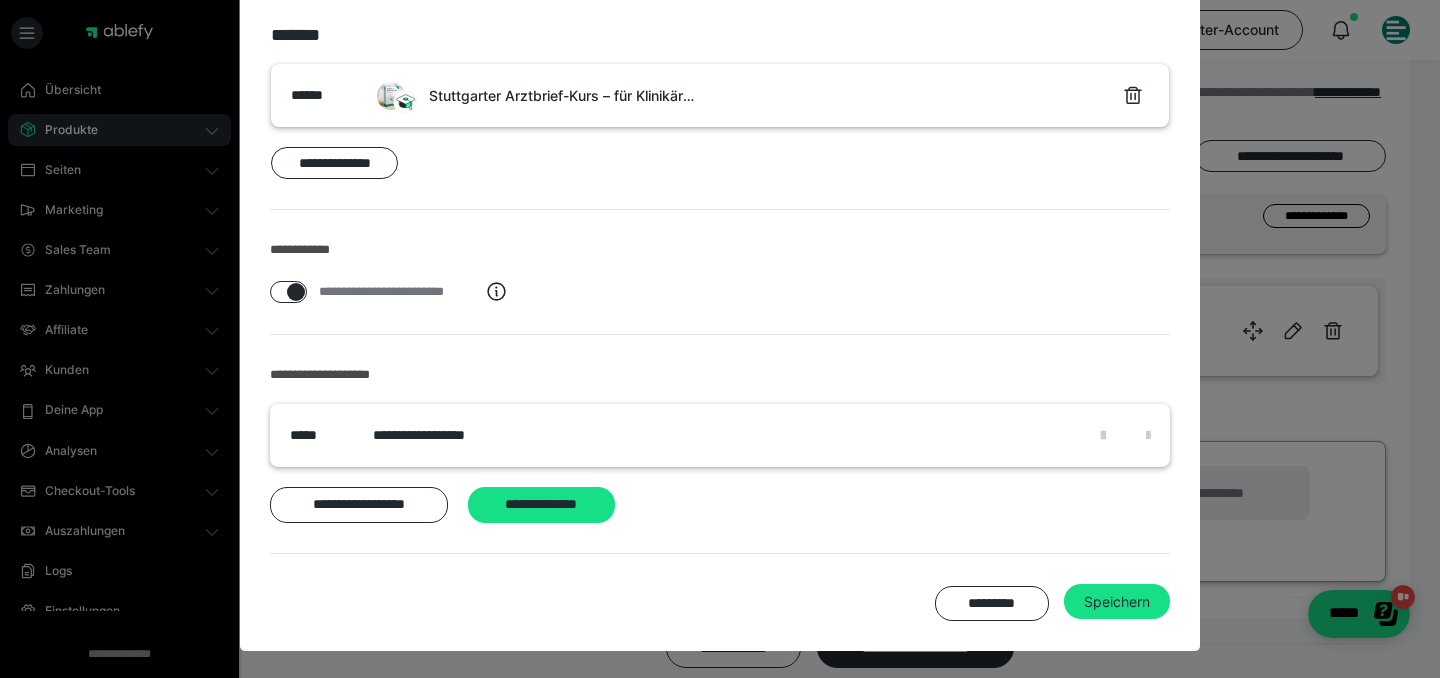 checkbox on "****" 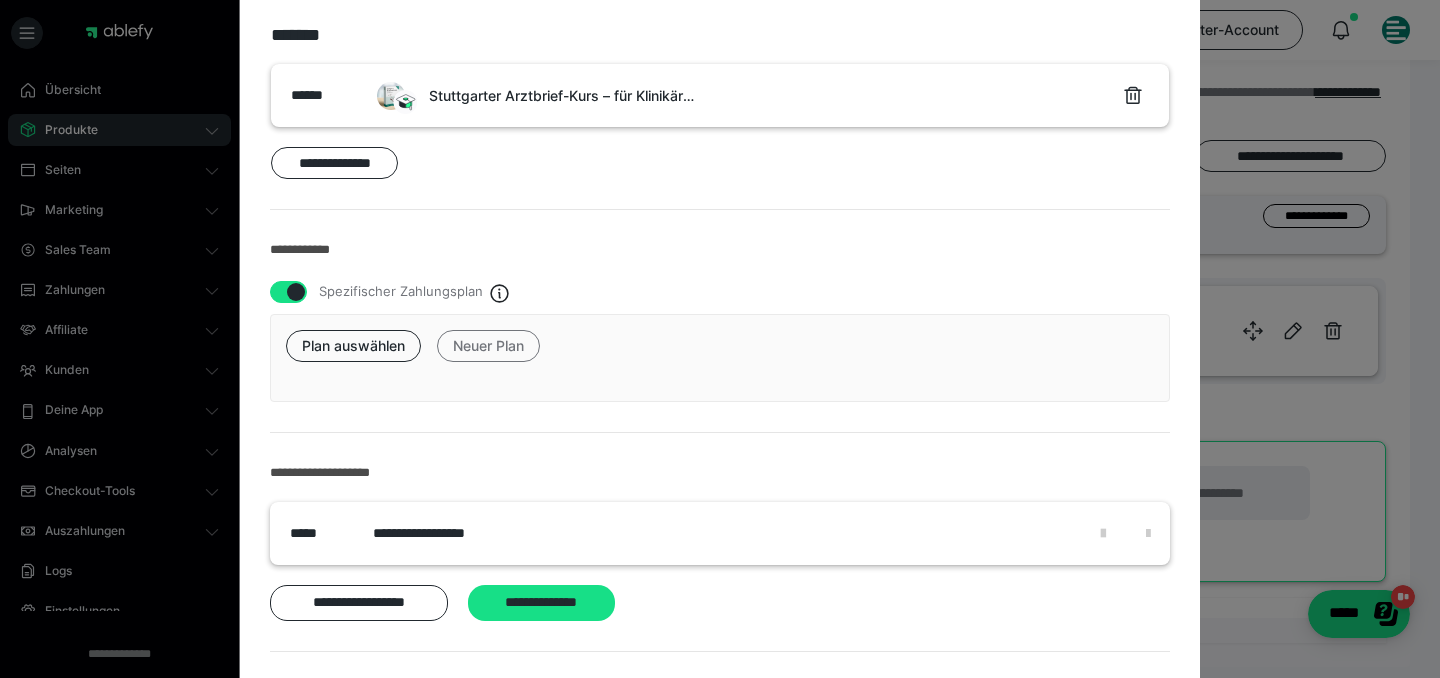 click on "Neuer Plan" at bounding box center [488, 346] 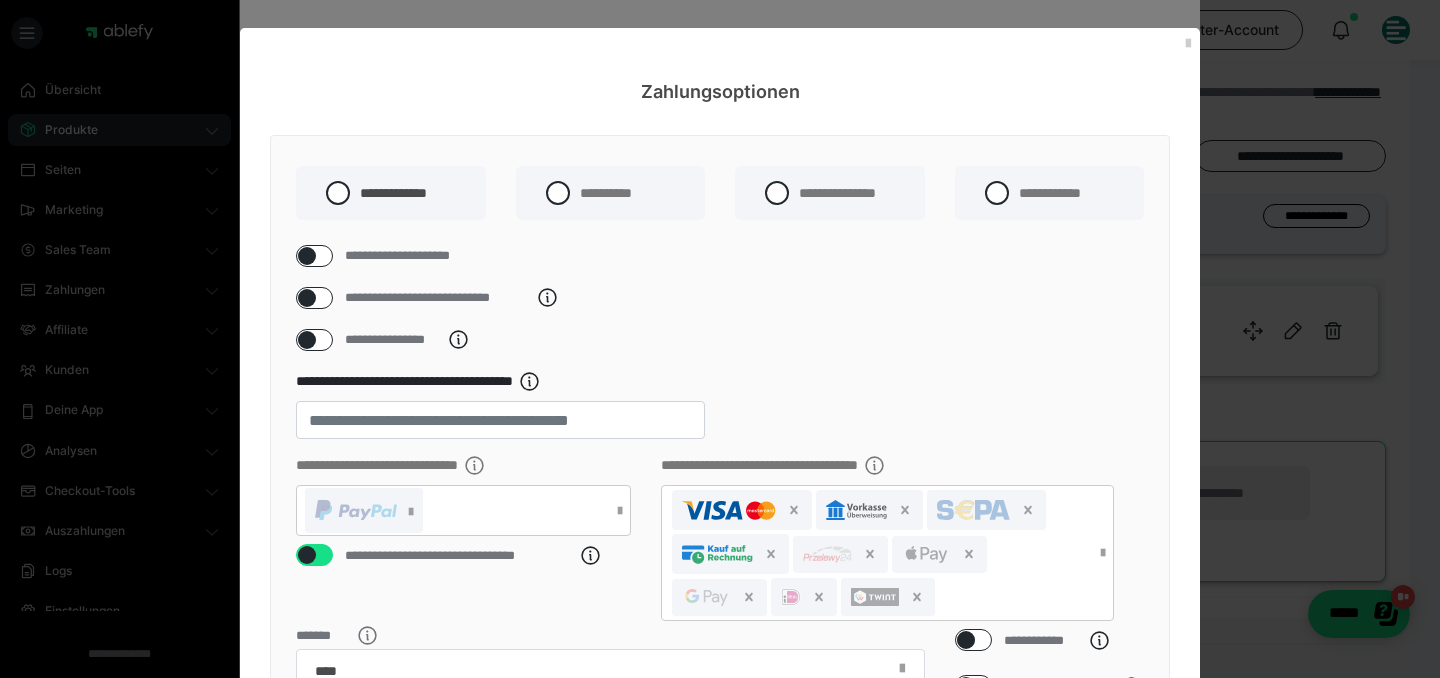 click at bounding box center [307, 256] 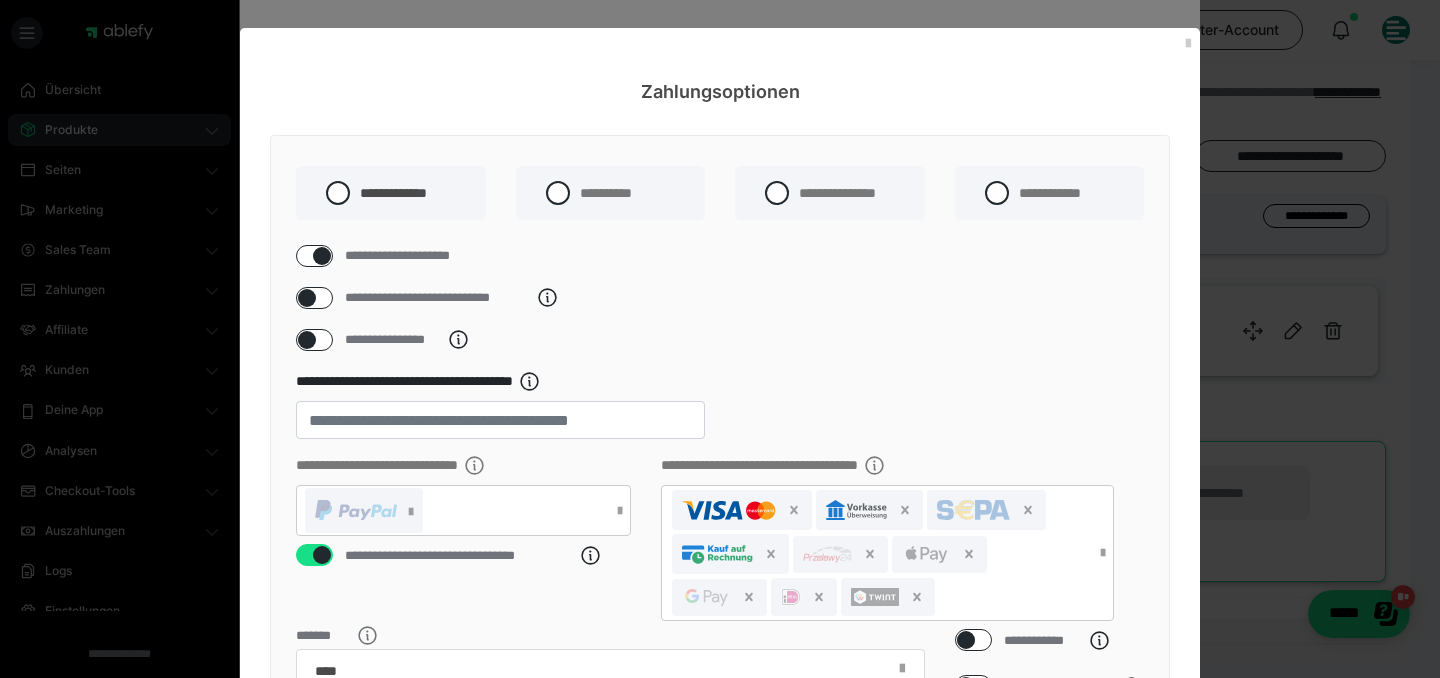 checkbox on "****" 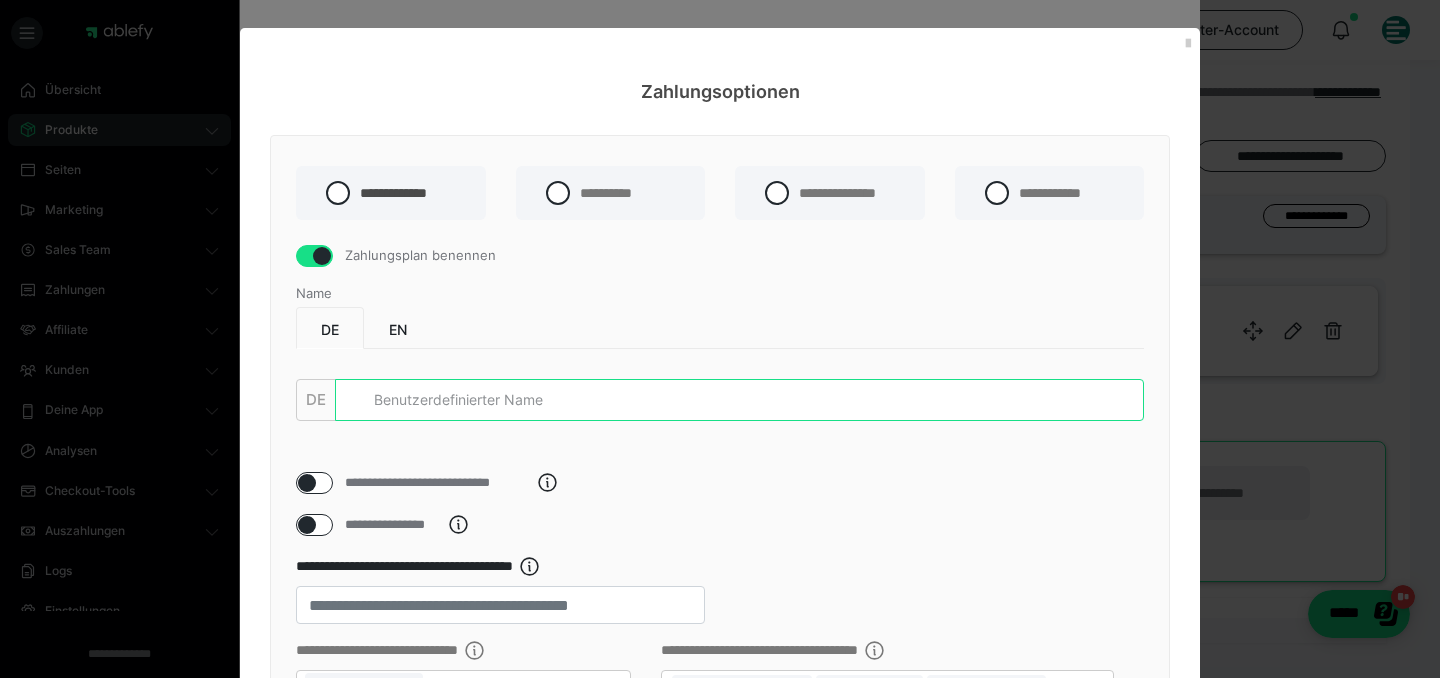 click at bounding box center [739, 400] 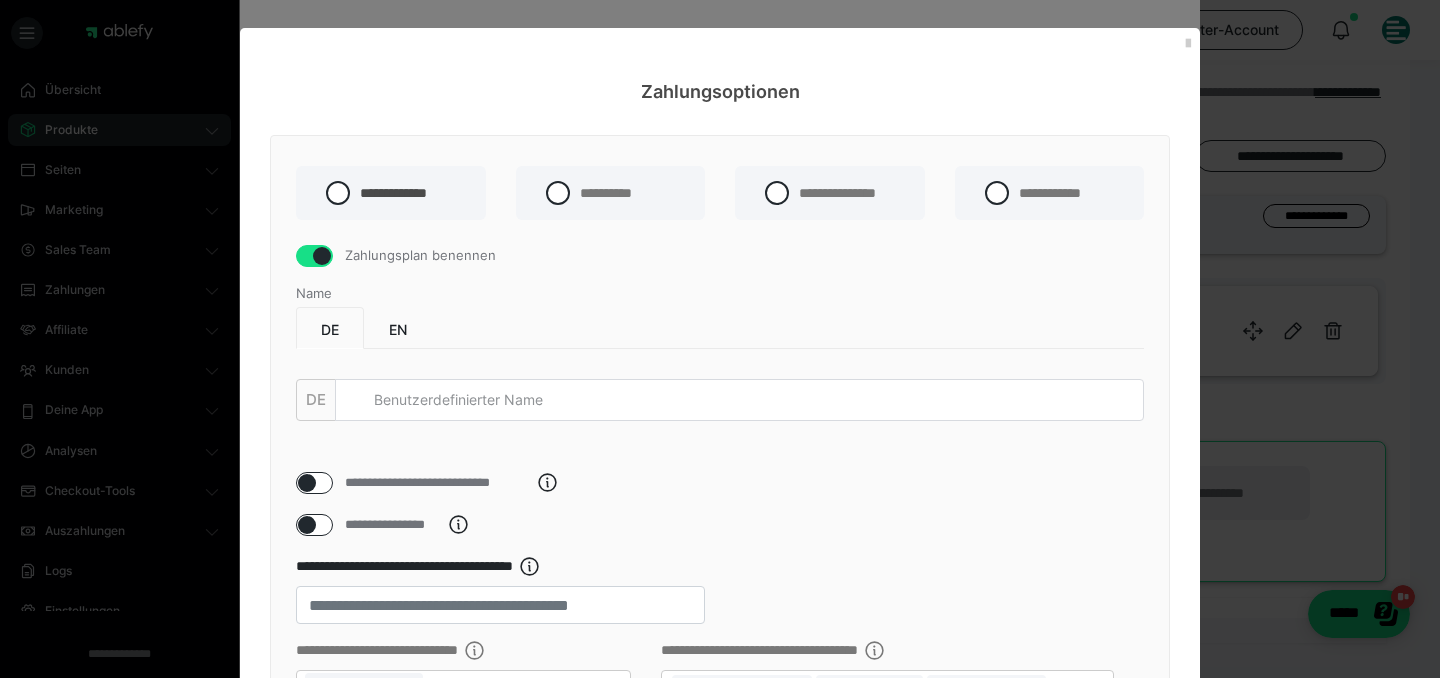 click at bounding box center [322, 256] 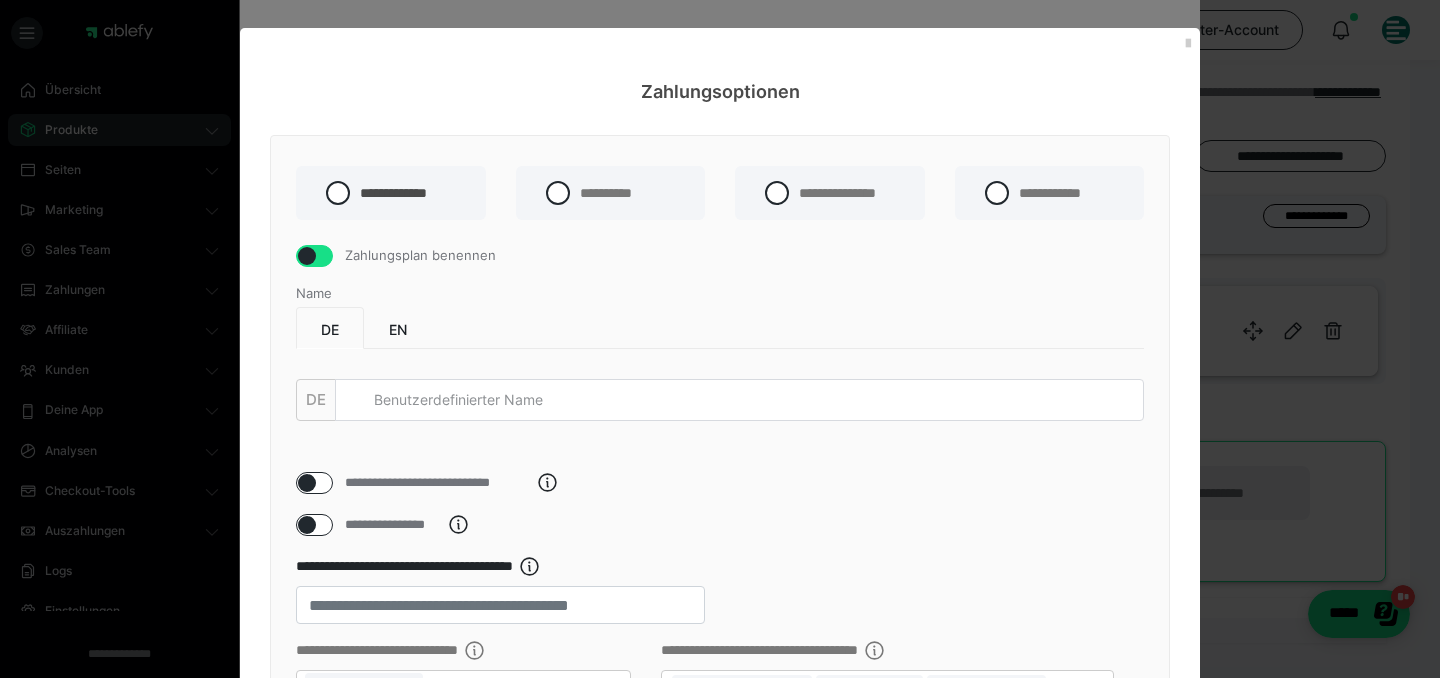 checkbox on "false" 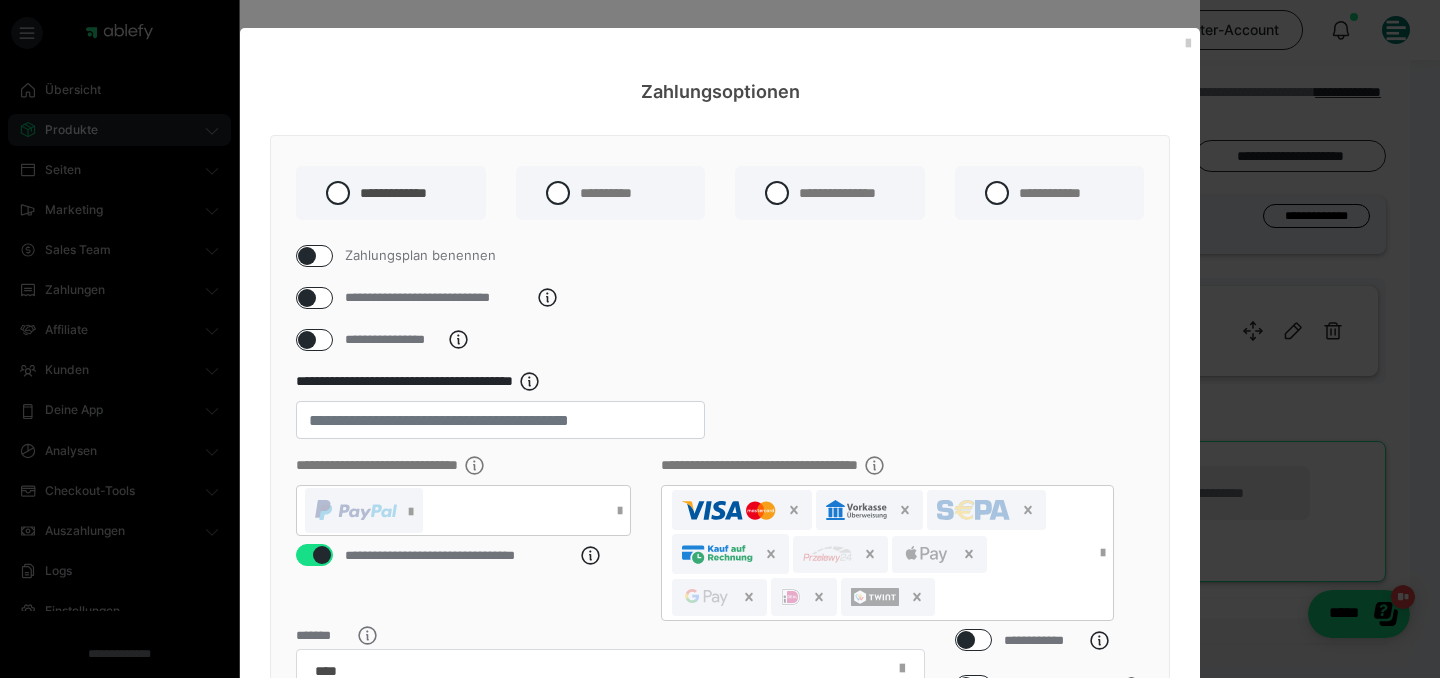 click at bounding box center (307, 298) 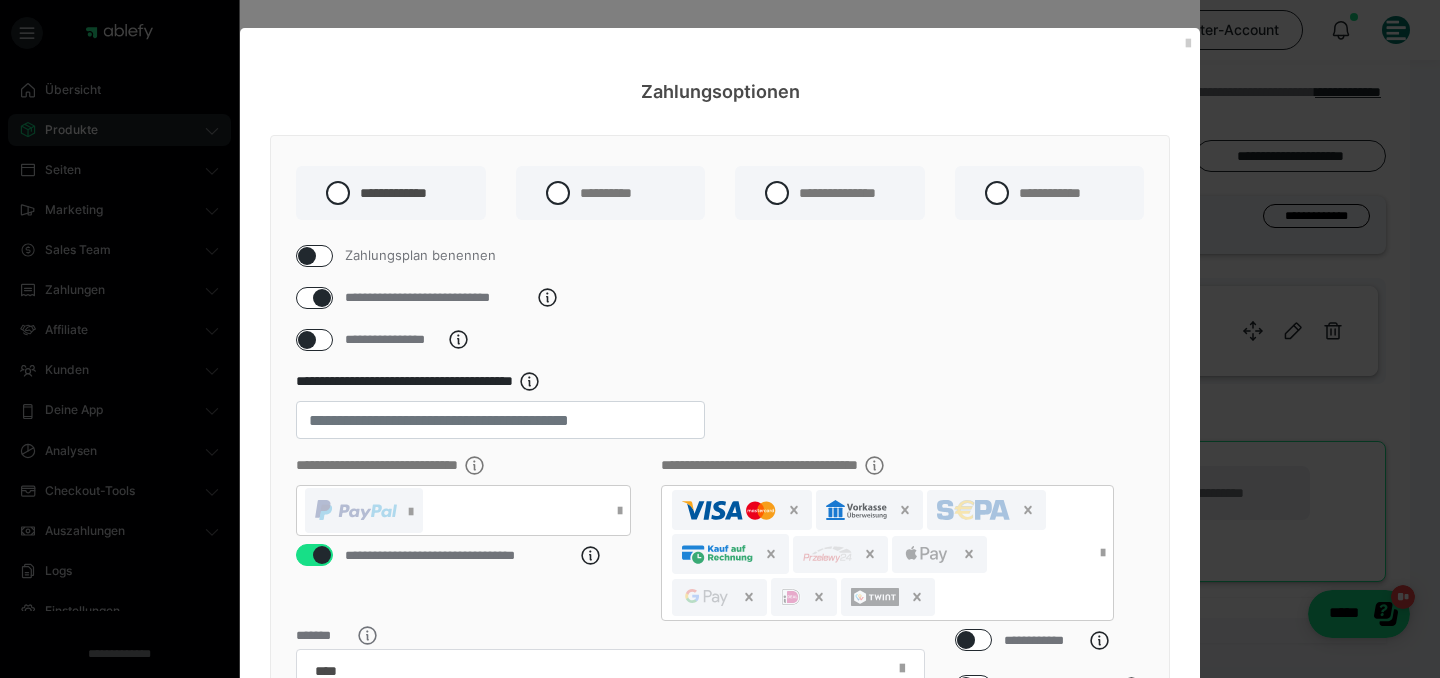 checkbox on "****" 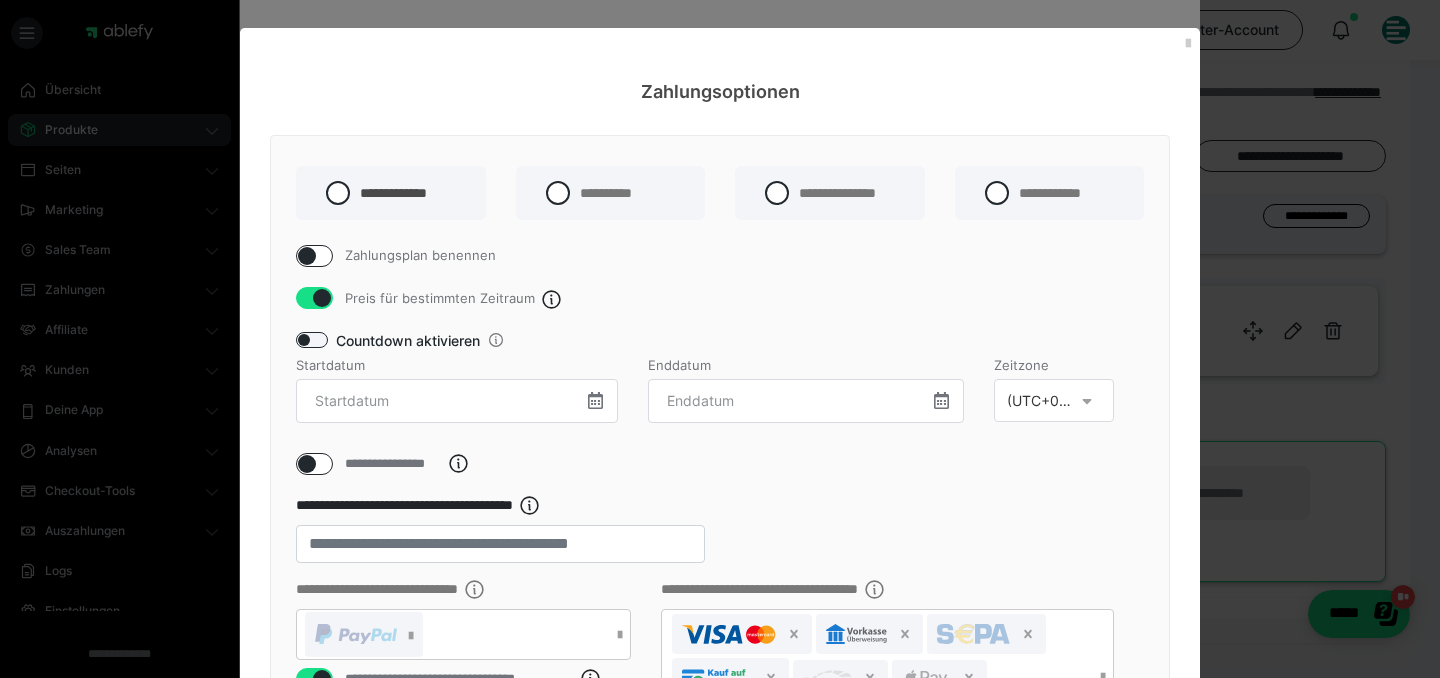 scroll, scrollTop: 117, scrollLeft: 0, axis: vertical 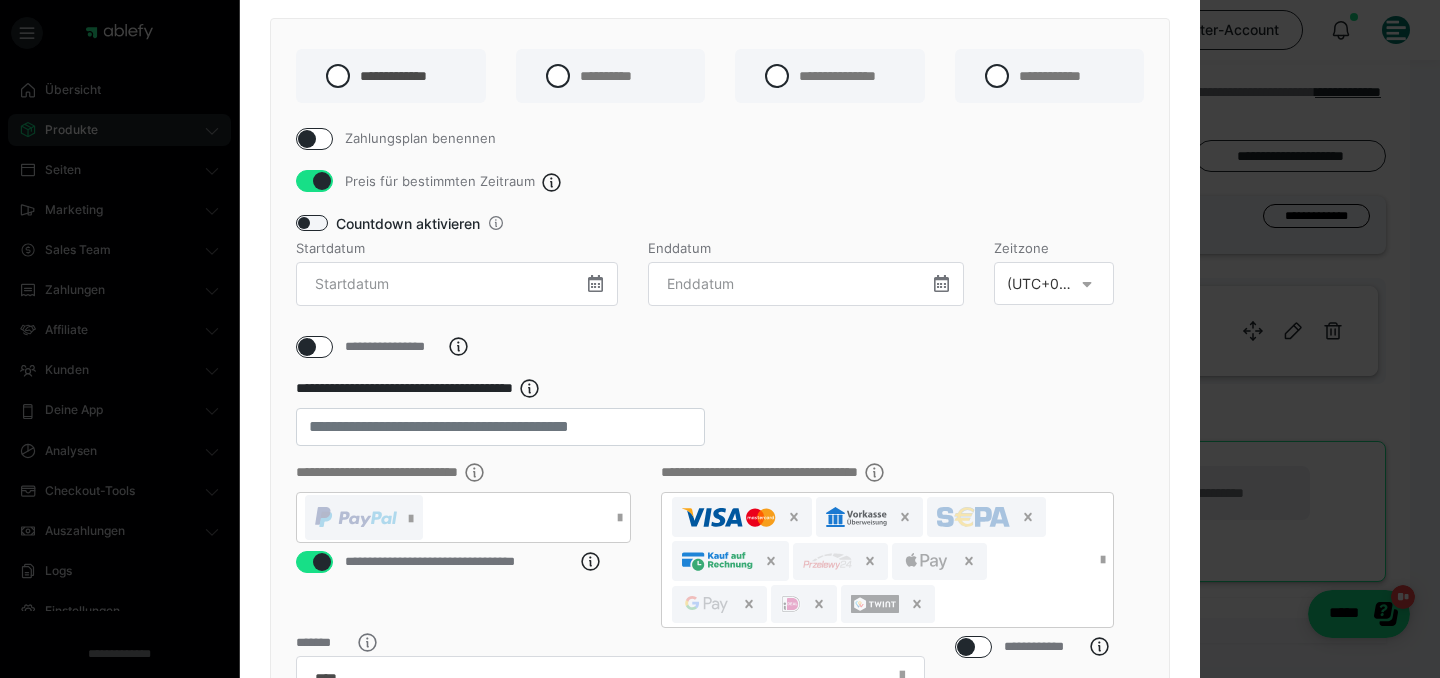 click at bounding box center (322, 181) 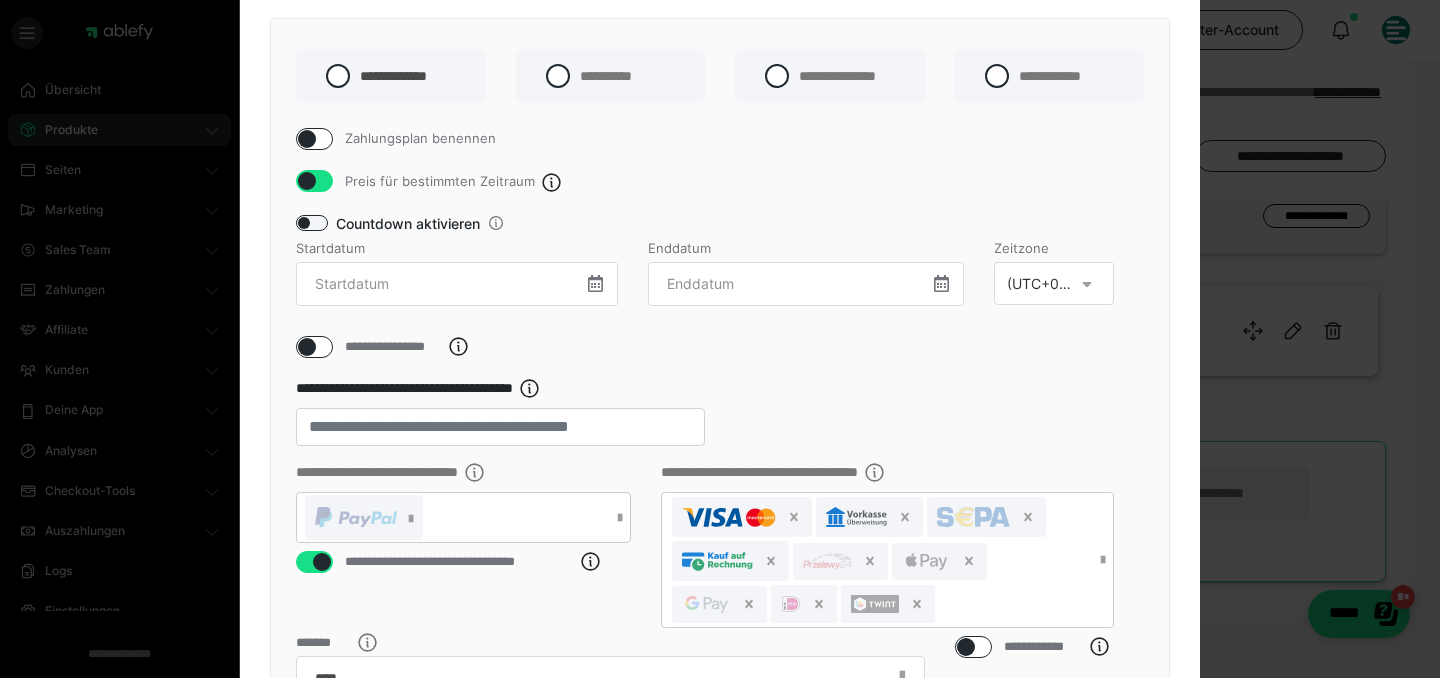 checkbox on "false" 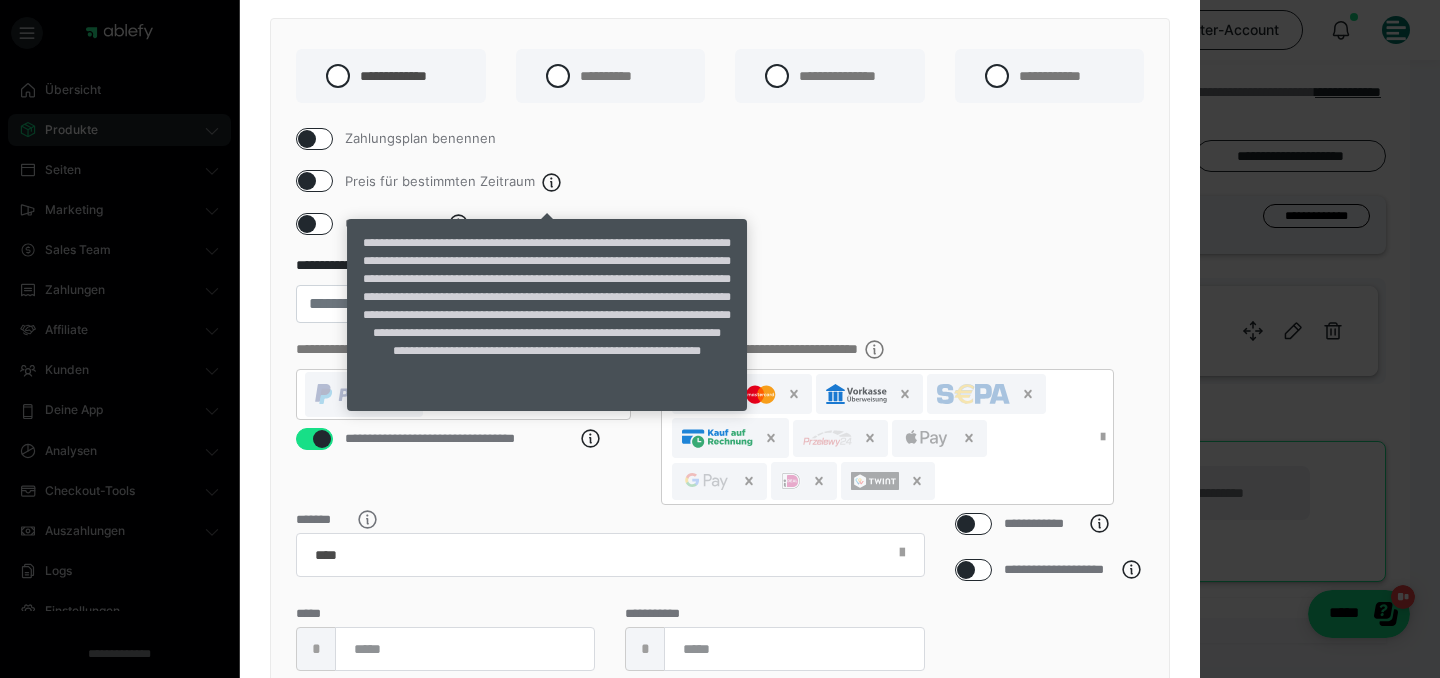 click 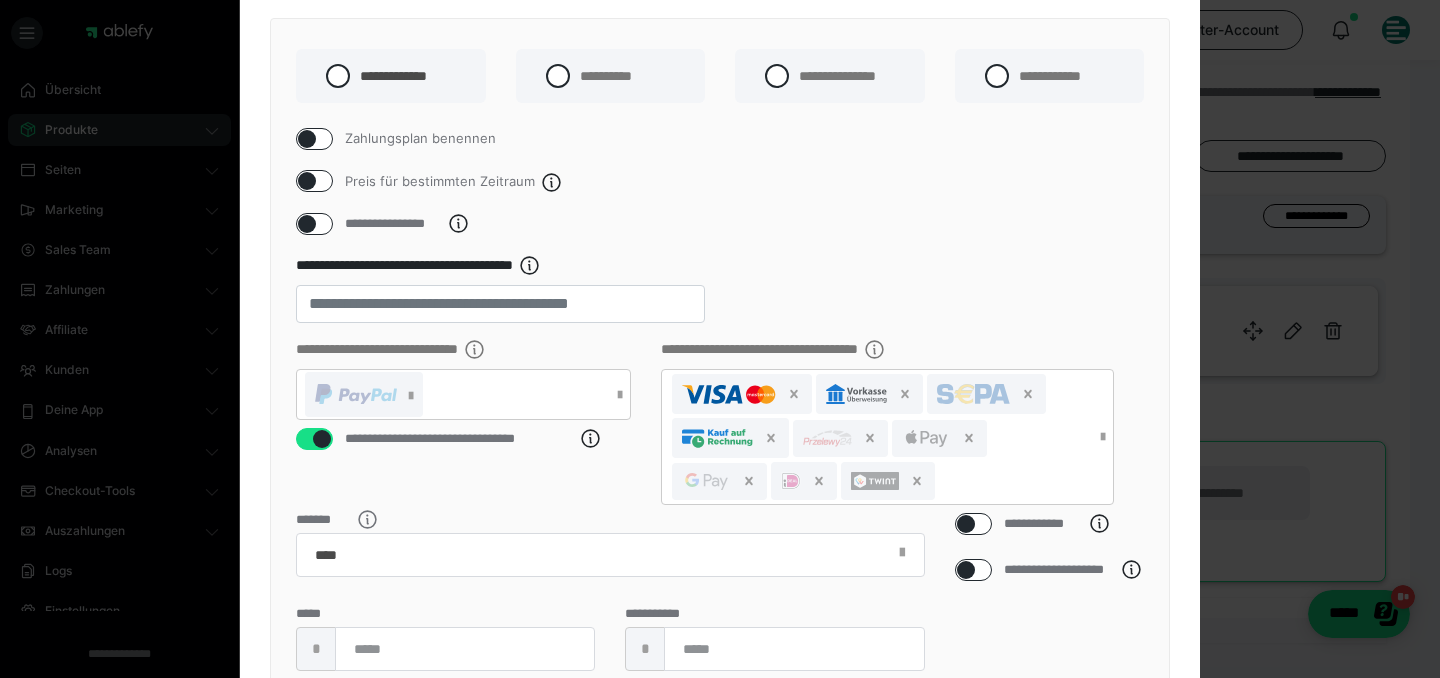 scroll, scrollTop: 234, scrollLeft: 0, axis: vertical 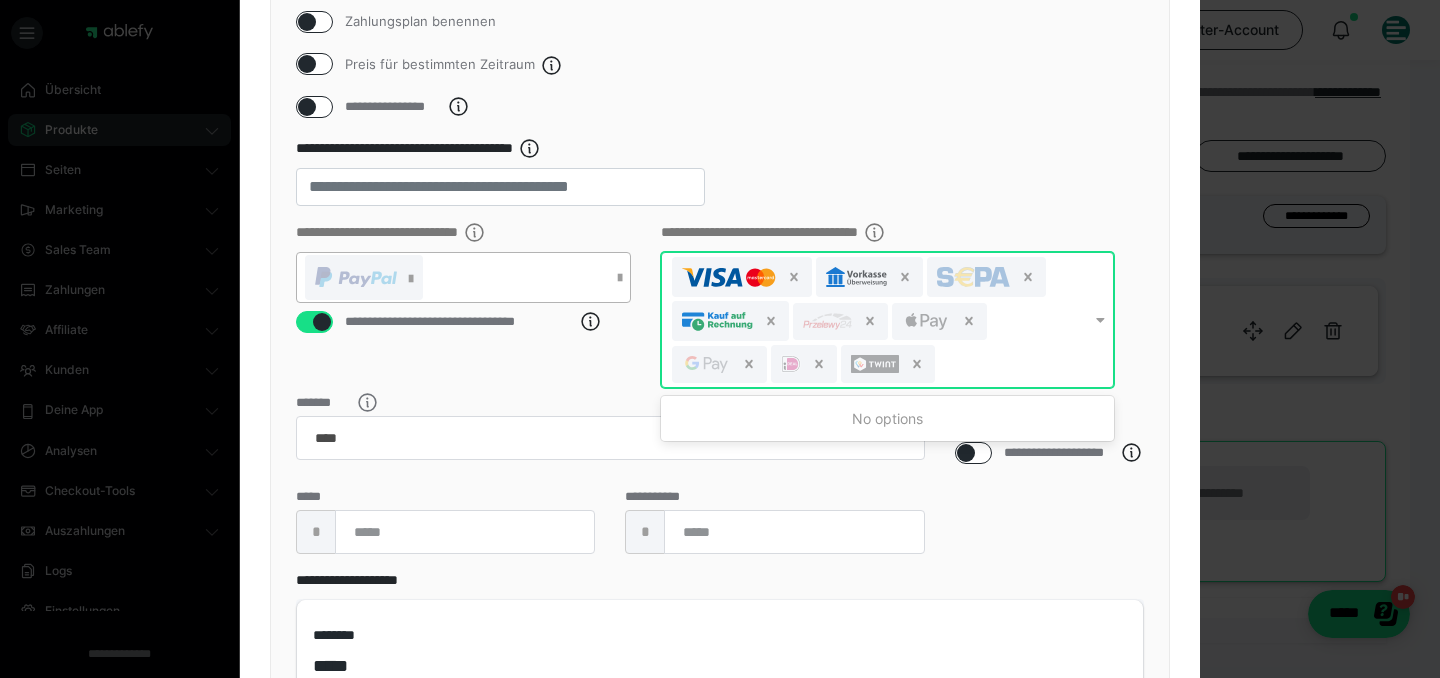drag, startPoint x: 744, startPoint y: 303, endPoint x: 517, endPoint y: 302, distance: 227.0022 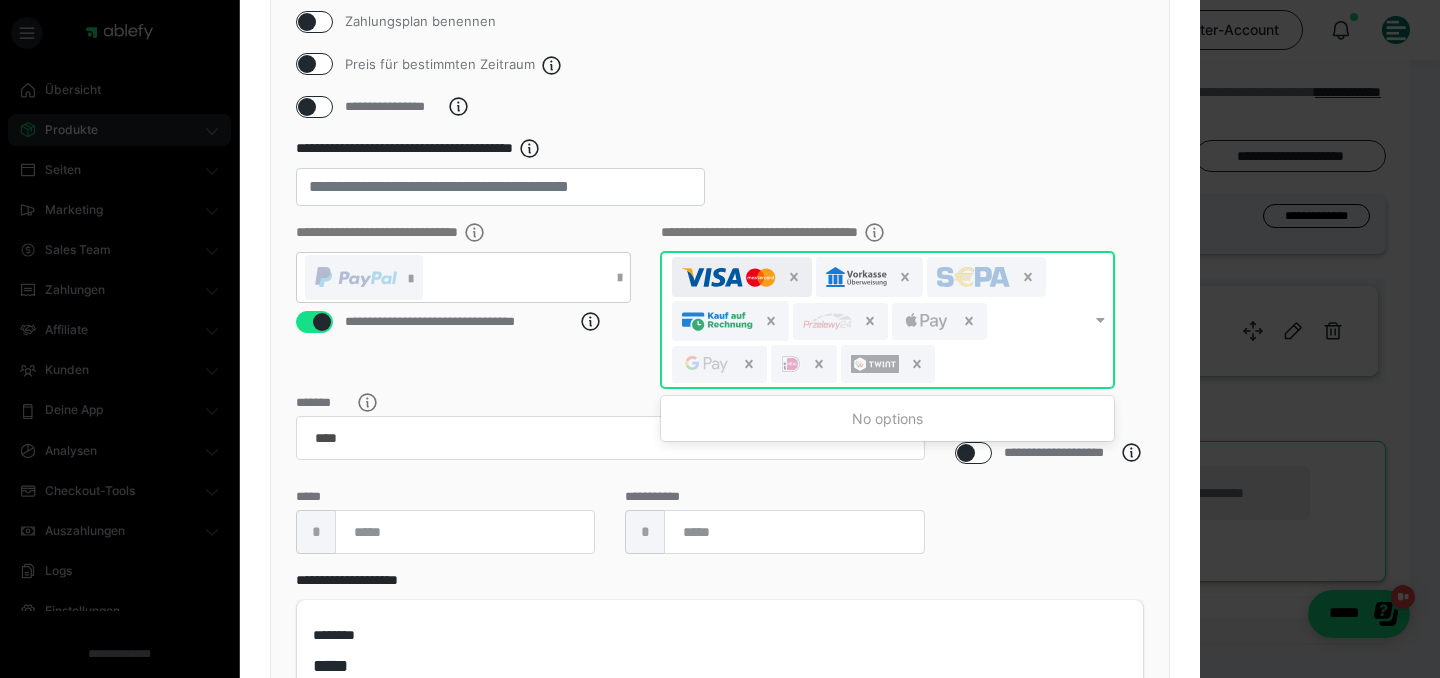 click at bounding box center [729, 277] 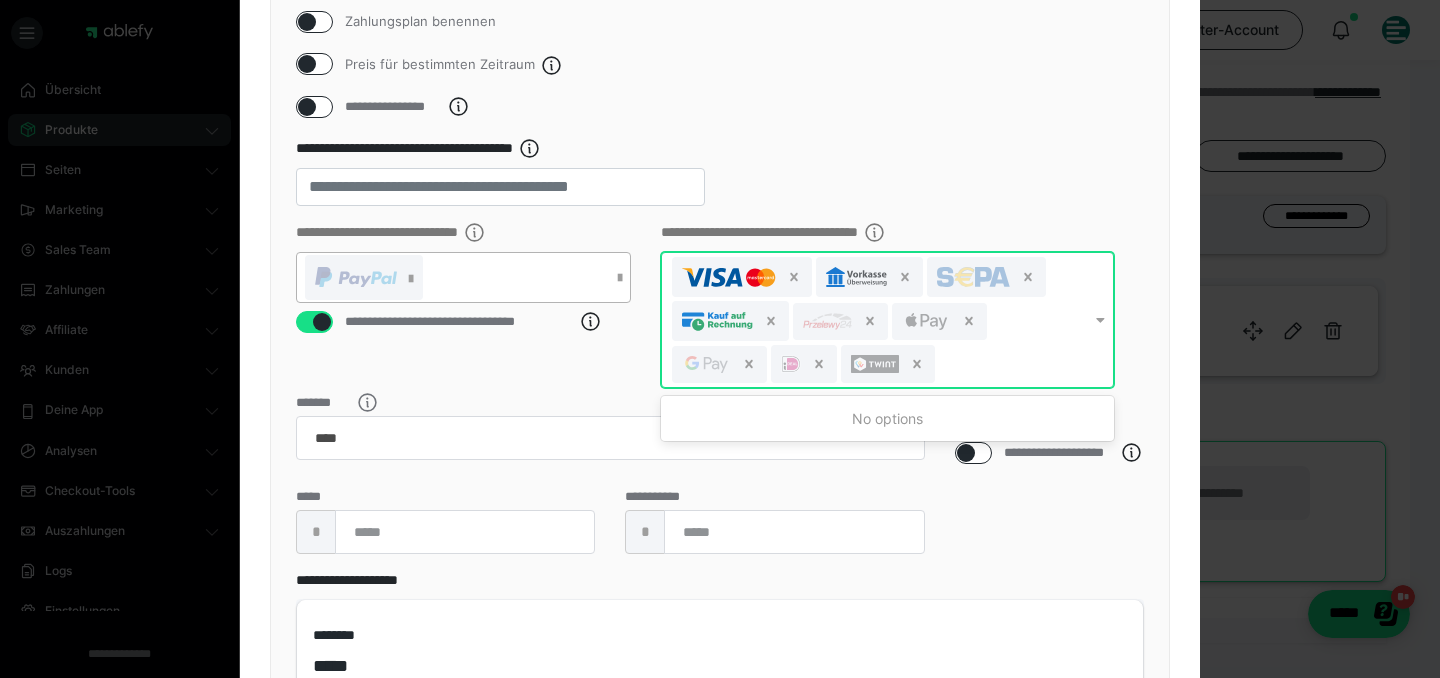 drag, startPoint x: 743, startPoint y: 296, endPoint x: 508, endPoint y: 302, distance: 235.07658 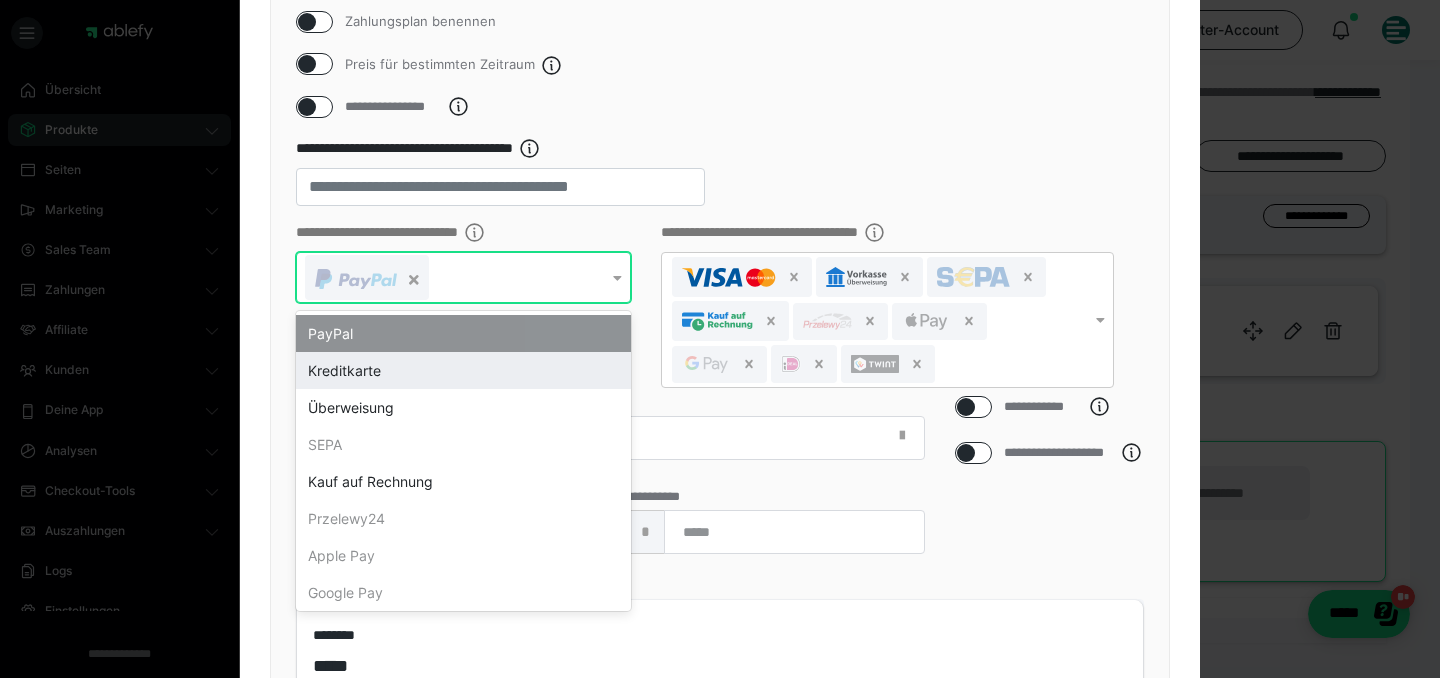 click on "Kreditkarte" at bounding box center [463, 370] 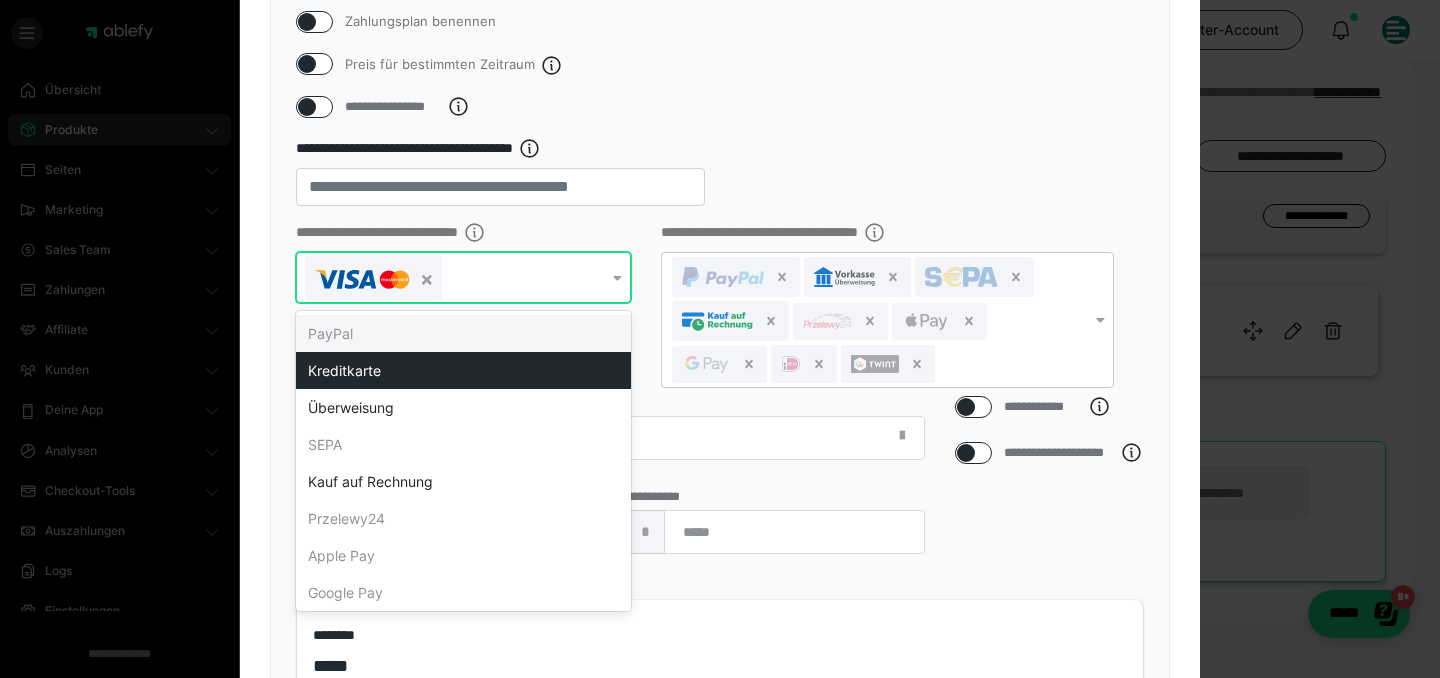 click on "**********" at bounding box center (720, 180) 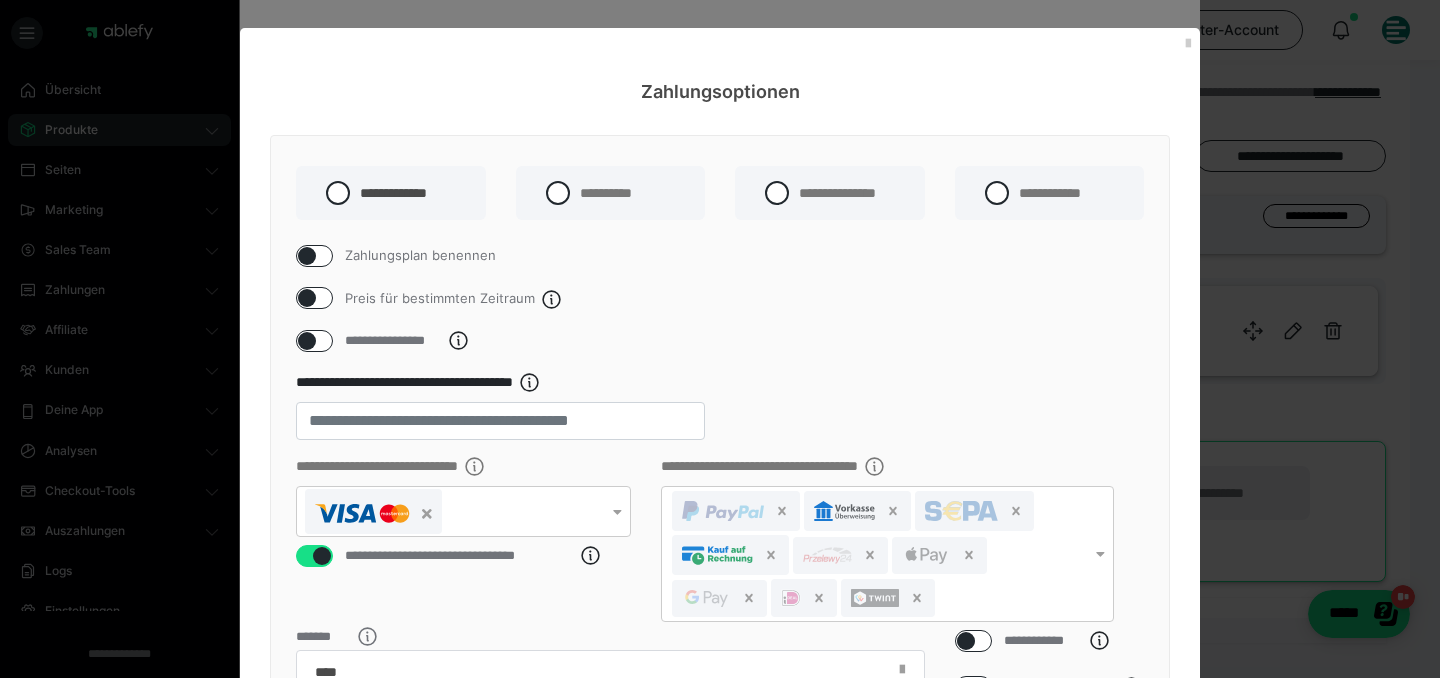 scroll, scrollTop: 441, scrollLeft: 0, axis: vertical 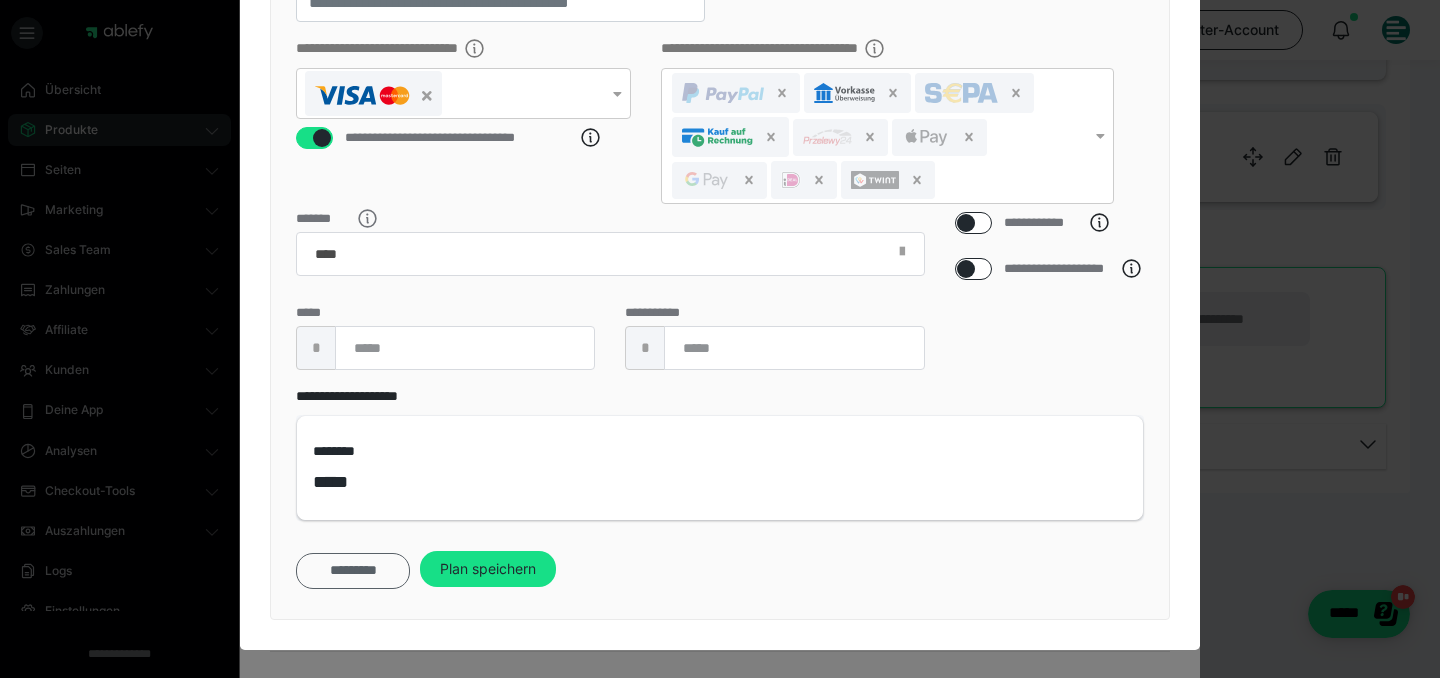 click on "*********" at bounding box center [353, 571] 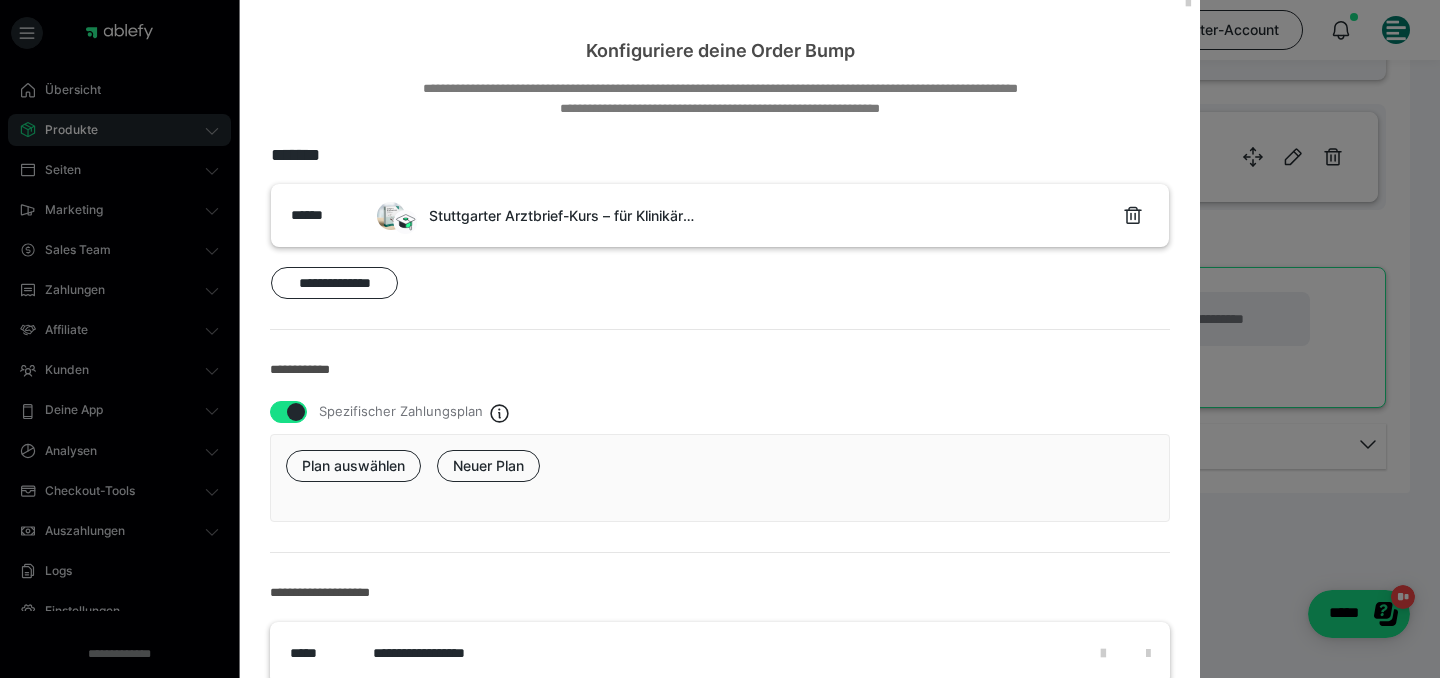 scroll, scrollTop: 0, scrollLeft: 0, axis: both 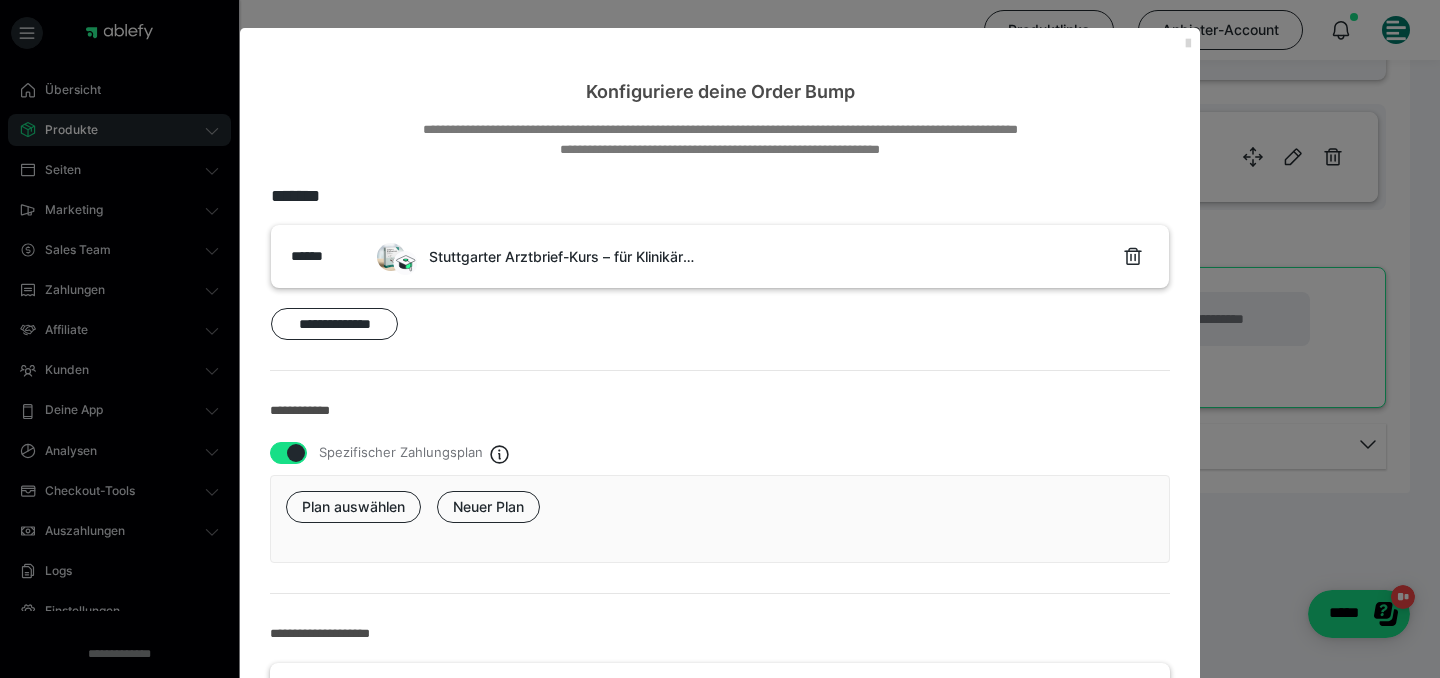 click at bounding box center [1188, 44] 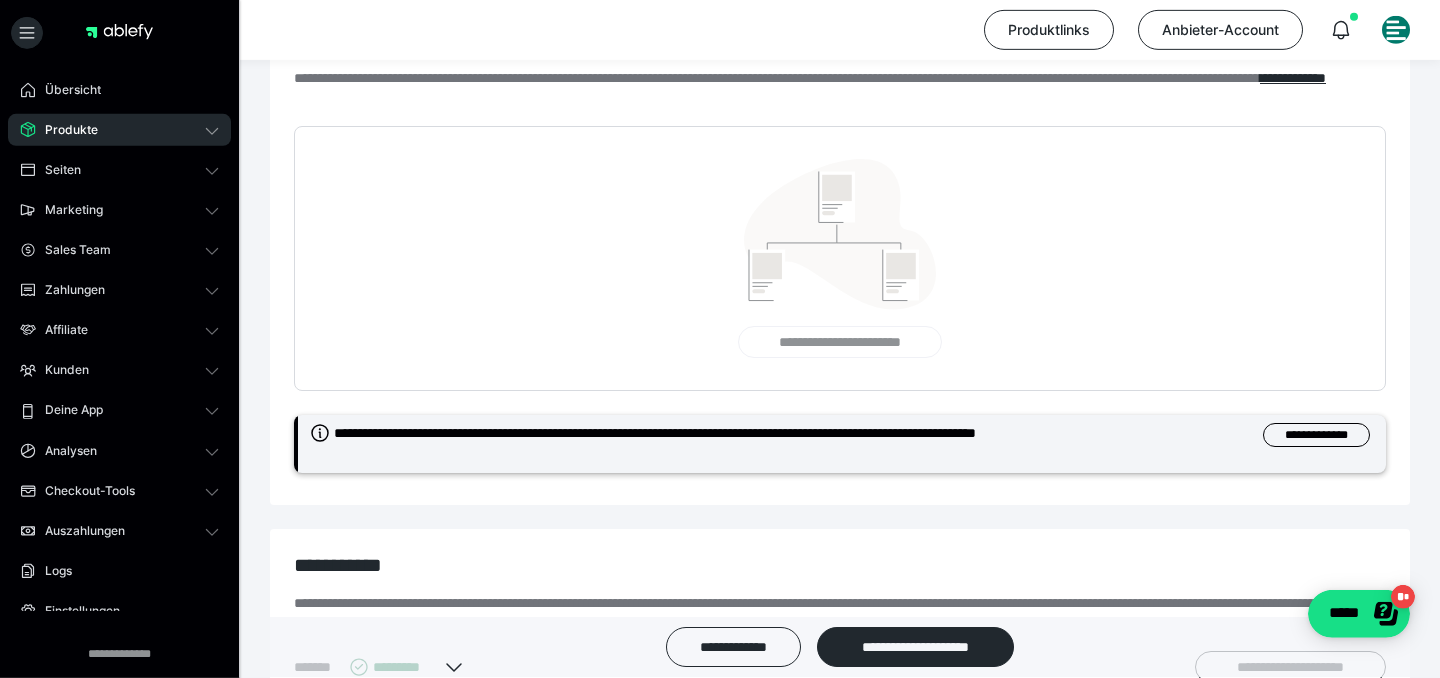 scroll, scrollTop: 282, scrollLeft: 0, axis: vertical 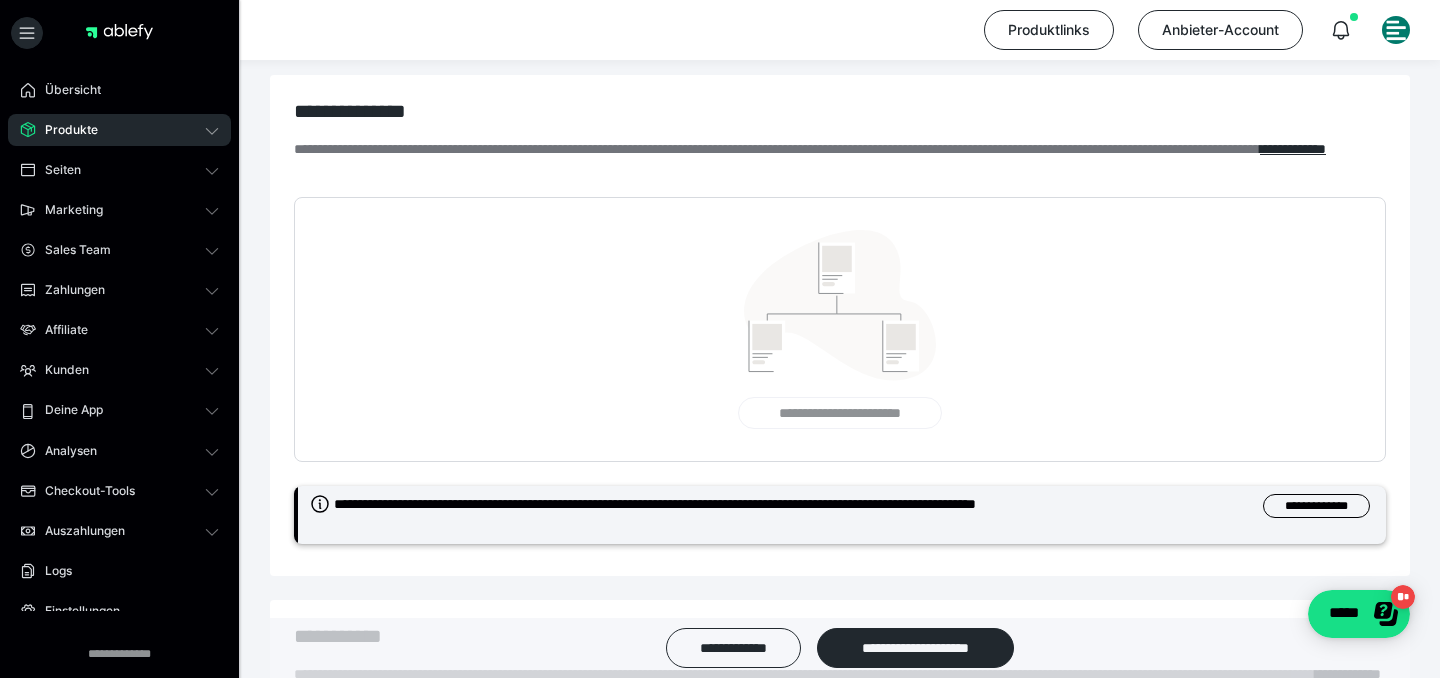 click on "Produkte" at bounding box center (64, 130) 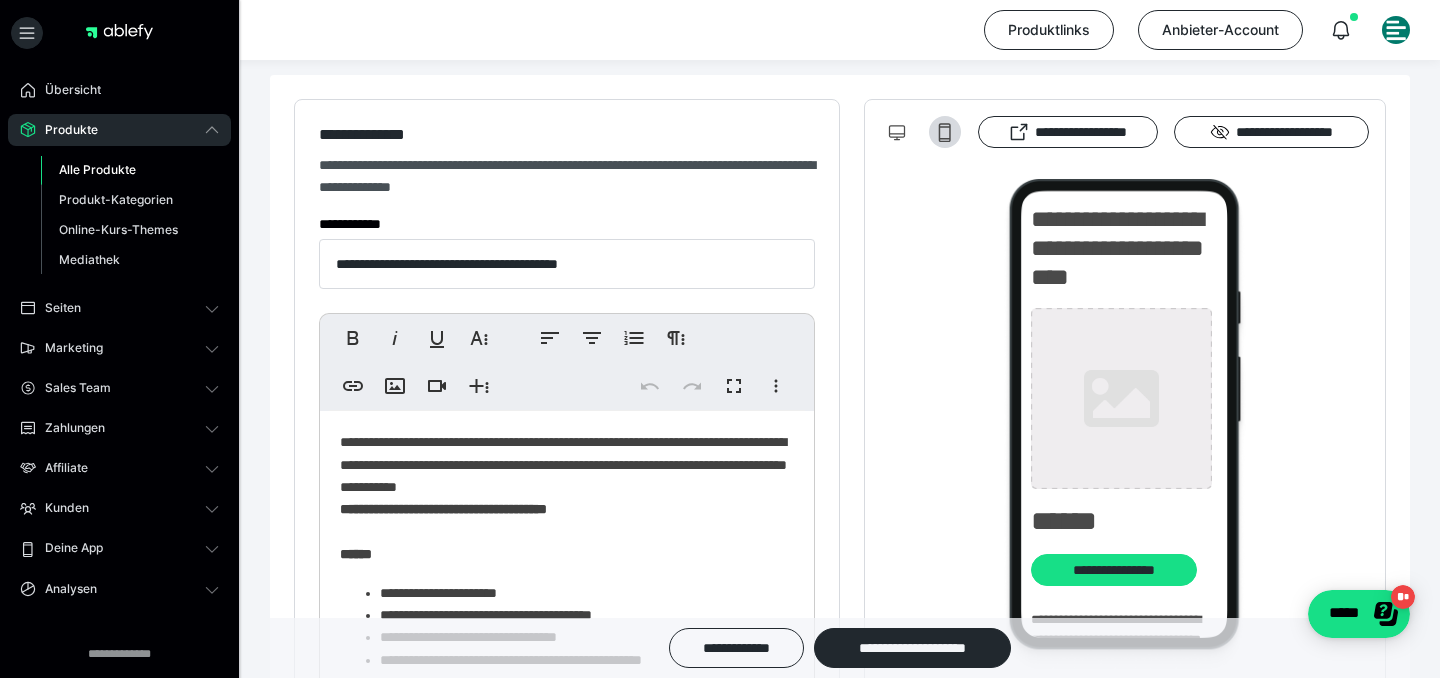 type on "**********" 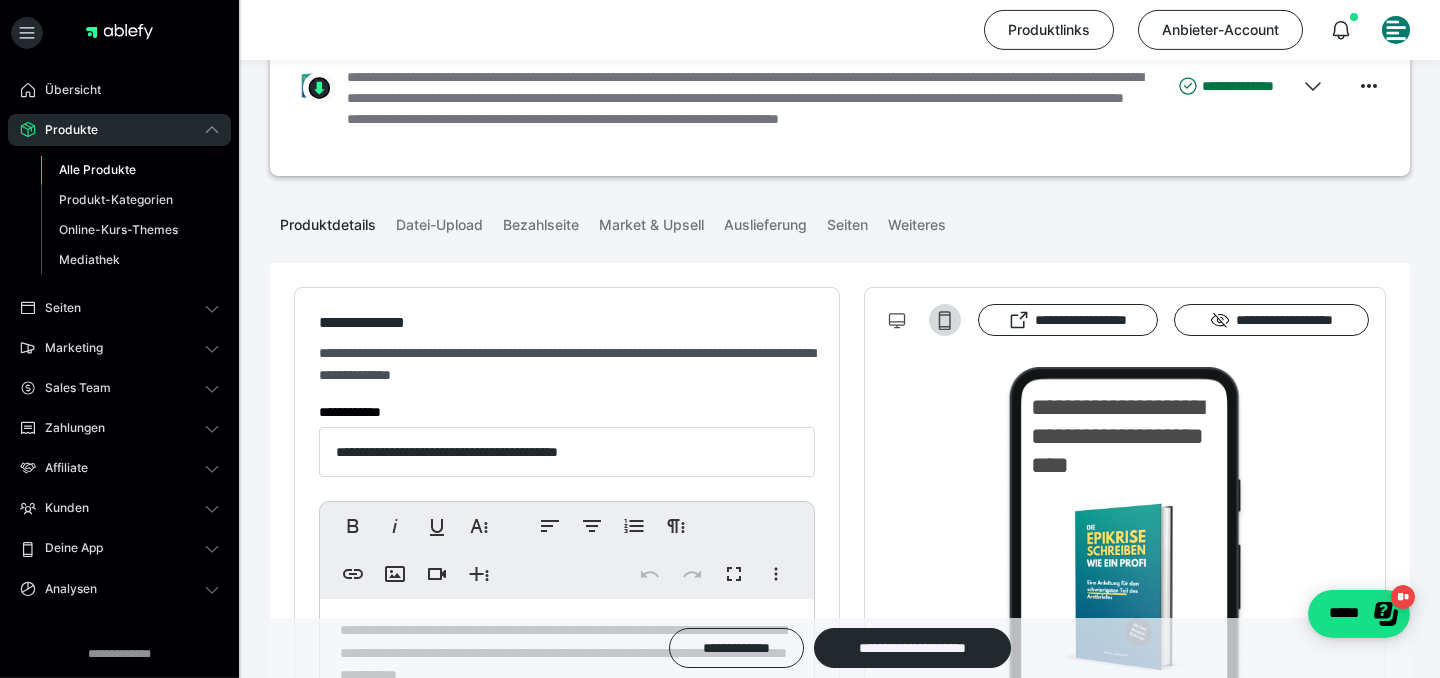 scroll, scrollTop: 0, scrollLeft: 0, axis: both 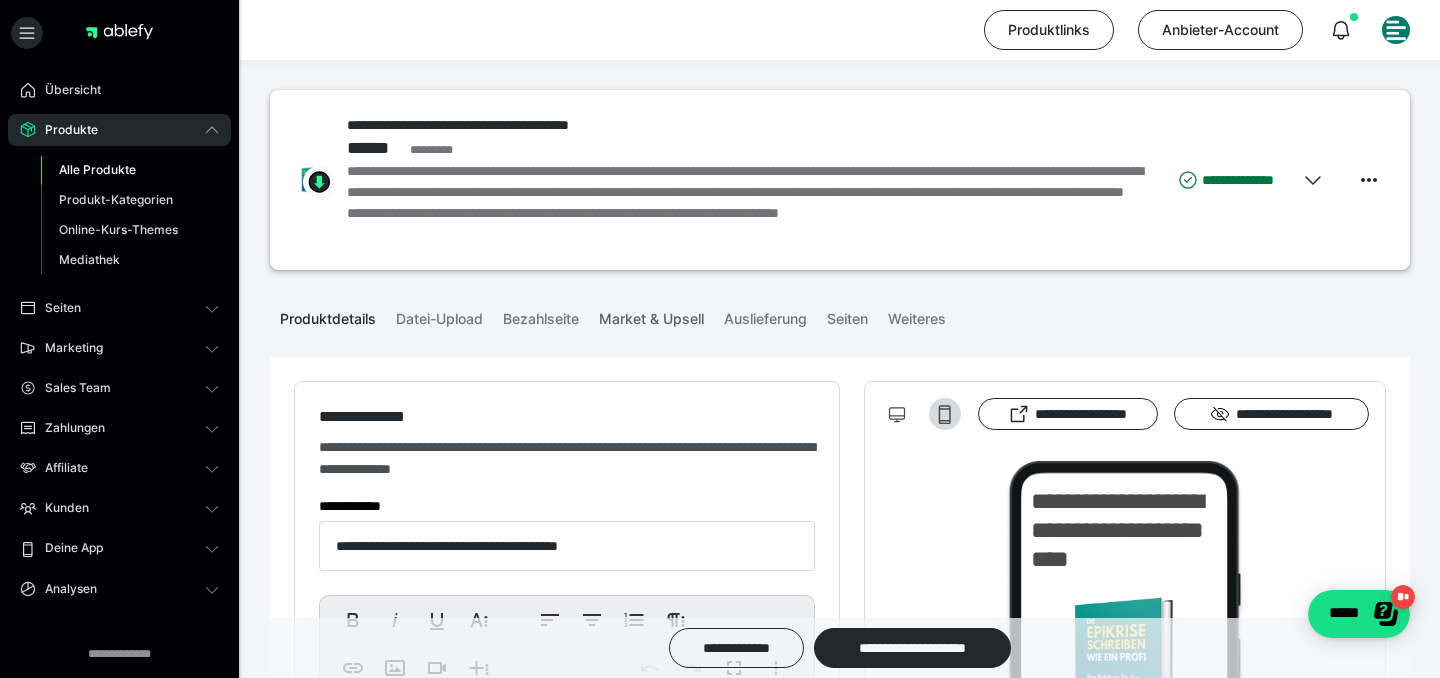 click on "Market & Upsell" at bounding box center [651, 315] 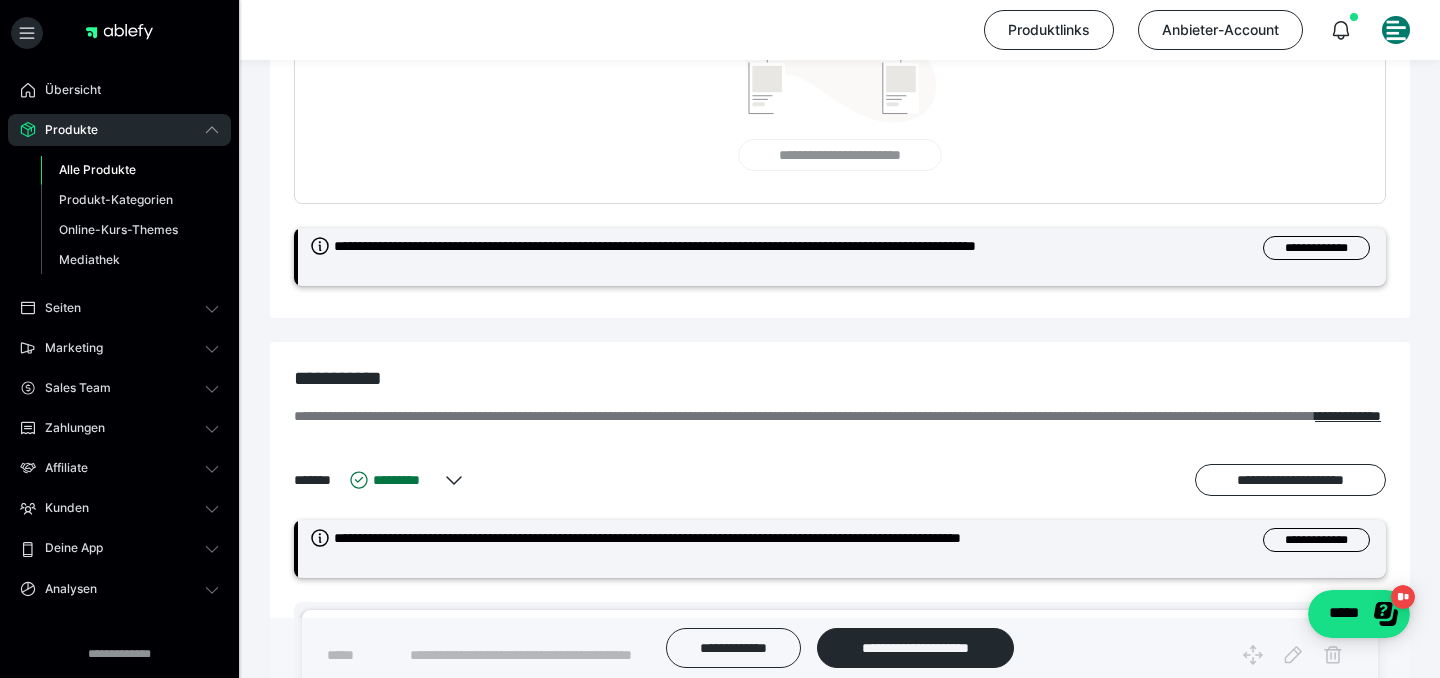 scroll, scrollTop: 756, scrollLeft: 0, axis: vertical 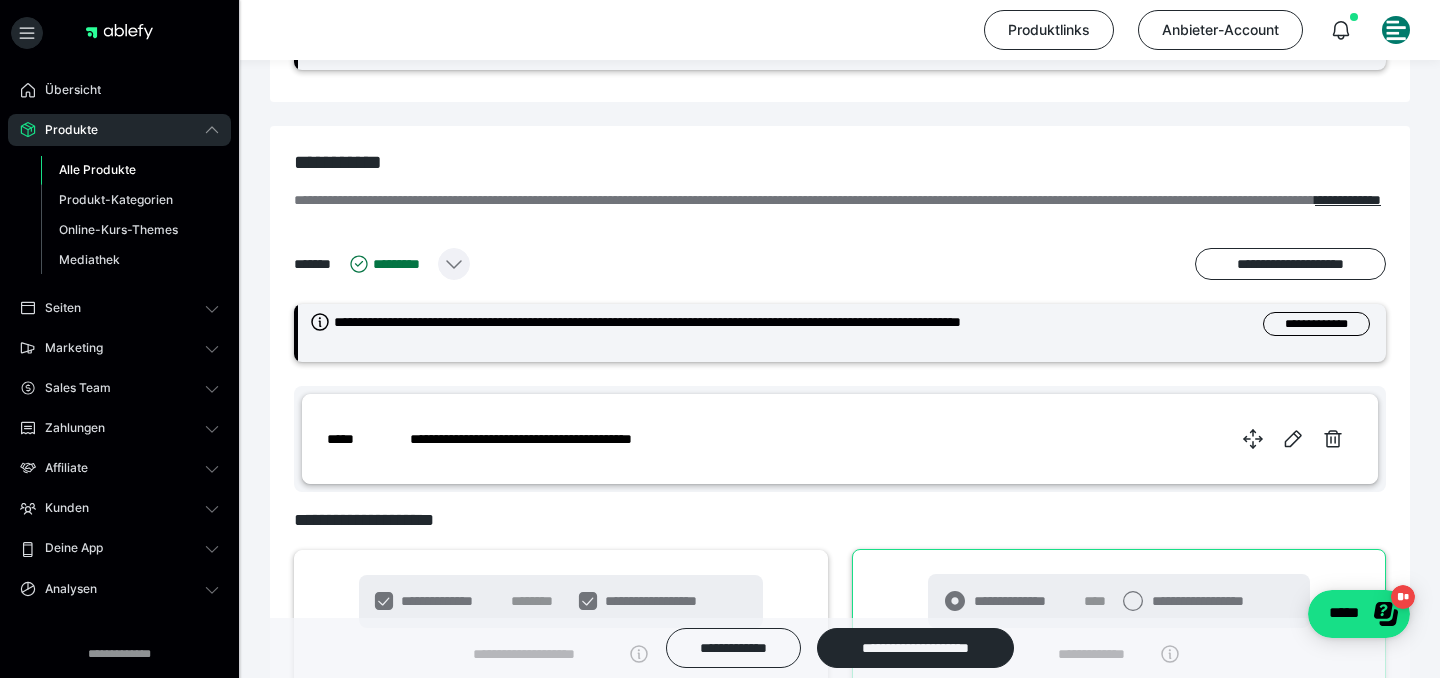 click at bounding box center (454, 264) 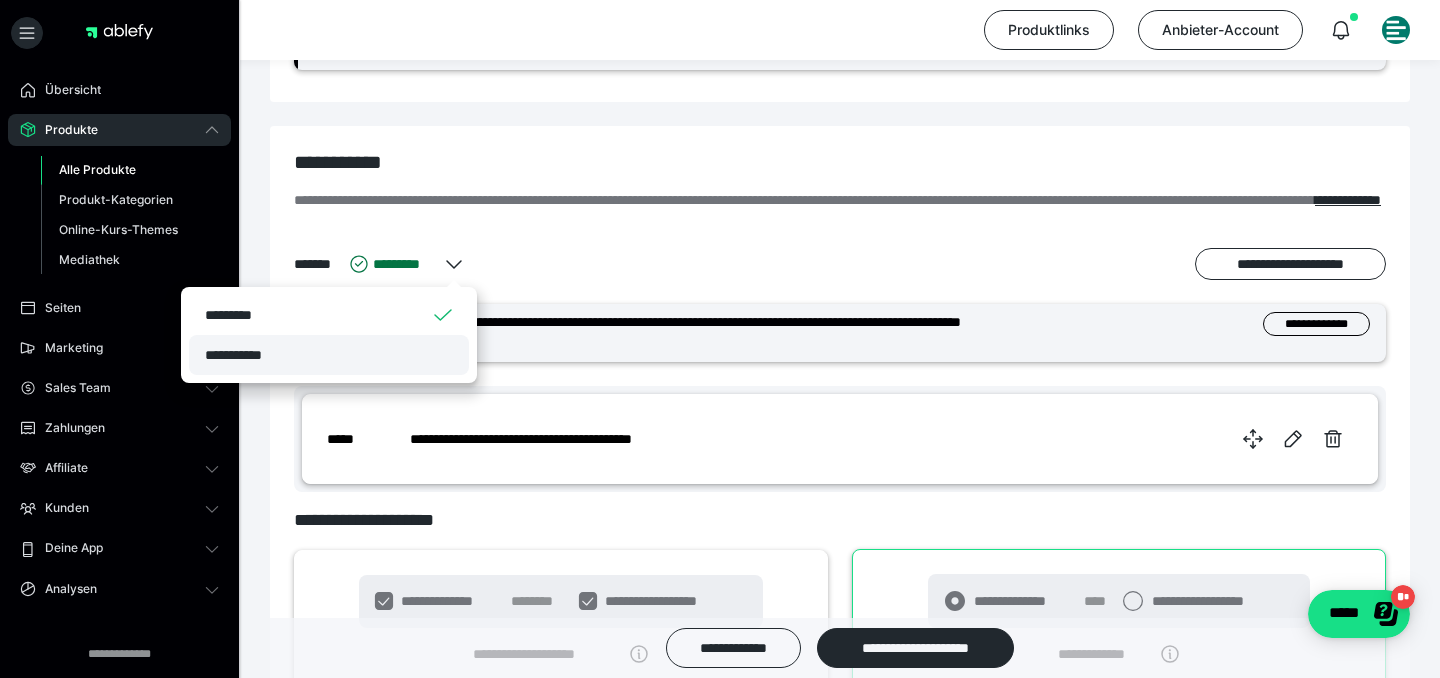 click on "**********" at bounding box center [241, 355] 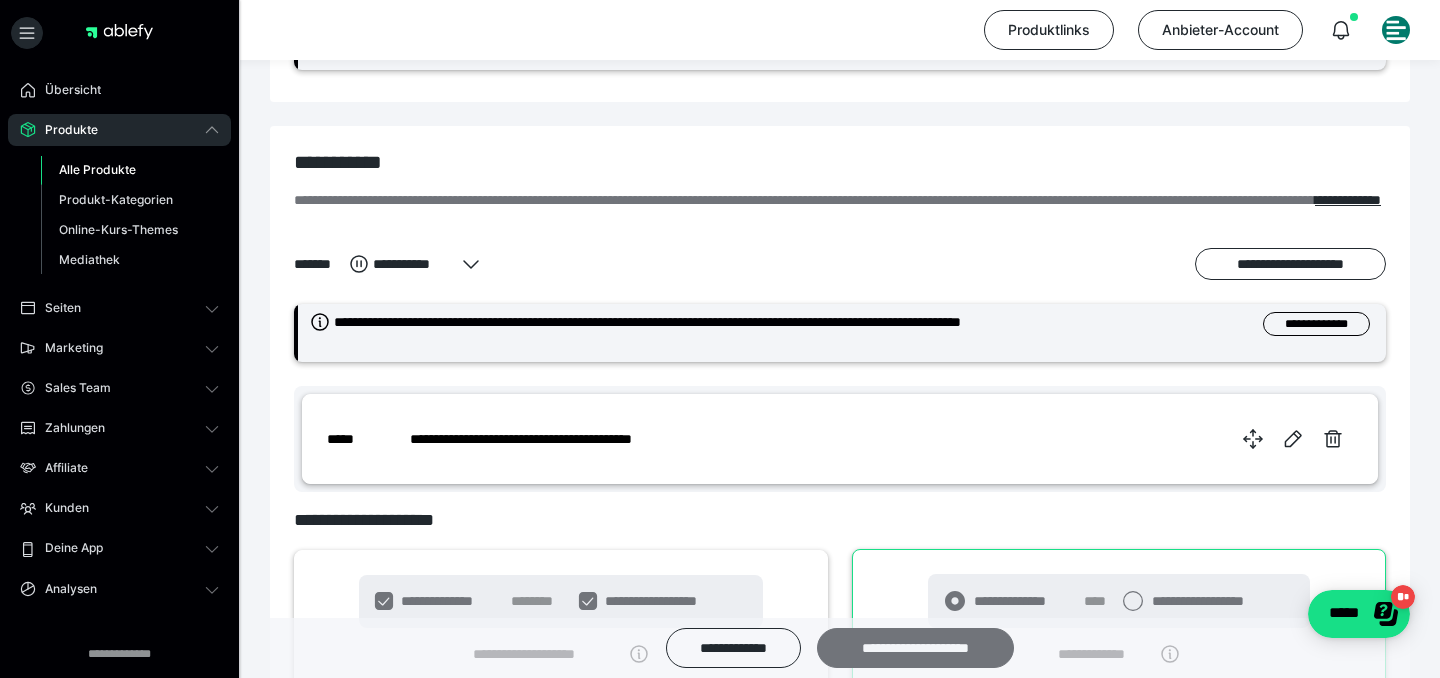 click on "**********" at bounding box center (915, 648) 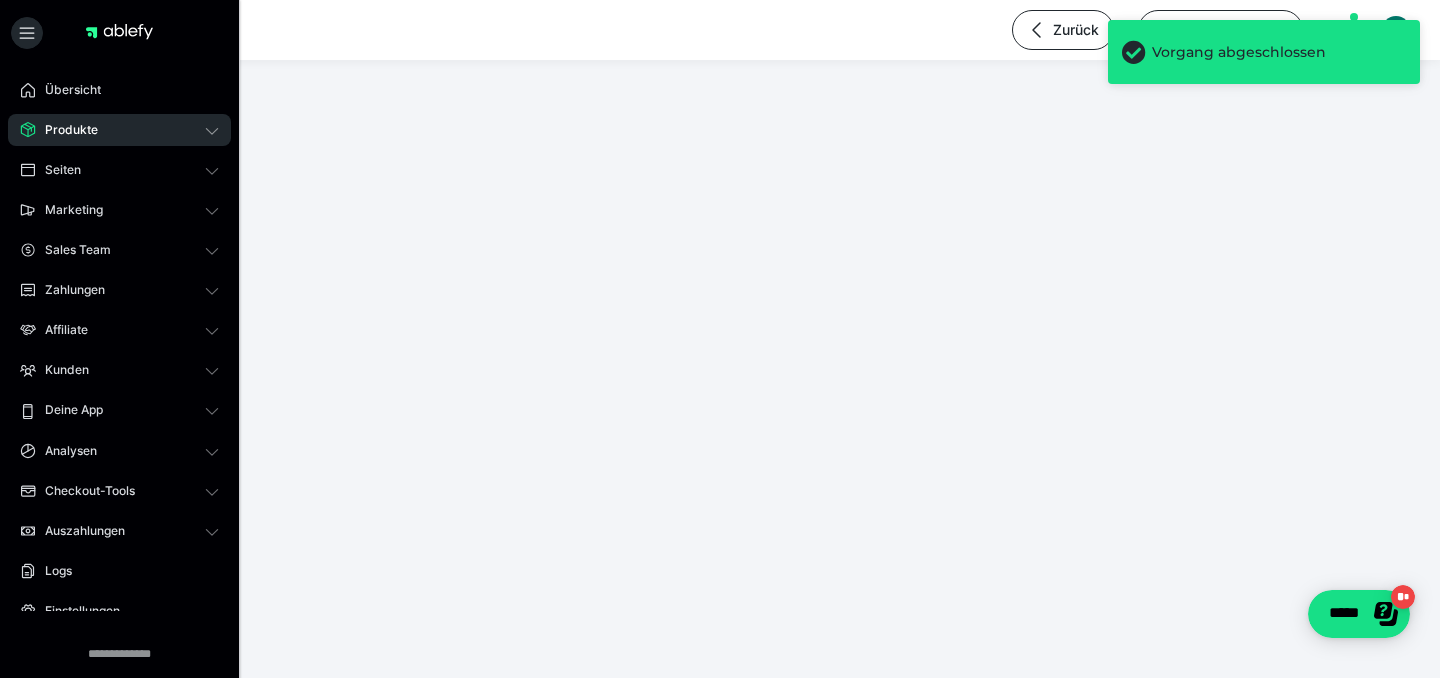 scroll, scrollTop: 0, scrollLeft: 0, axis: both 